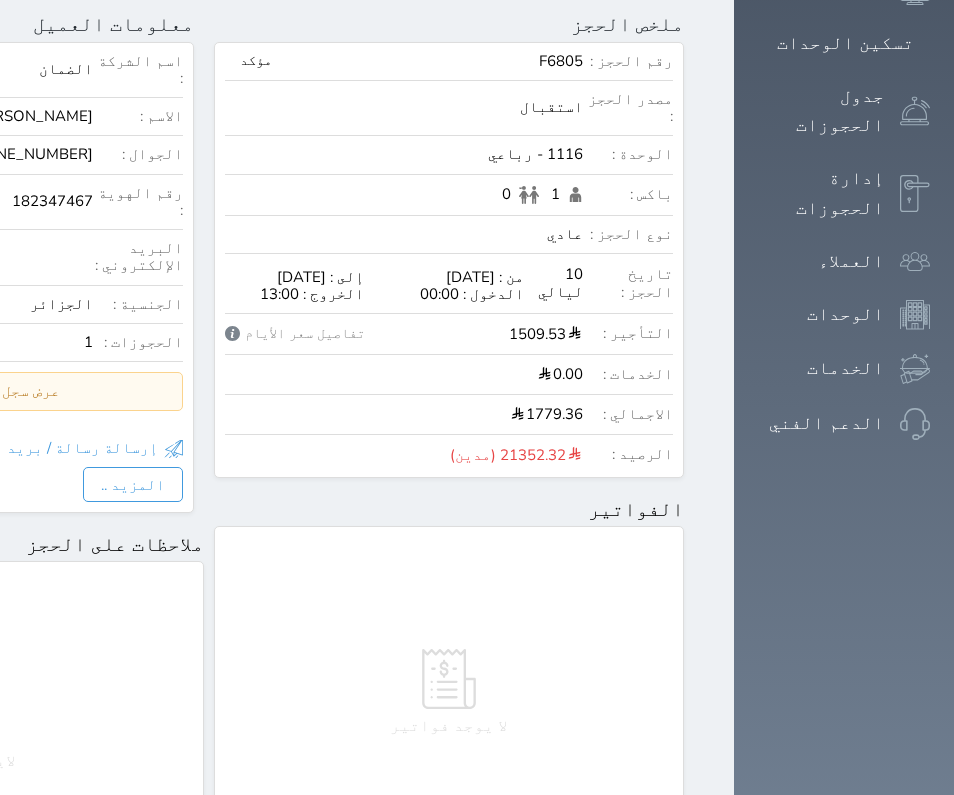 scroll, scrollTop: 580, scrollLeft: 0, axis: vertical 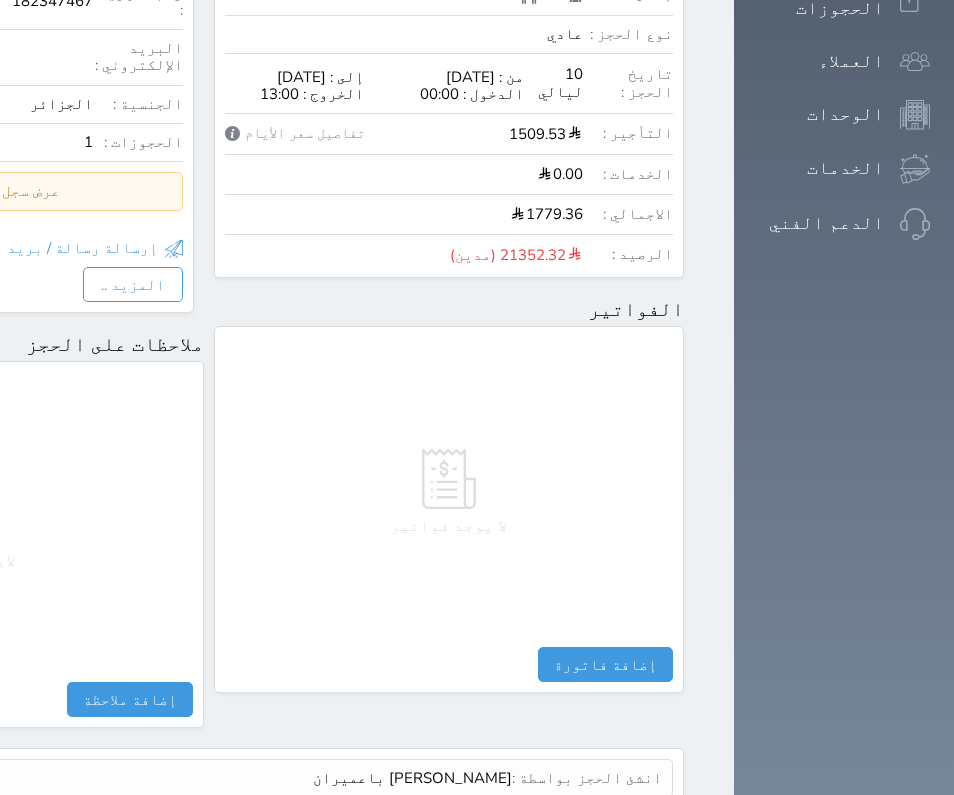 click on "عرض سجل شموس" at bounding box center [608, 825] 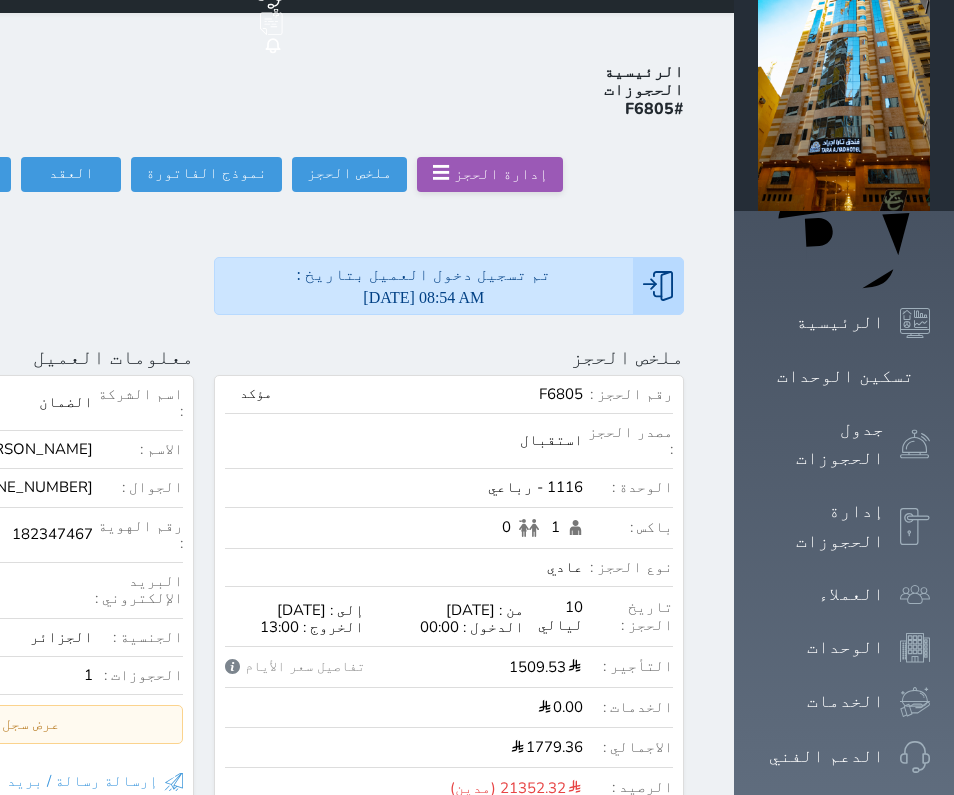 scroll, scrollTop: 0, scrollLeft: 0, axis: both 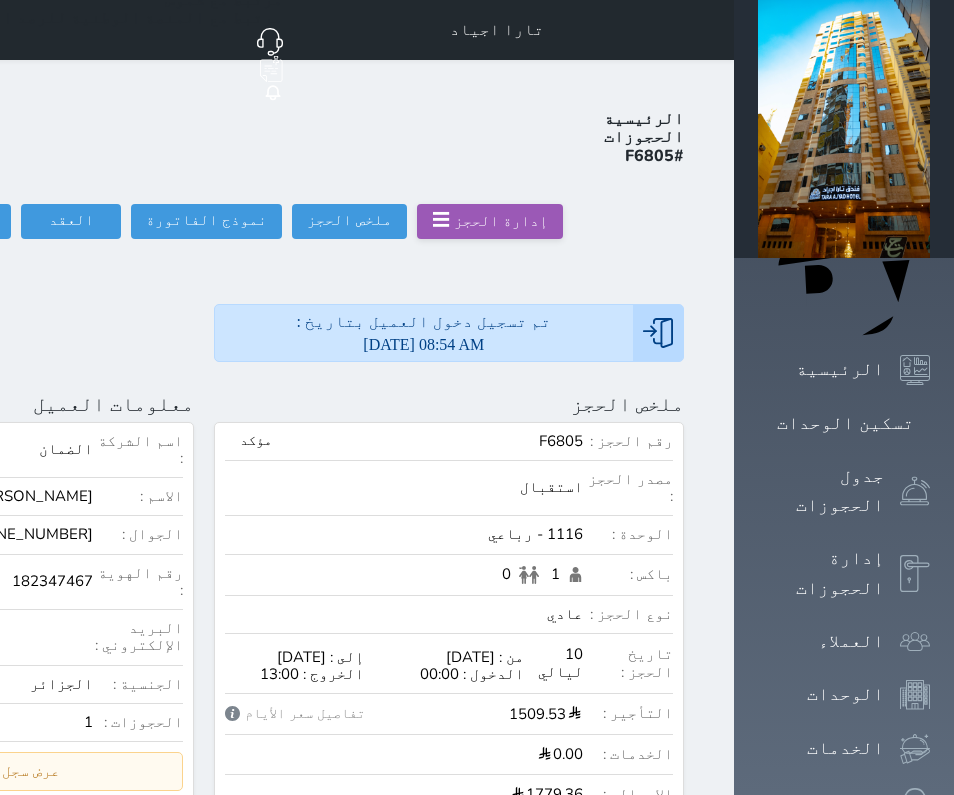 click on "الضمان" at bounding box center (66, 449) 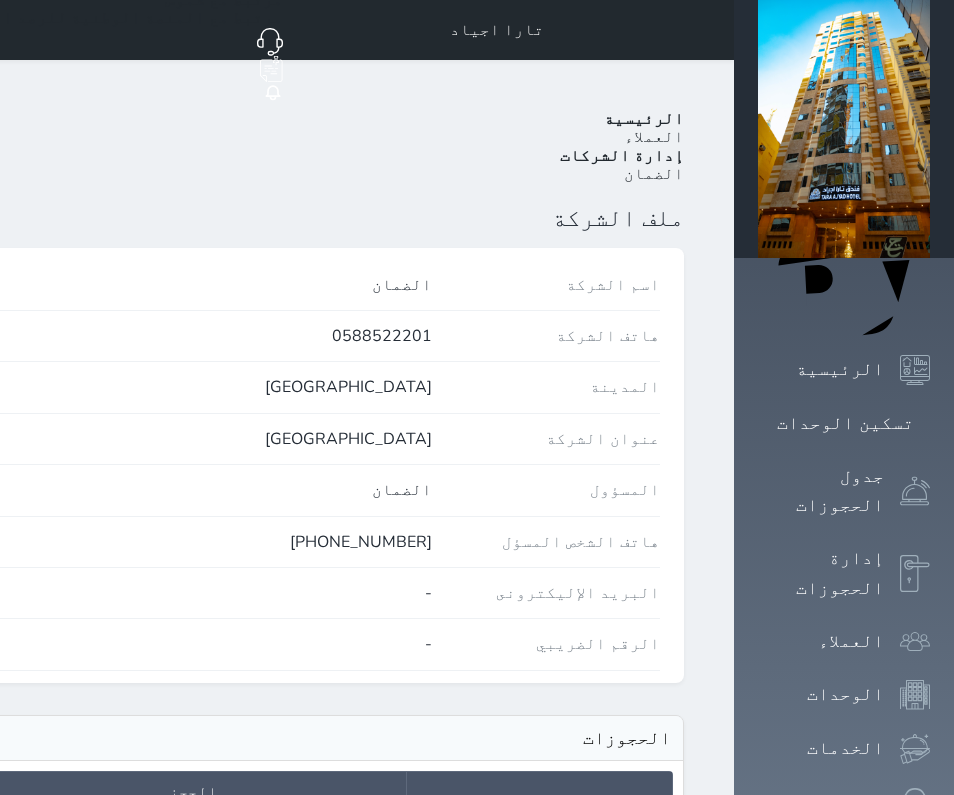 click on "الضمان" at bounding box center (90, 490) 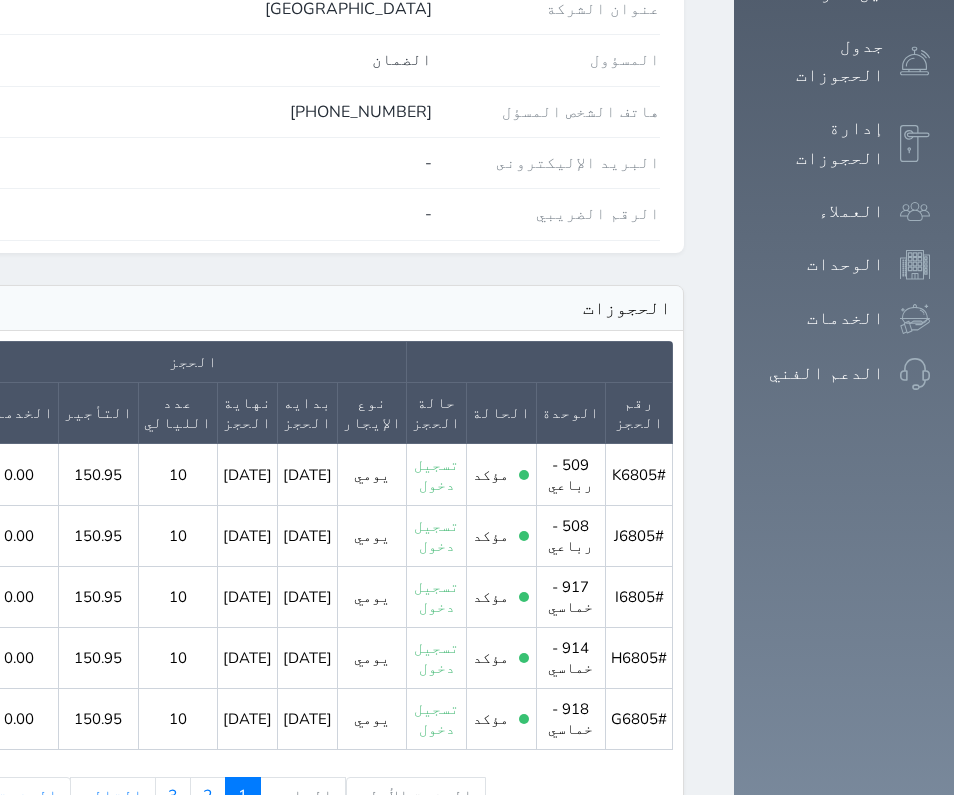 scroll, scrollTop: 446, scrollLeft: 0, axis: vertical 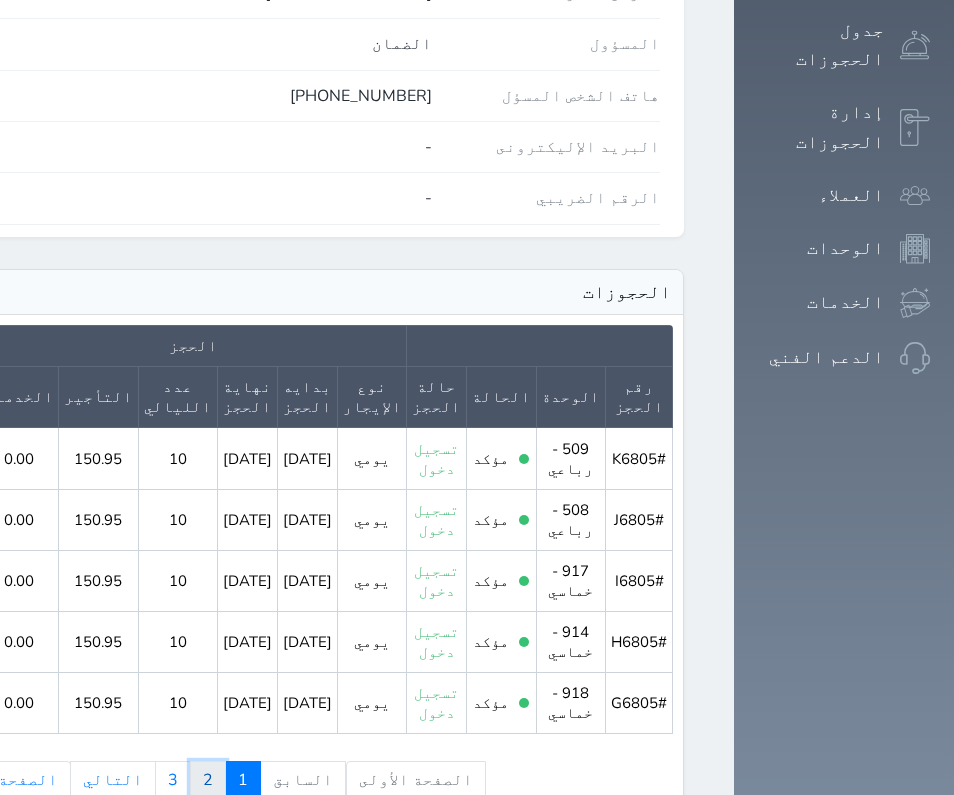 click on "2" at bounding box center [208, 780] 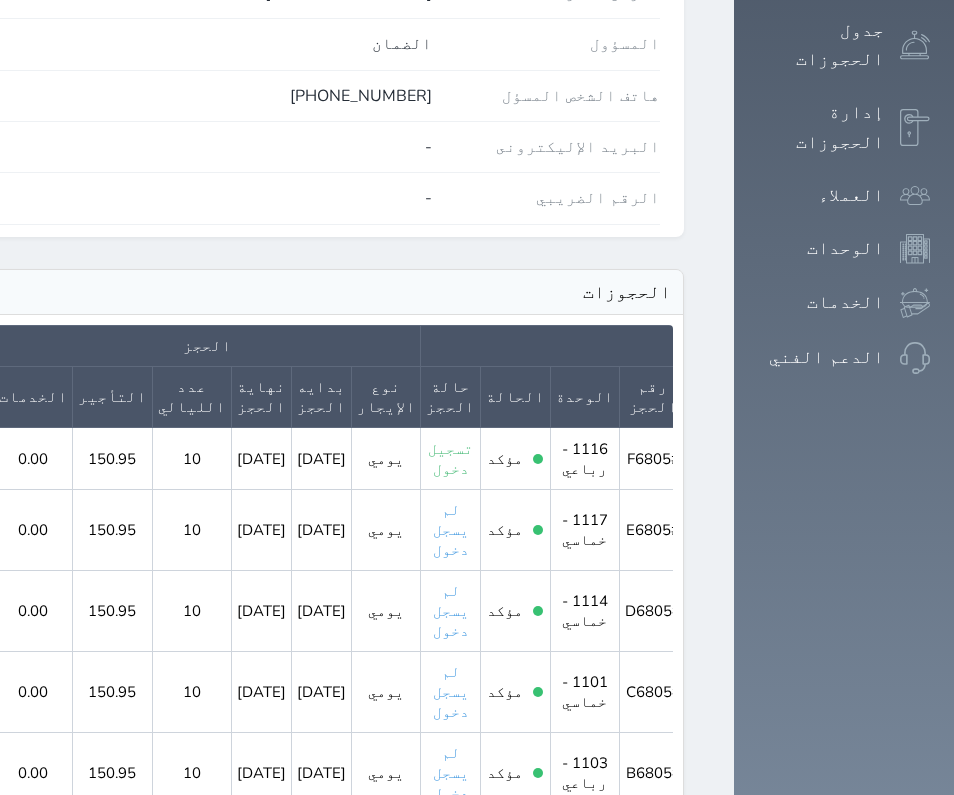 scroll, scrollTop: 0, scrollLeft: -171, axis: horizontal 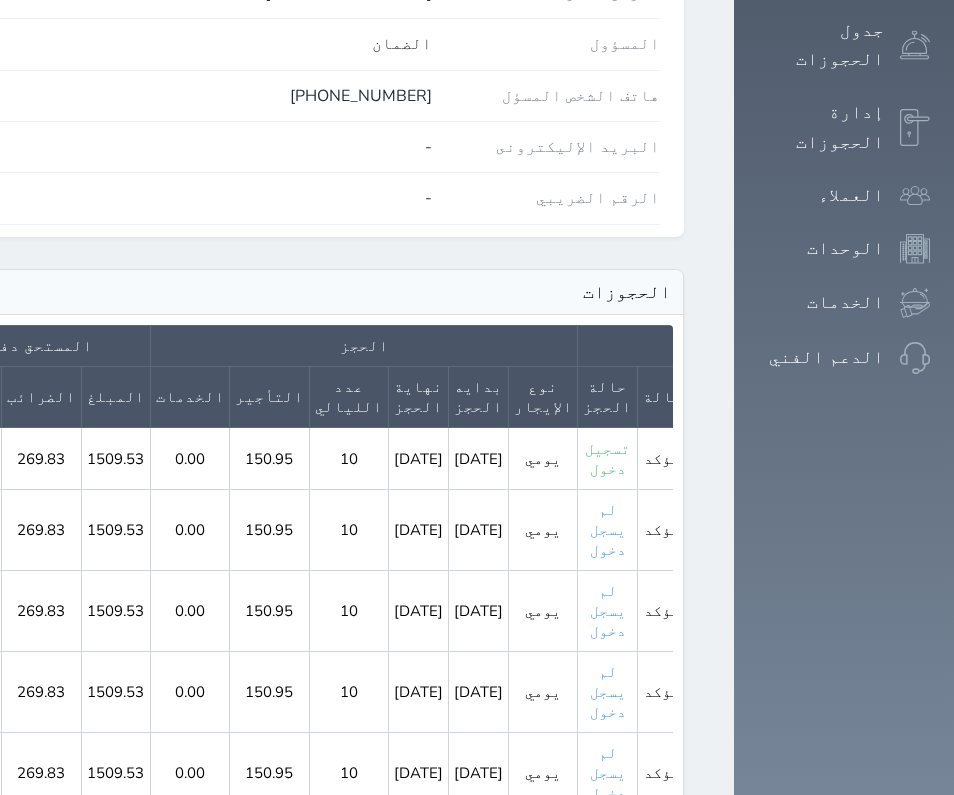 click 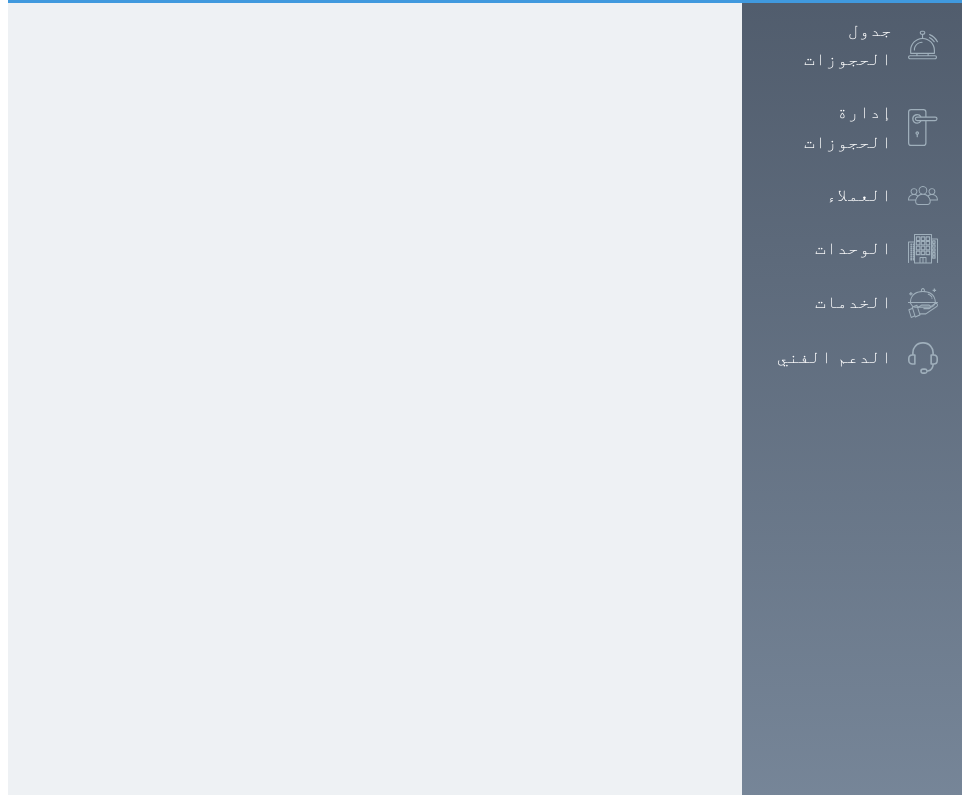 scroll, scrollTop: 0, scrollLeft: 0, axis: both 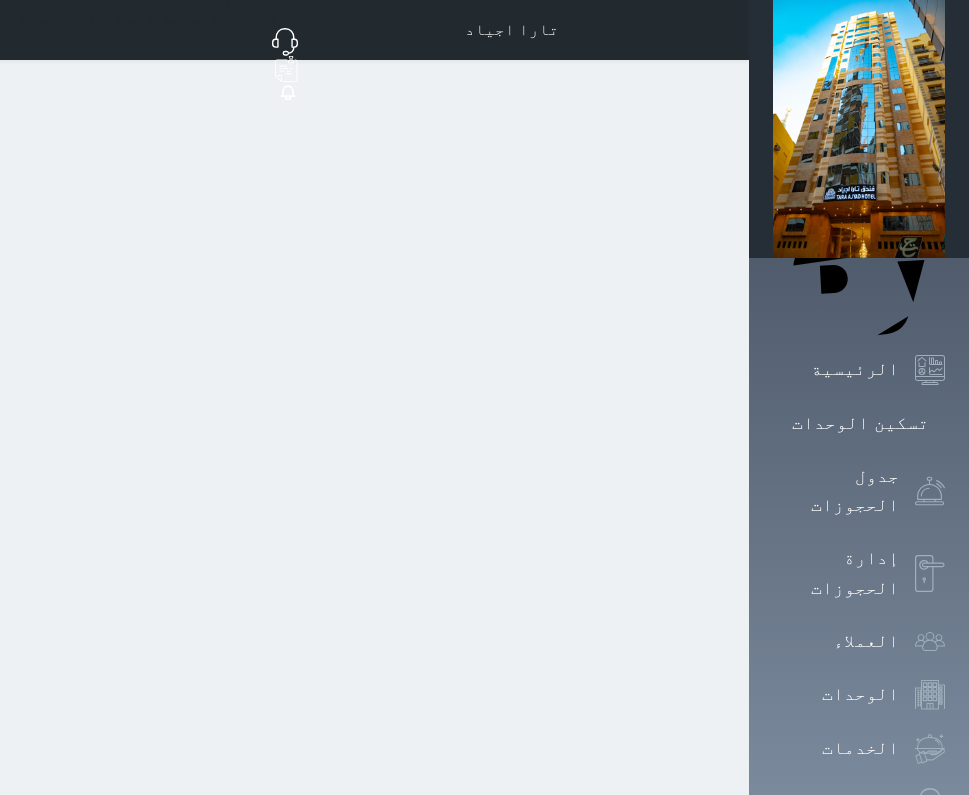select 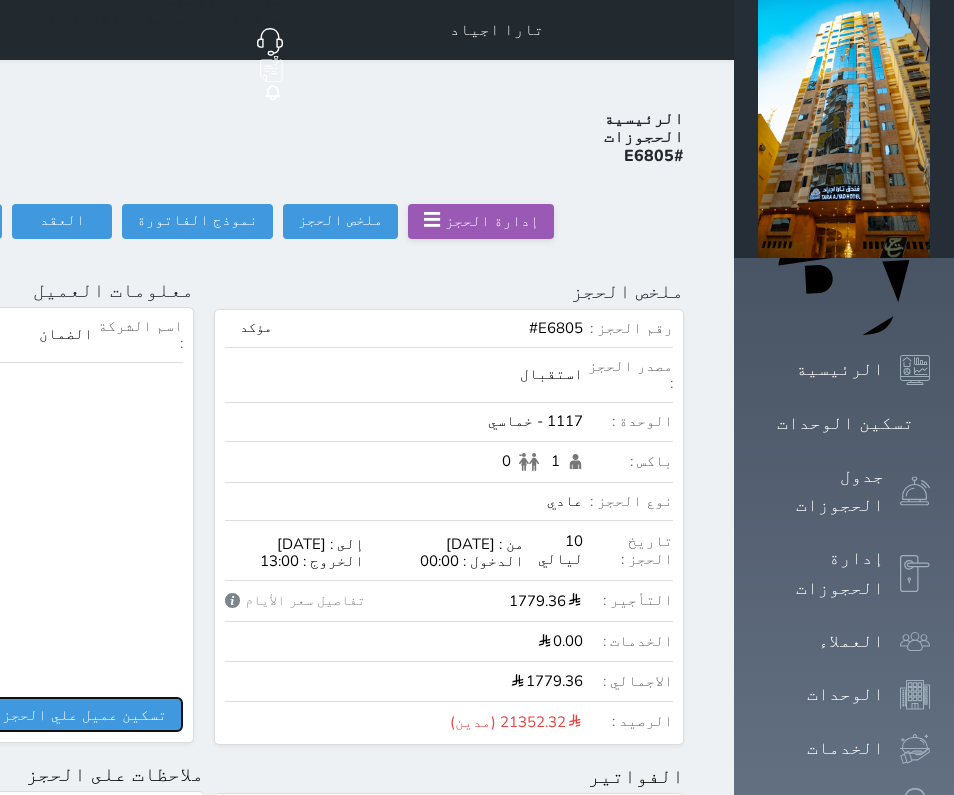 click on "تسكين عميل علي الحجز" at bounding box center [84, 714] 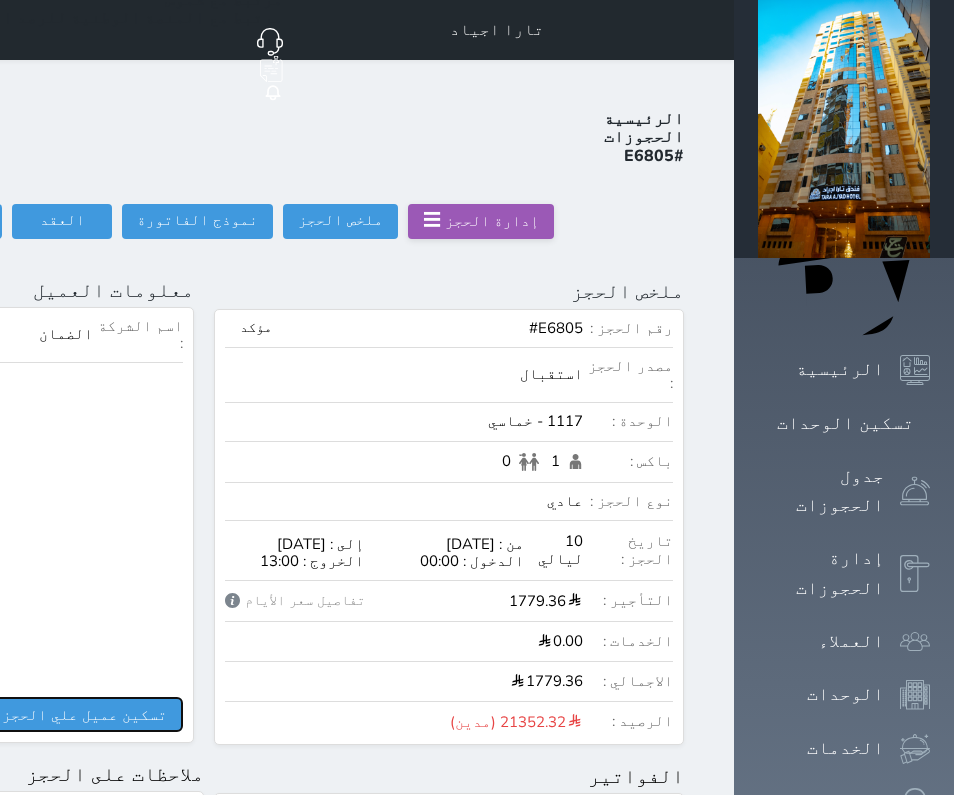 select 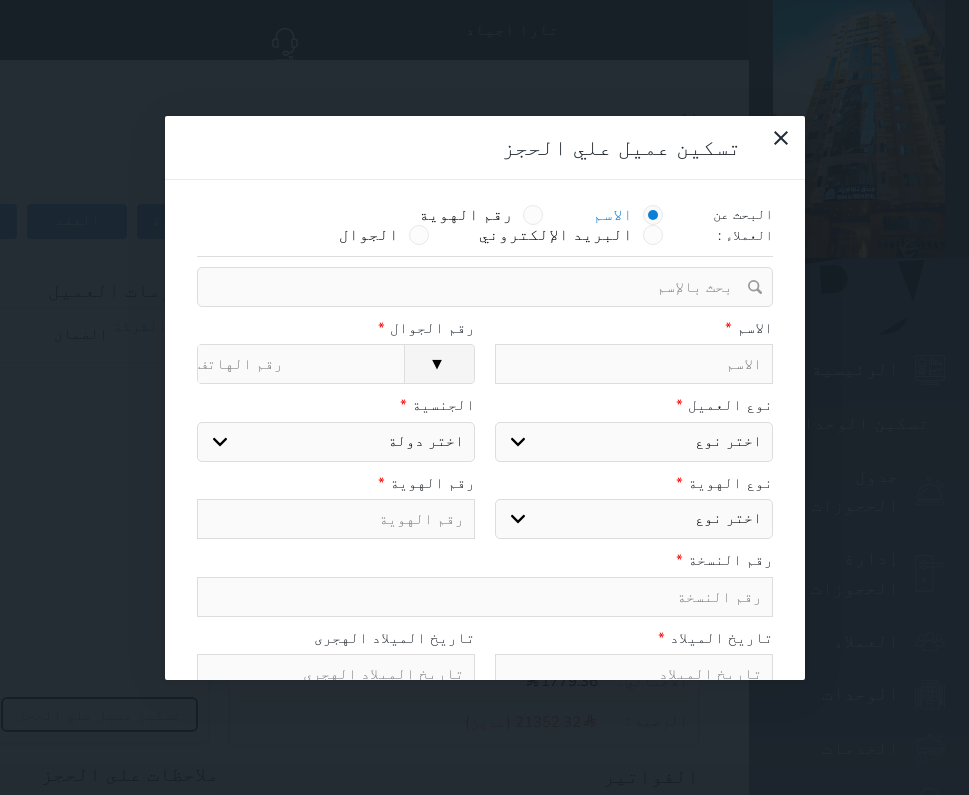 select 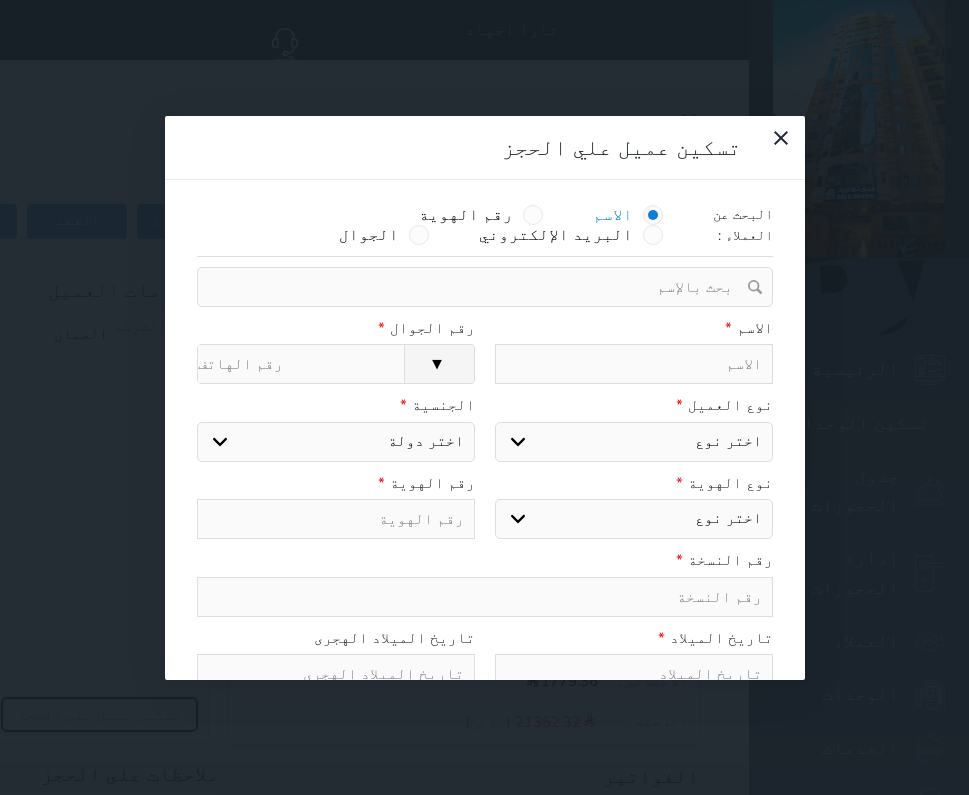 select 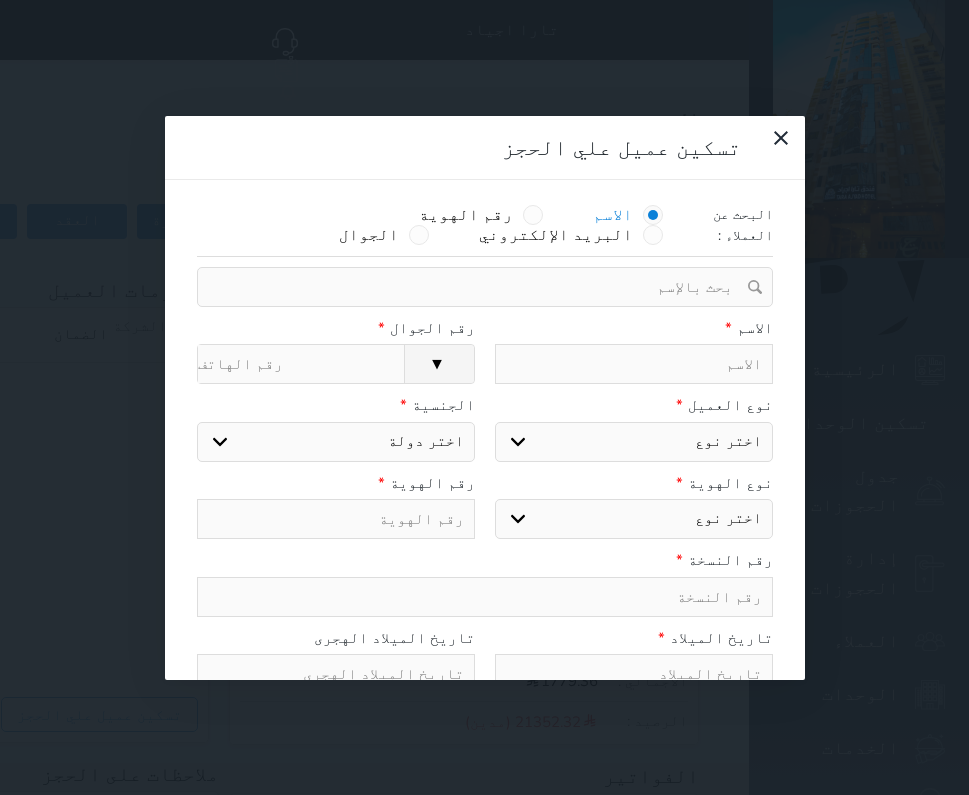 click at bounding box center (634, 364) 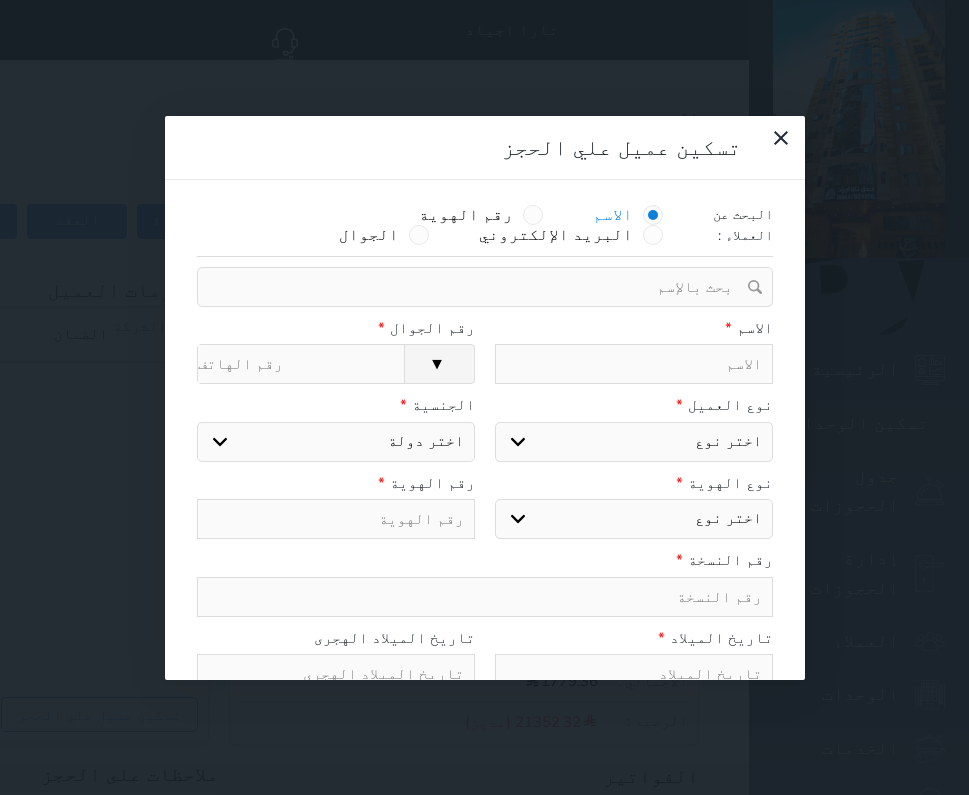 type on "ح" 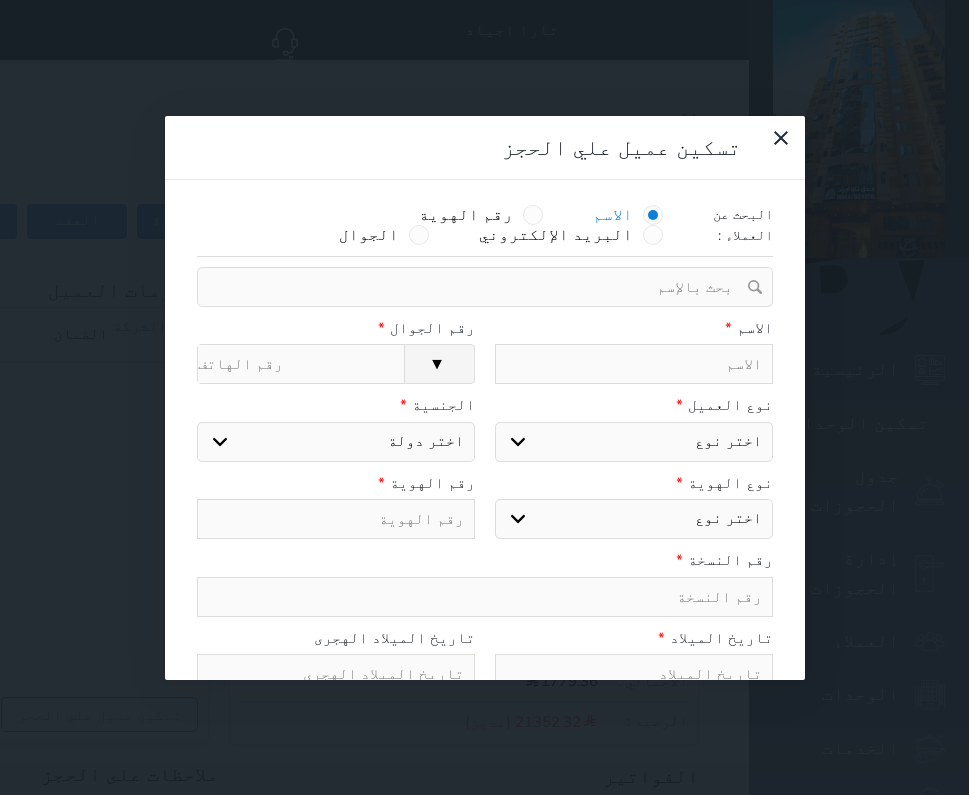 select 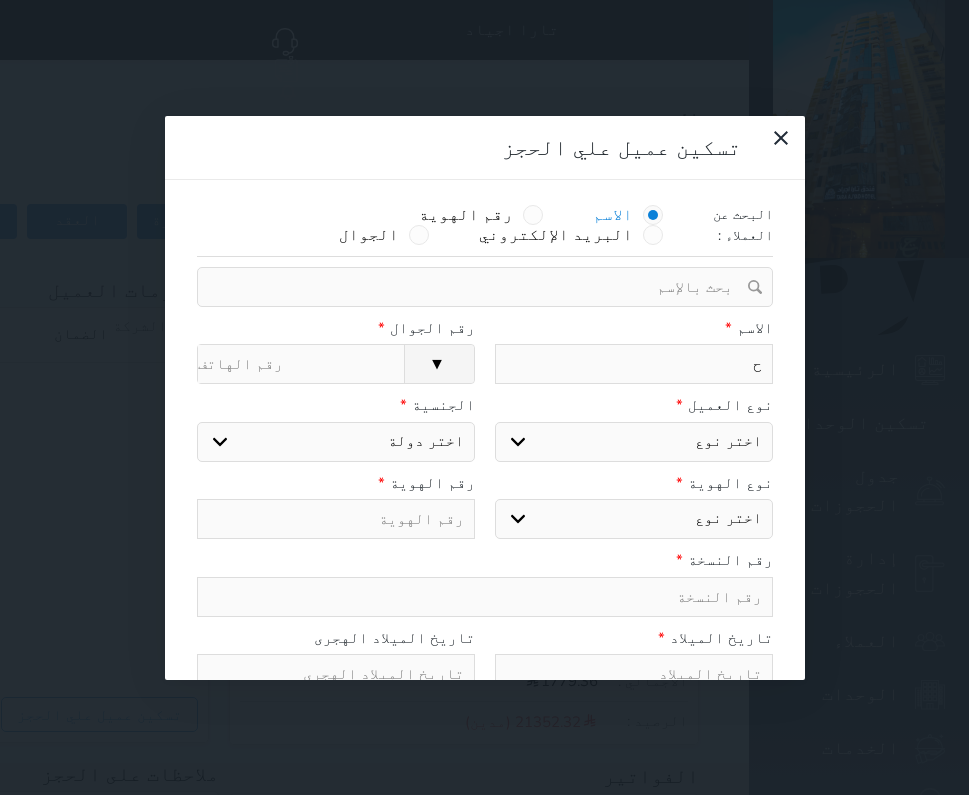 type on "حم" 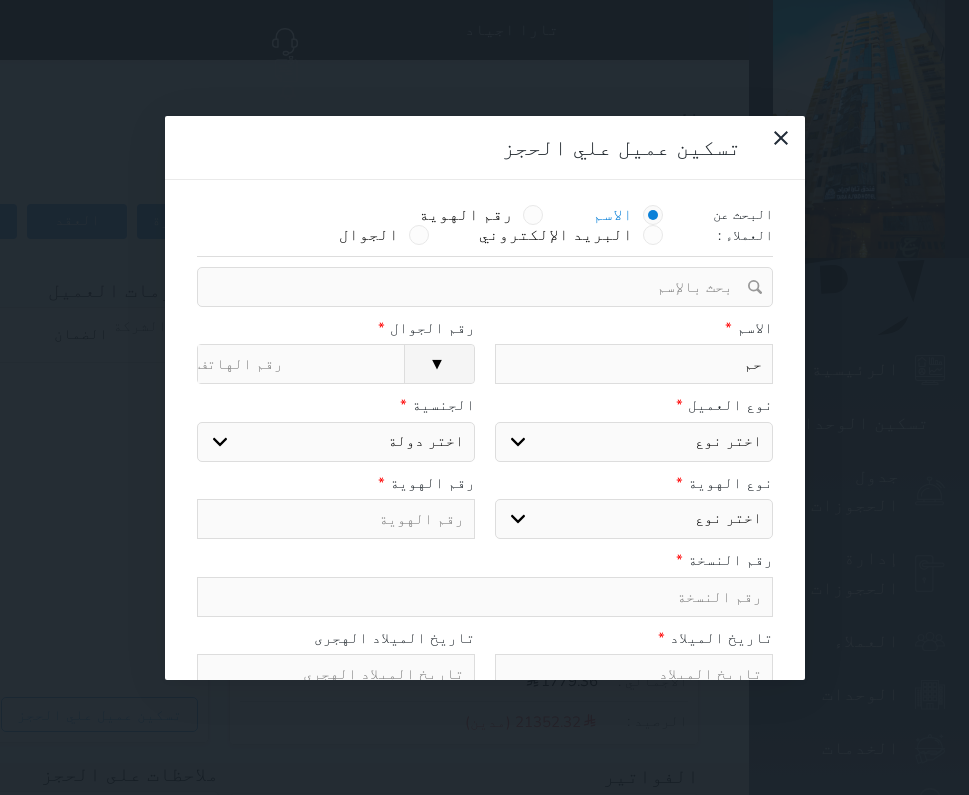 type on "حمز" 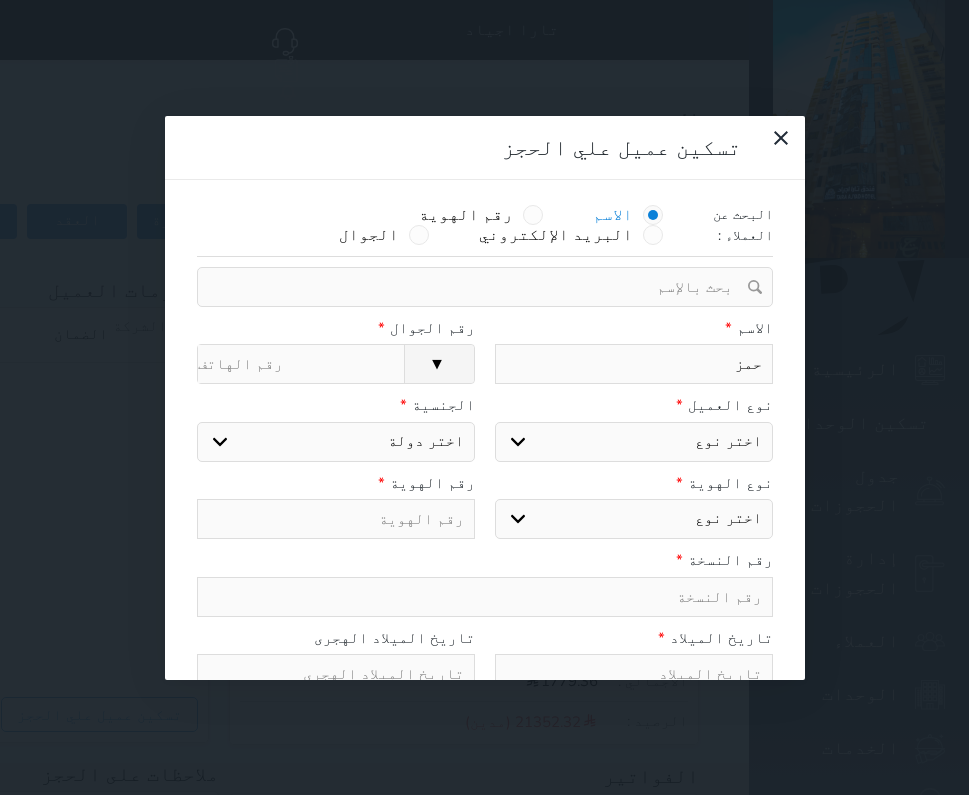 type on "حم" 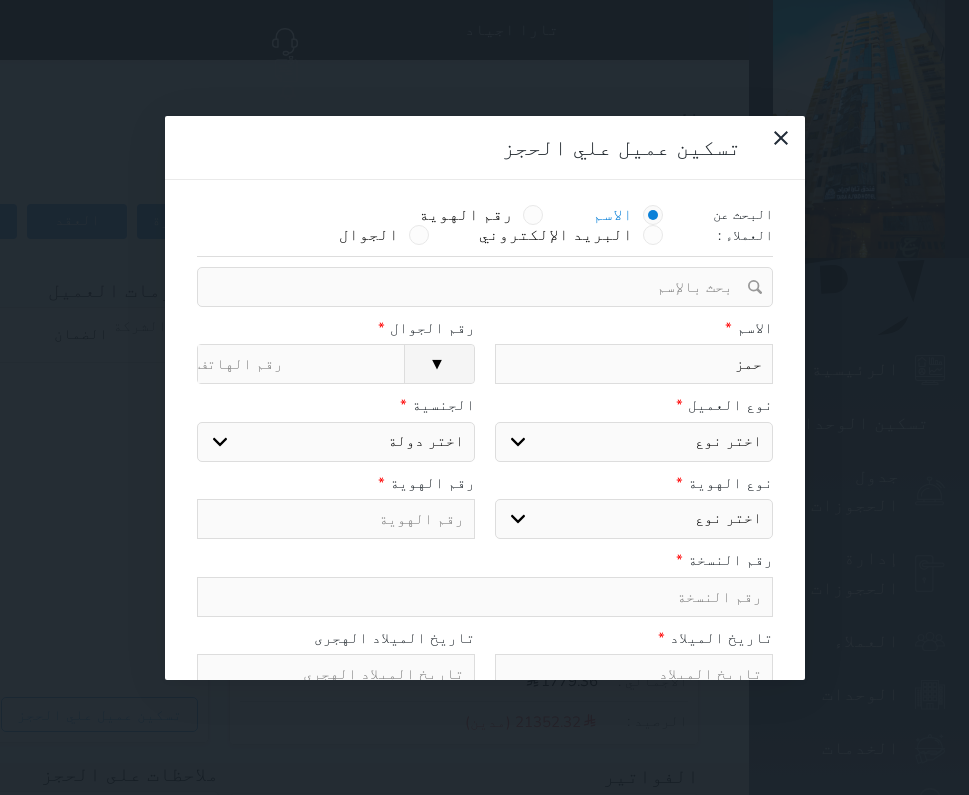 select 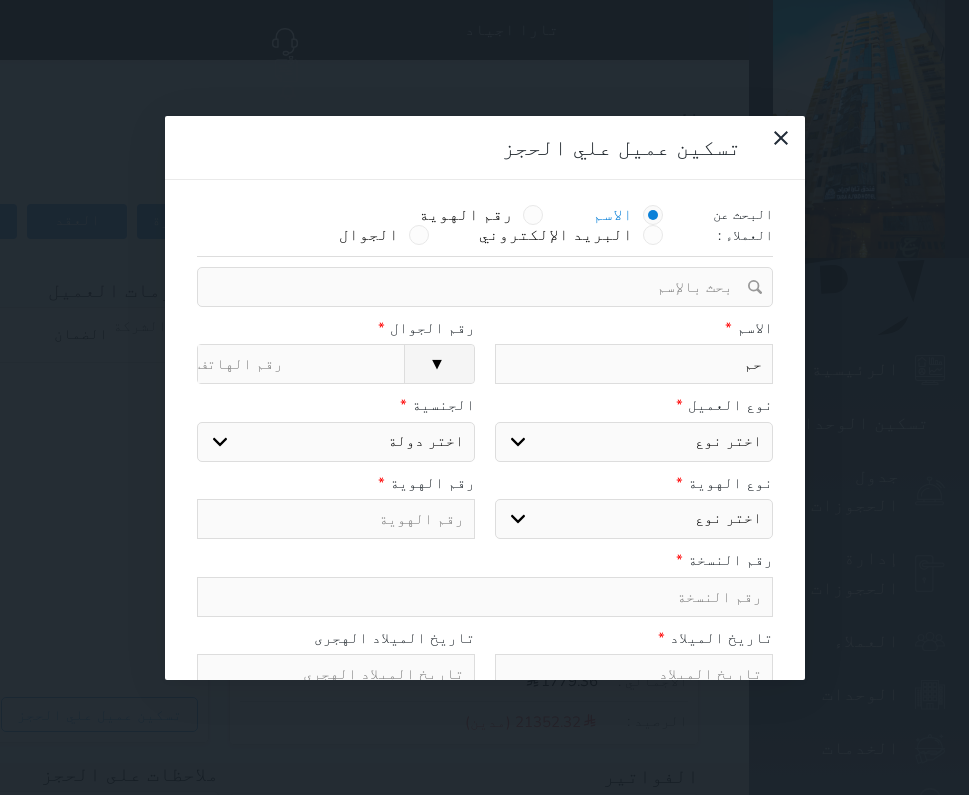 type on "ح" 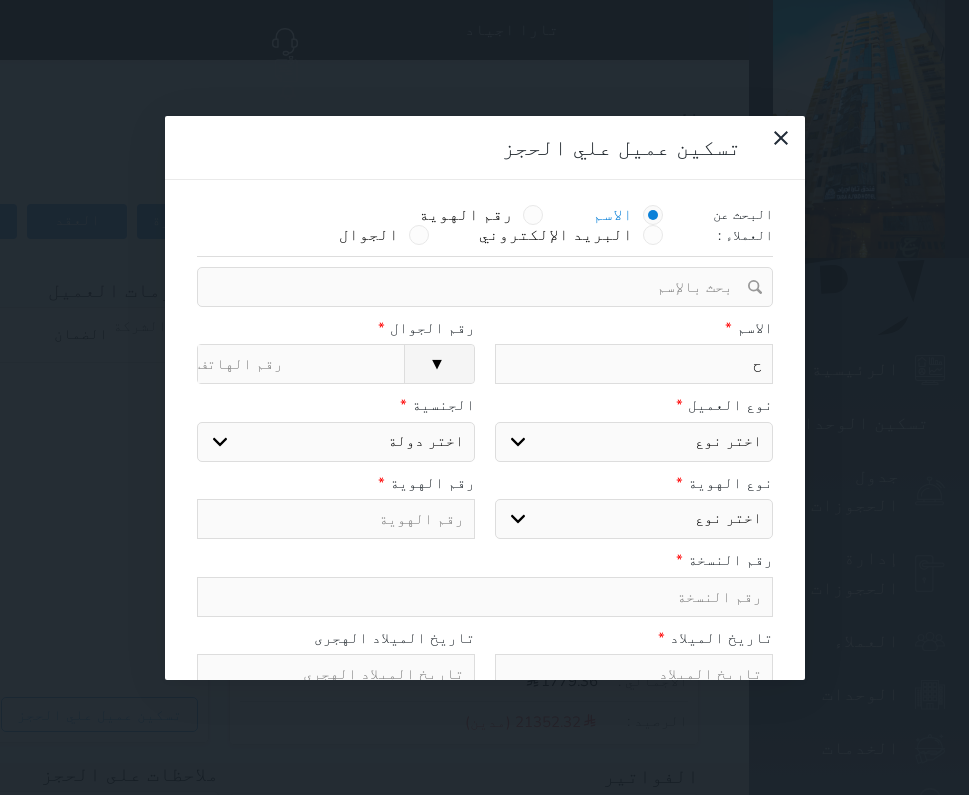 type on "حم" 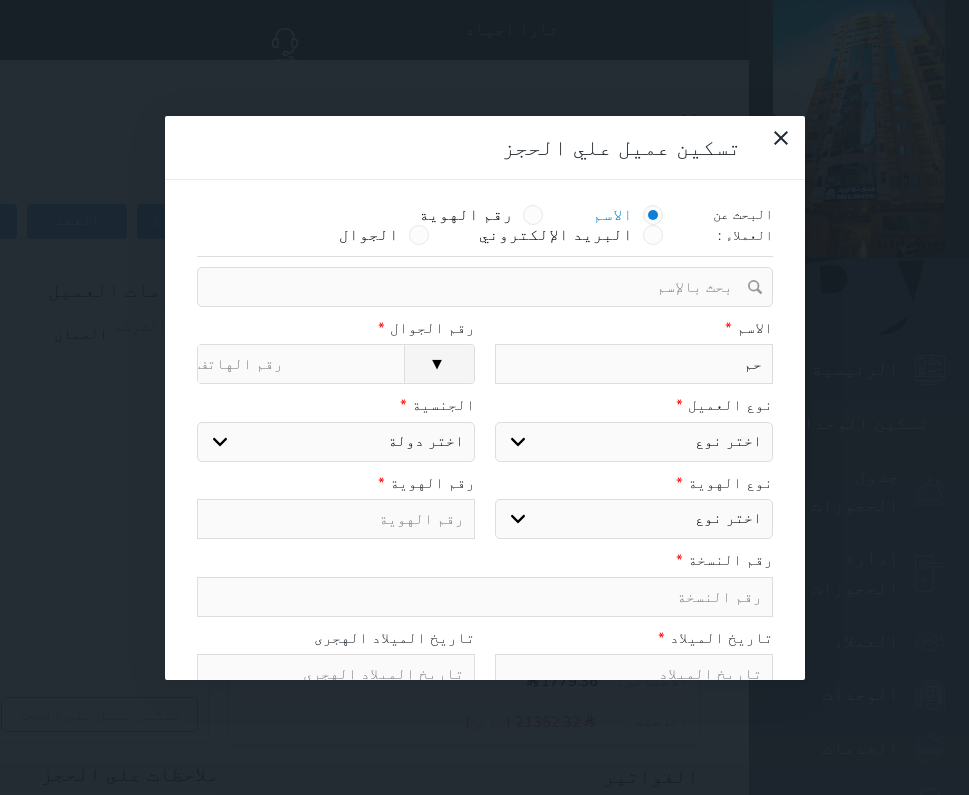 type on "حمو" 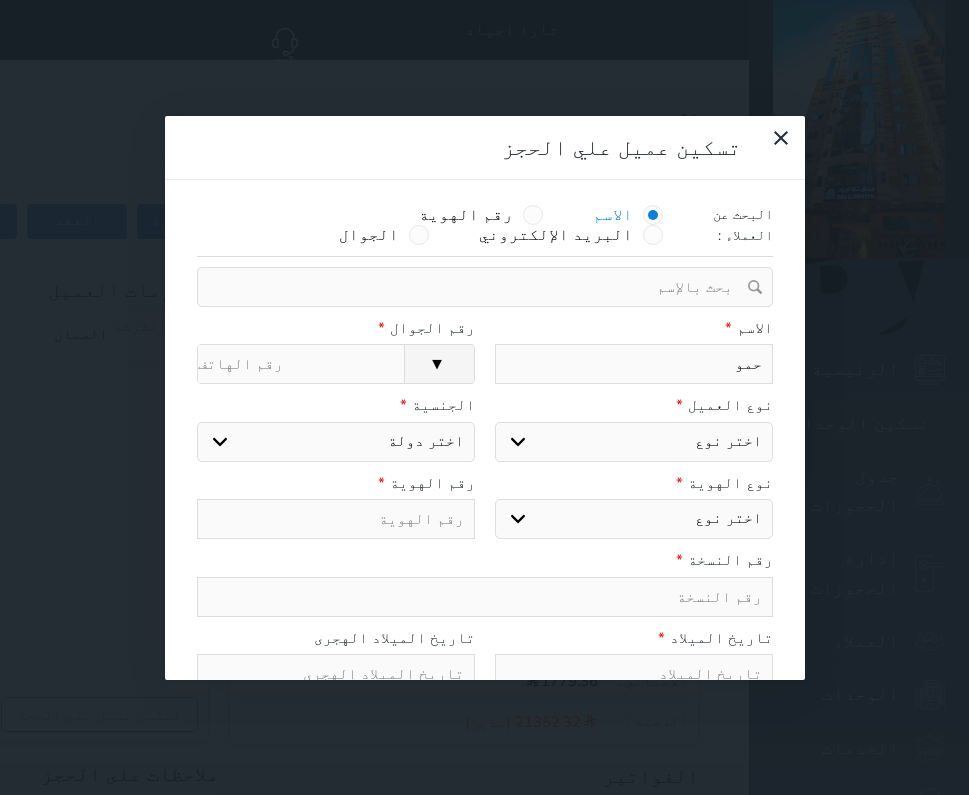type on "حمود" 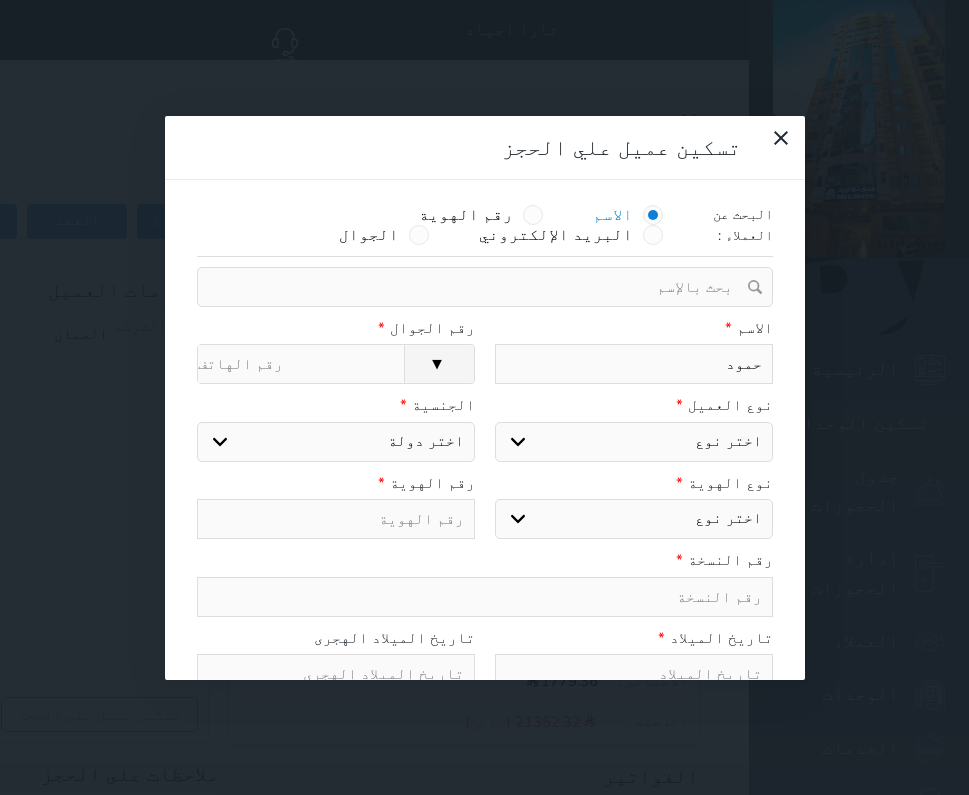 type on "حمودة" 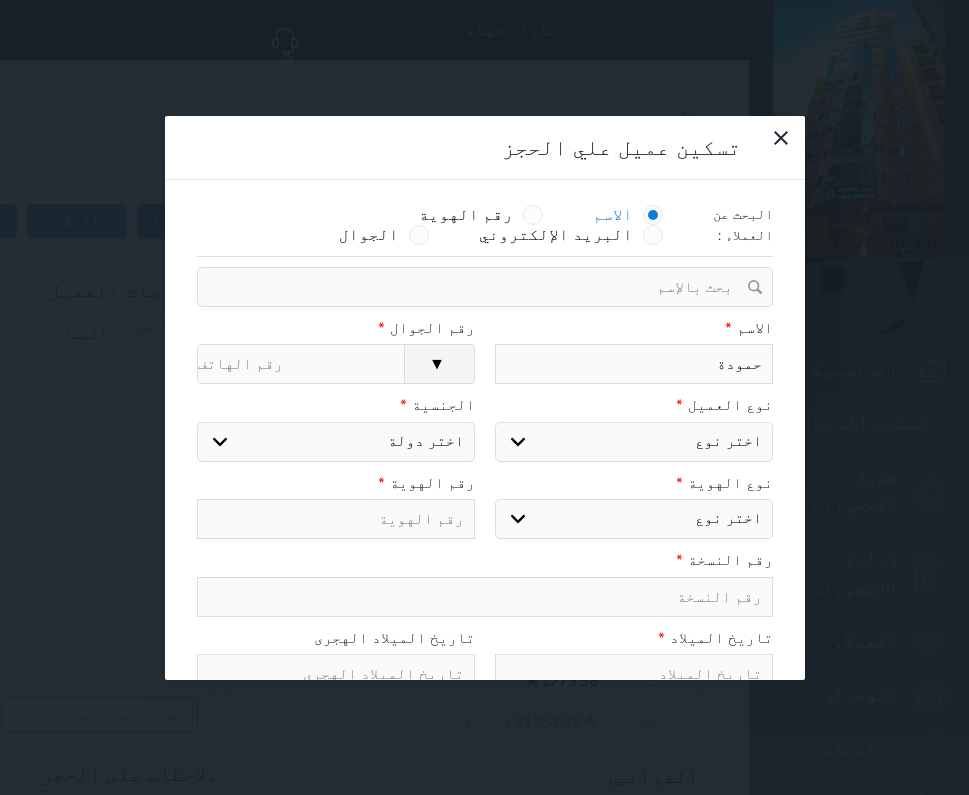 type on "حمودة" 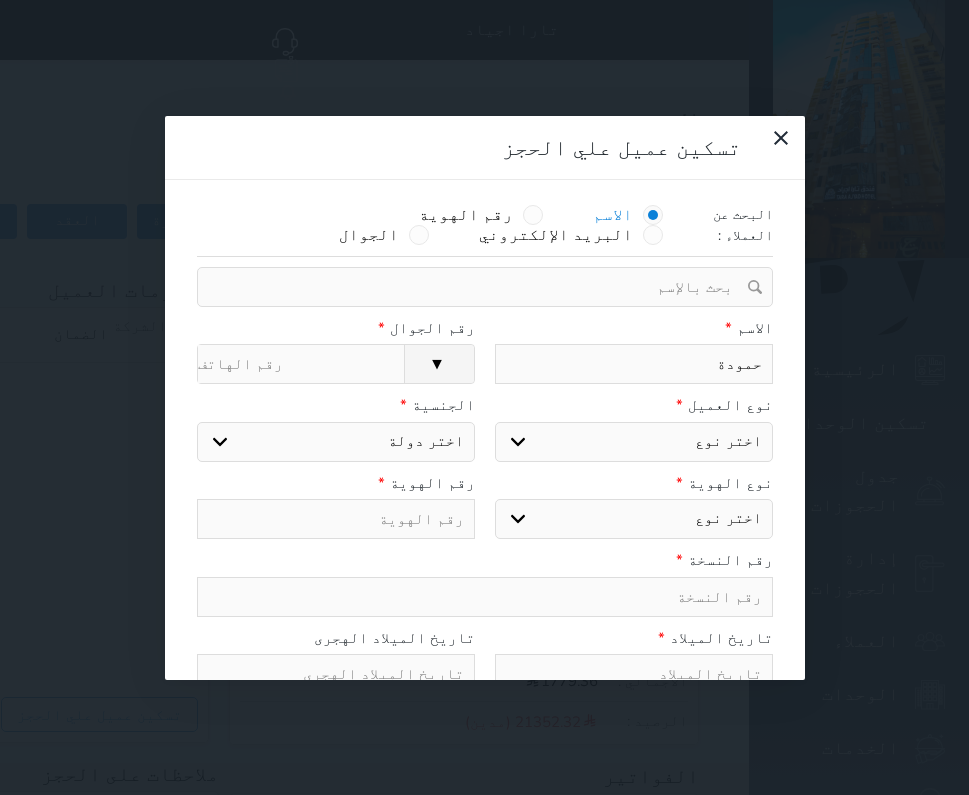 type on "[PERSON_NAME]" 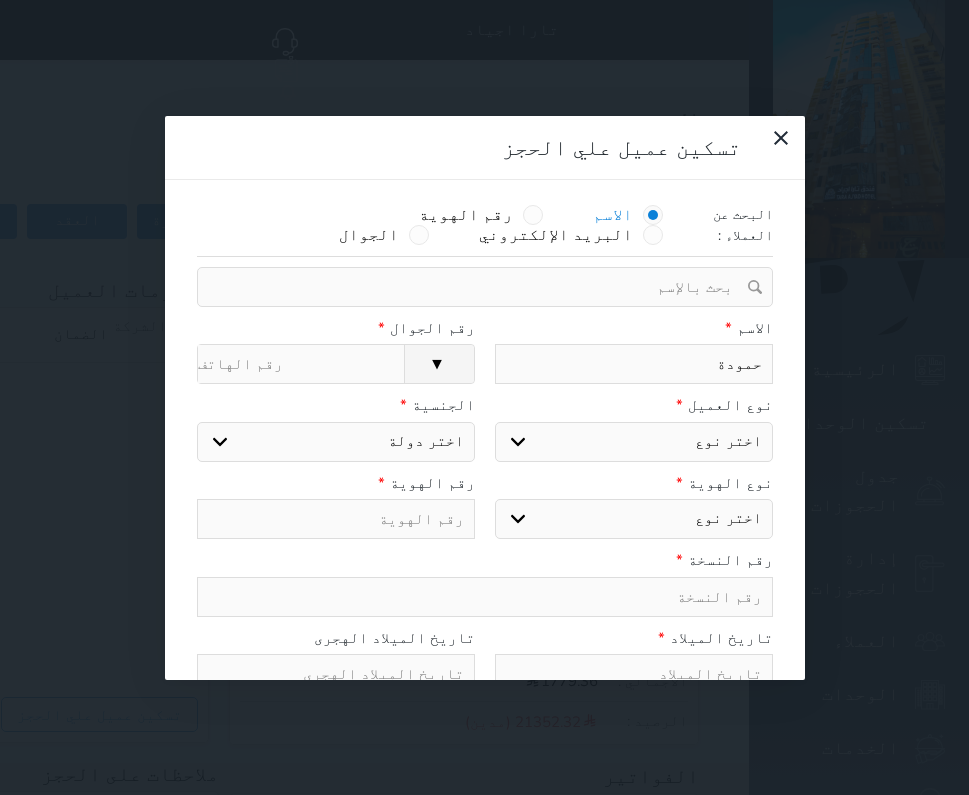 select 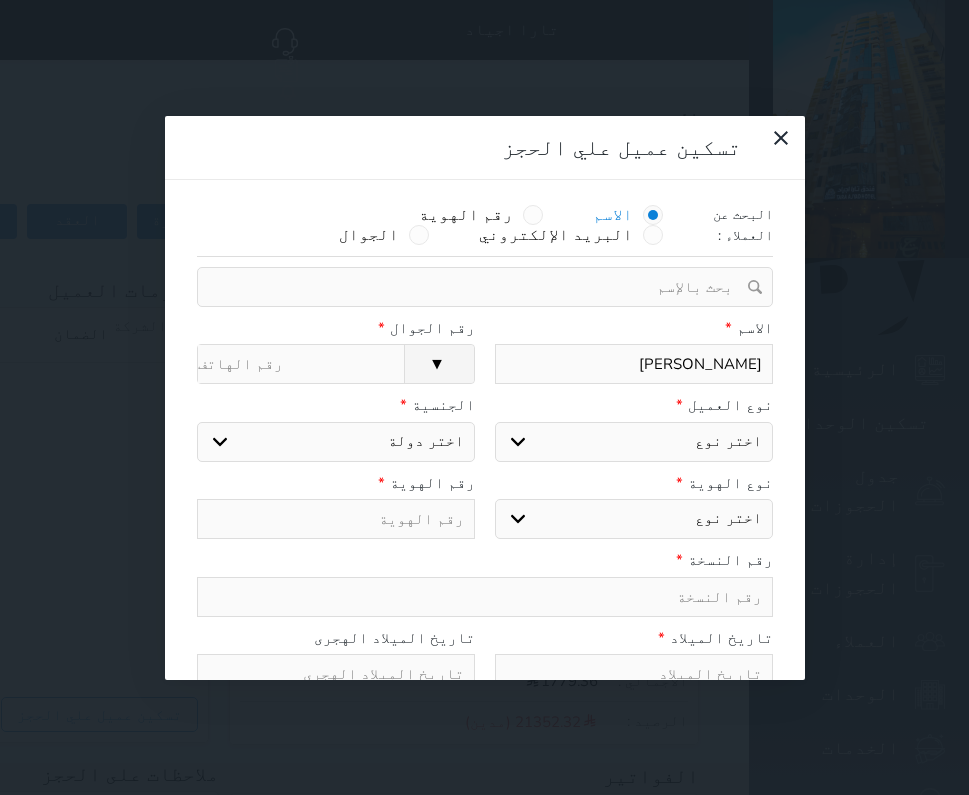 type on "حمودة ما" 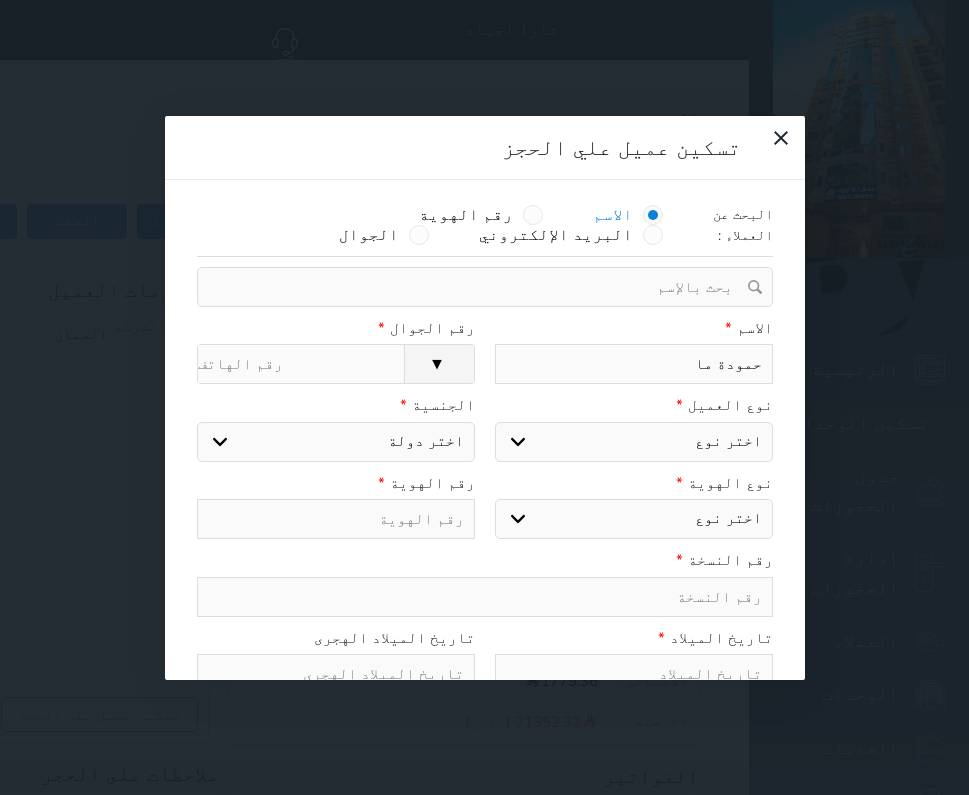 type on "[PERSON_NAME]" 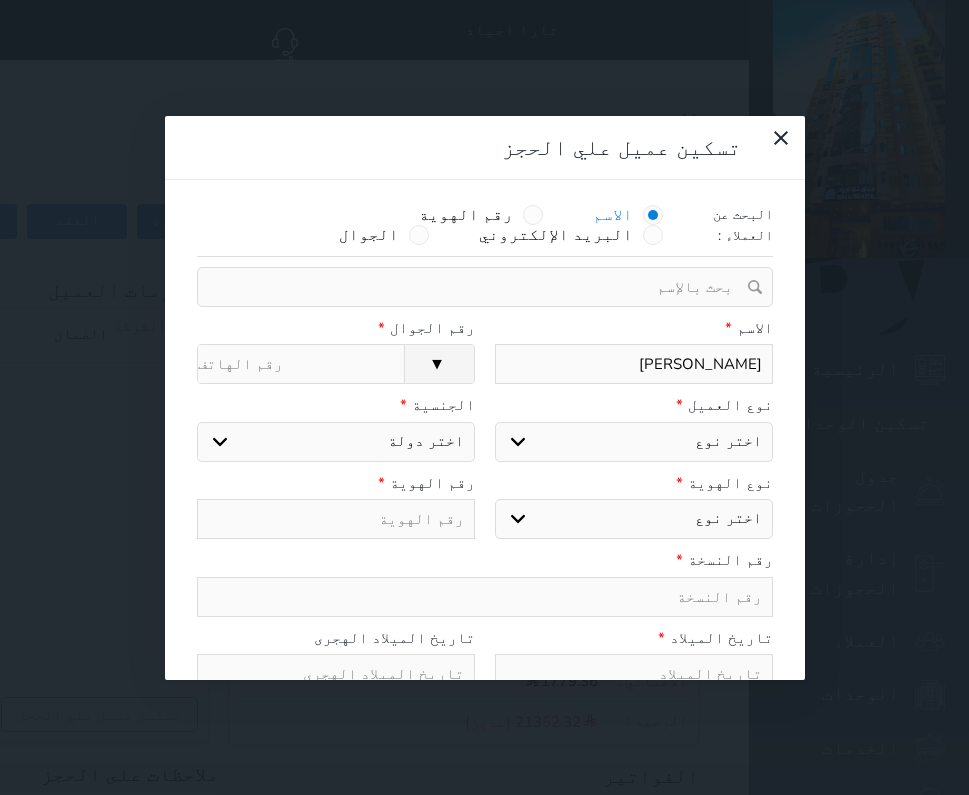type on "[PERSON_NAME]" 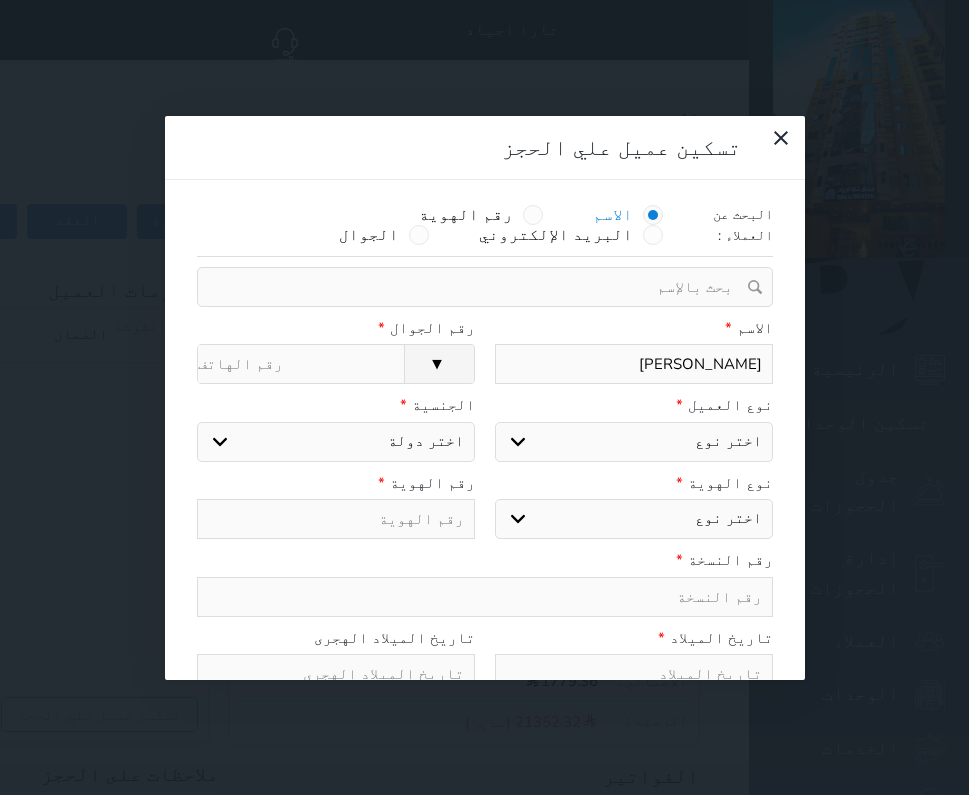 click on "اختر نوع   مواطن مواطن خليجي زائر مقيم" at bounding box center (634, 442) 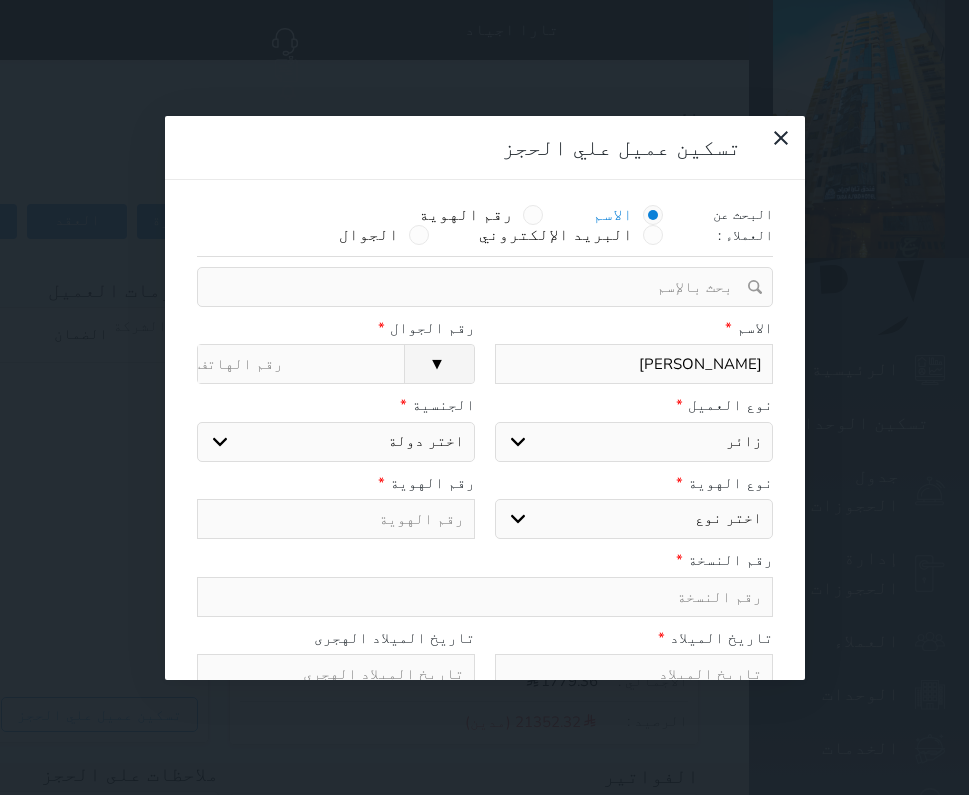 click on "اختر نوع   مواطن مواطن خليجي زائر مقيم" at bounding box center (634, 442) 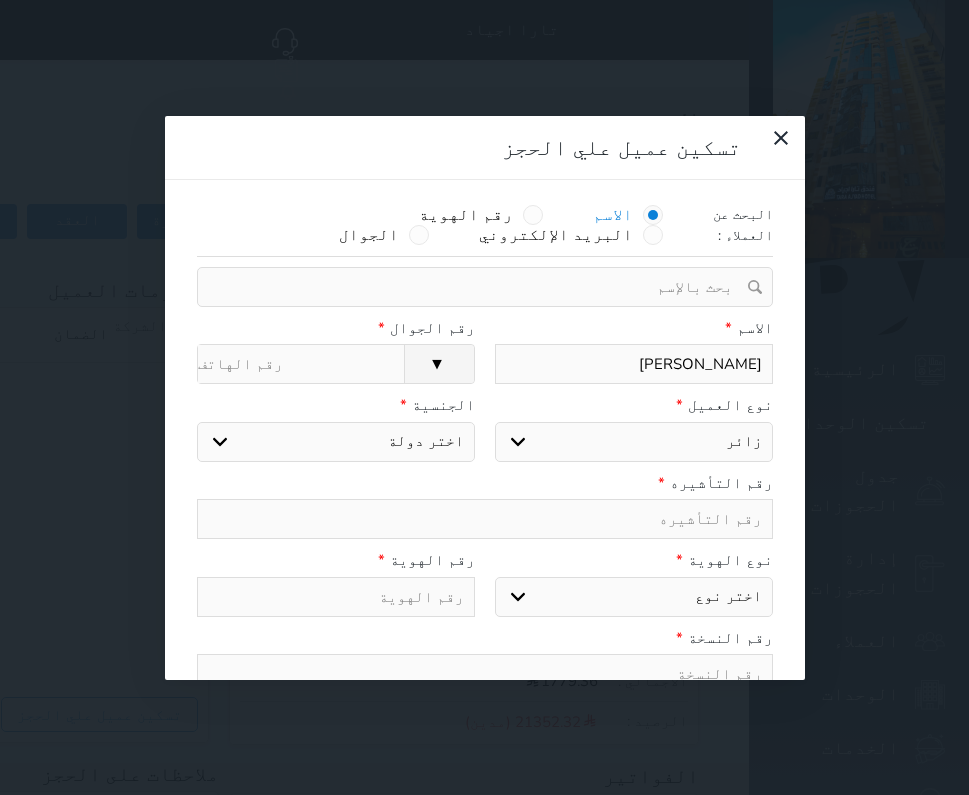 click on "رسوم الإلغاء" at bounding box center [301, 364] 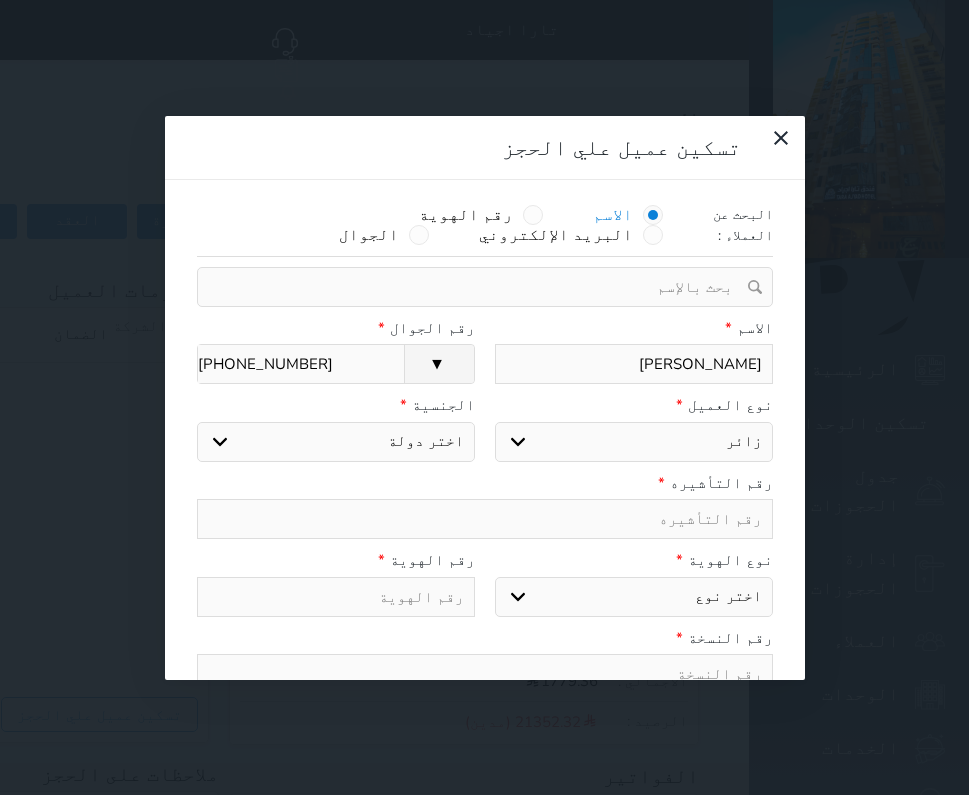 select 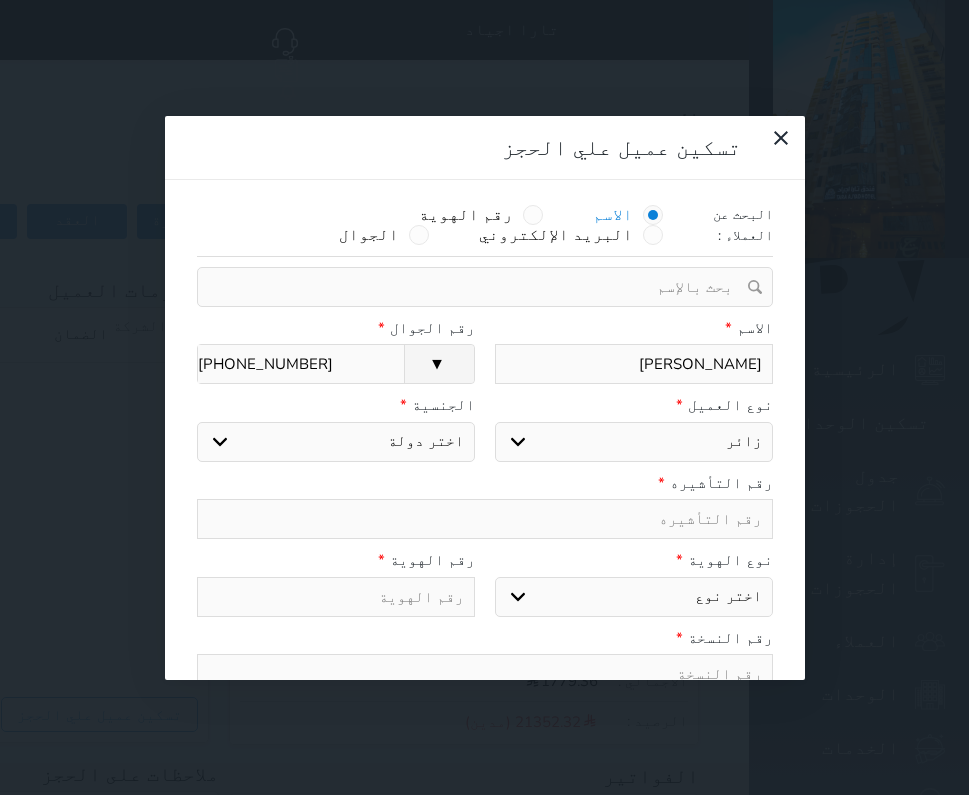 select on "202" 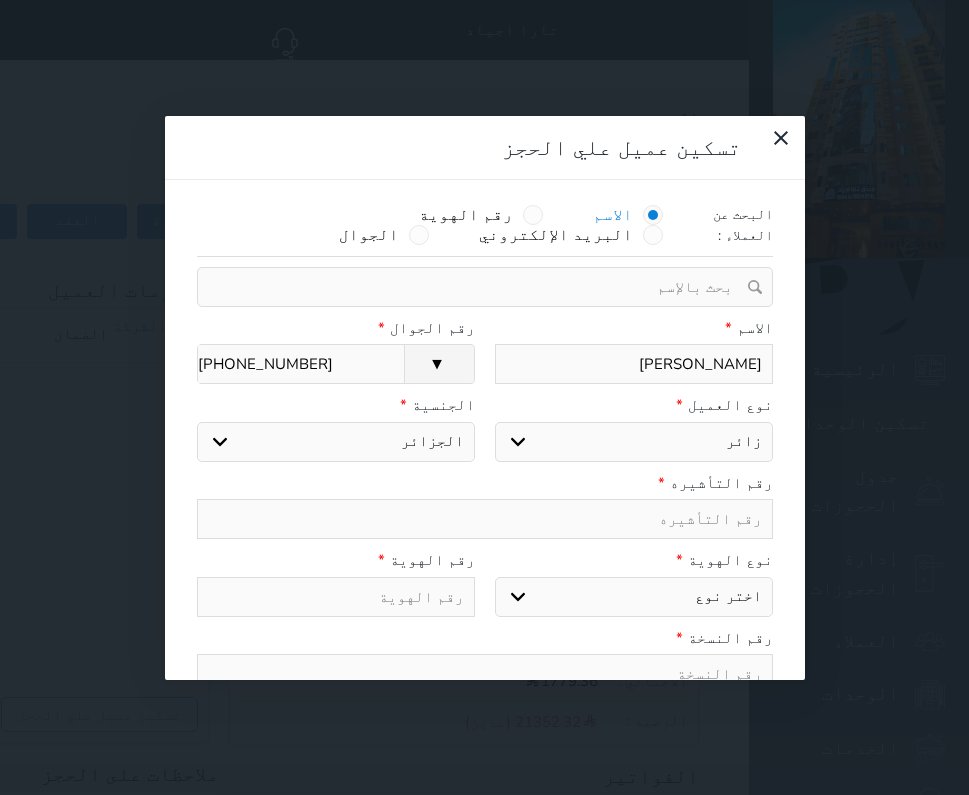 click on "اختر دولة   اثيوبيا اجنبي ب[GEOGRAPHIC_DATA] سعودي اخرى اذربيجان ارتيريا ارمينيا [GEOGRAPHIC_DATA] [GEOGRAPHIC_DATA] [GEOGRAPHIC_DATA] [GEOGRAPHIC_DATA] افراد القبائل افريقيا الوسطى [GEOGRAPHIC_DATA] اكوادور الارجنتين [GEOGRAPHIC_DATA] الامارات العربية الامم المتحدة البانيا البحرين البرازيل البرتغال البريطانية في المحيط ال[GEOGRAPHIC_DATA] والهرسك الجبل الأ سود الجزائر الدانمارك الراسالاخضر السلفادور السنغال السودان السويد الشاشان الصومال الصين الشعبية الصين الوطنية العراق الفلبين القبائل النازحة الكاميرون الكونغو الكويت الكويت-بدون المانيا المغرب المكسيك المملكة المتحدة المناهيل والمهرة النرويج النمسا النيجر الهند اليابان" at bounding box center [336, 442] 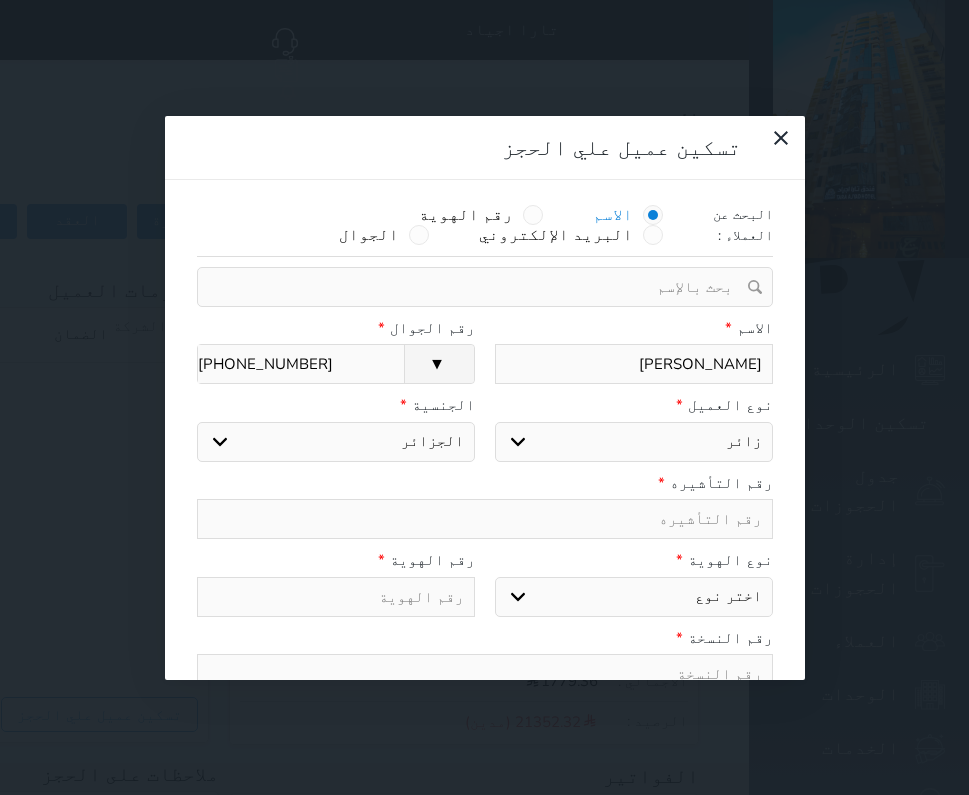 select 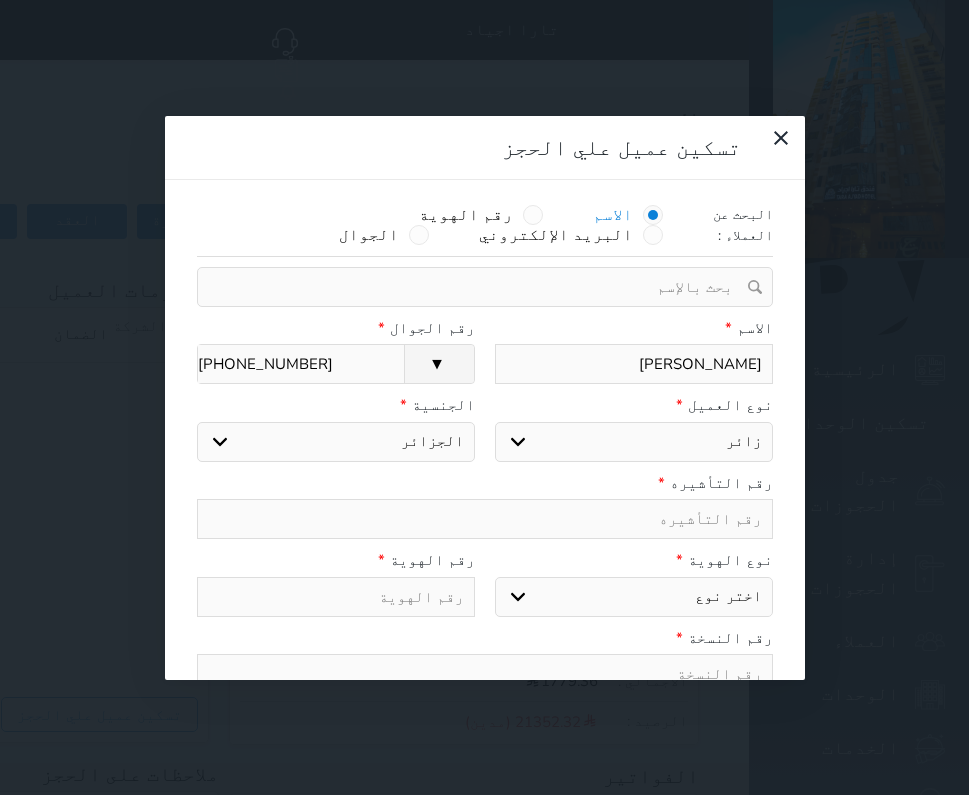 select 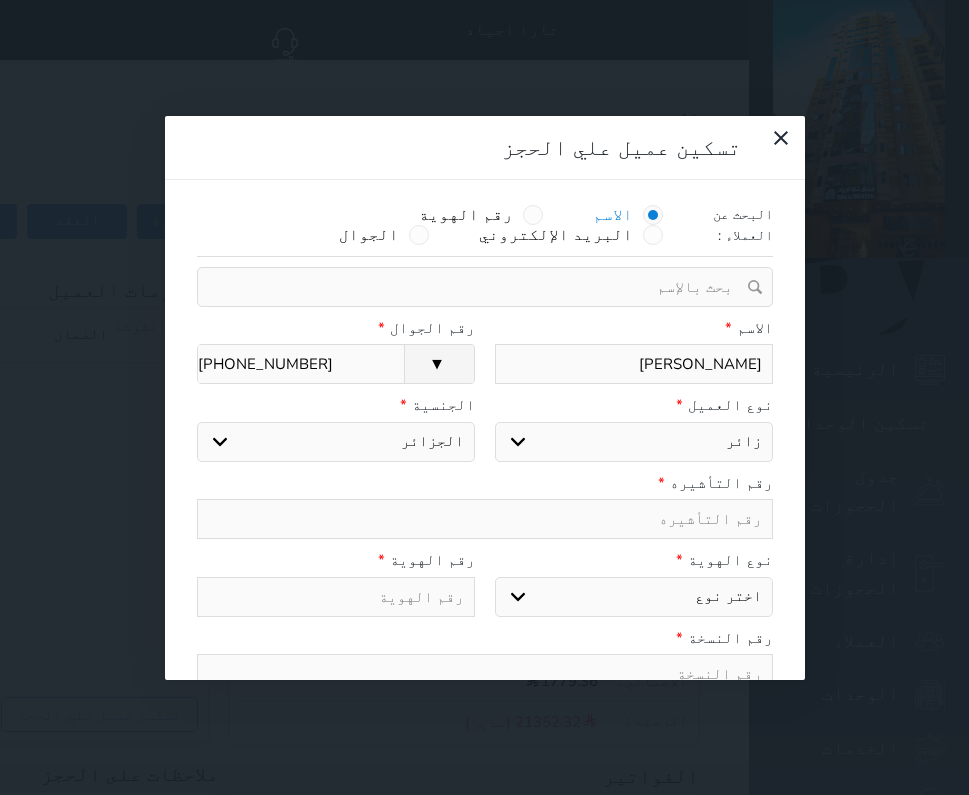 click at bounding box center (485, 674) 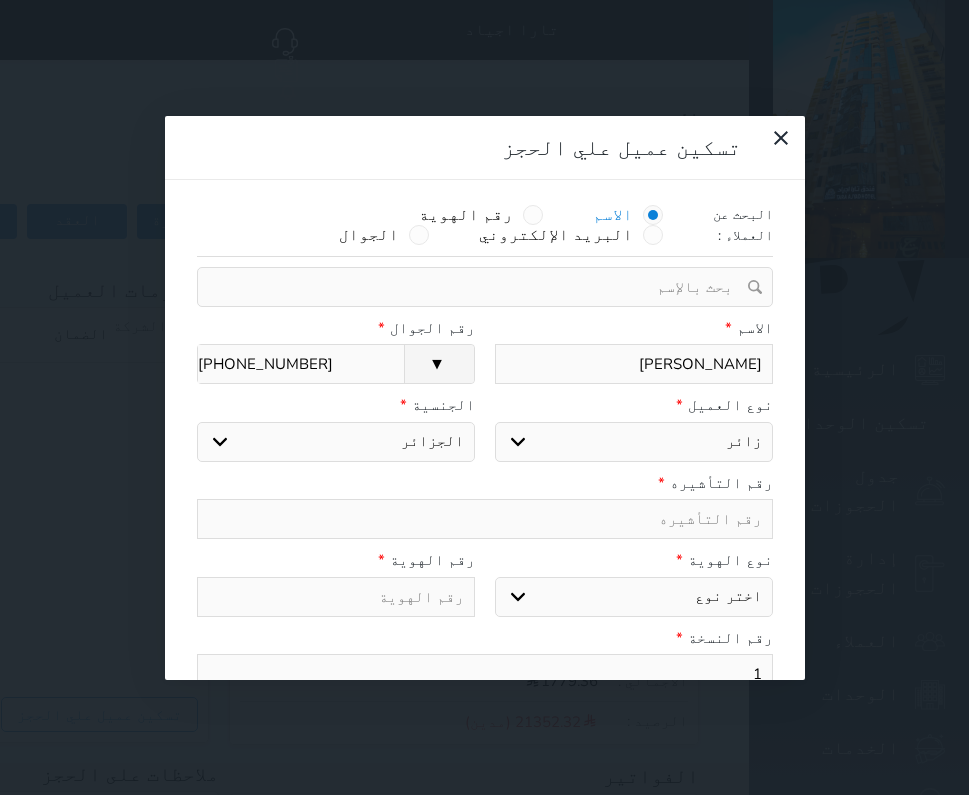 type on "1" 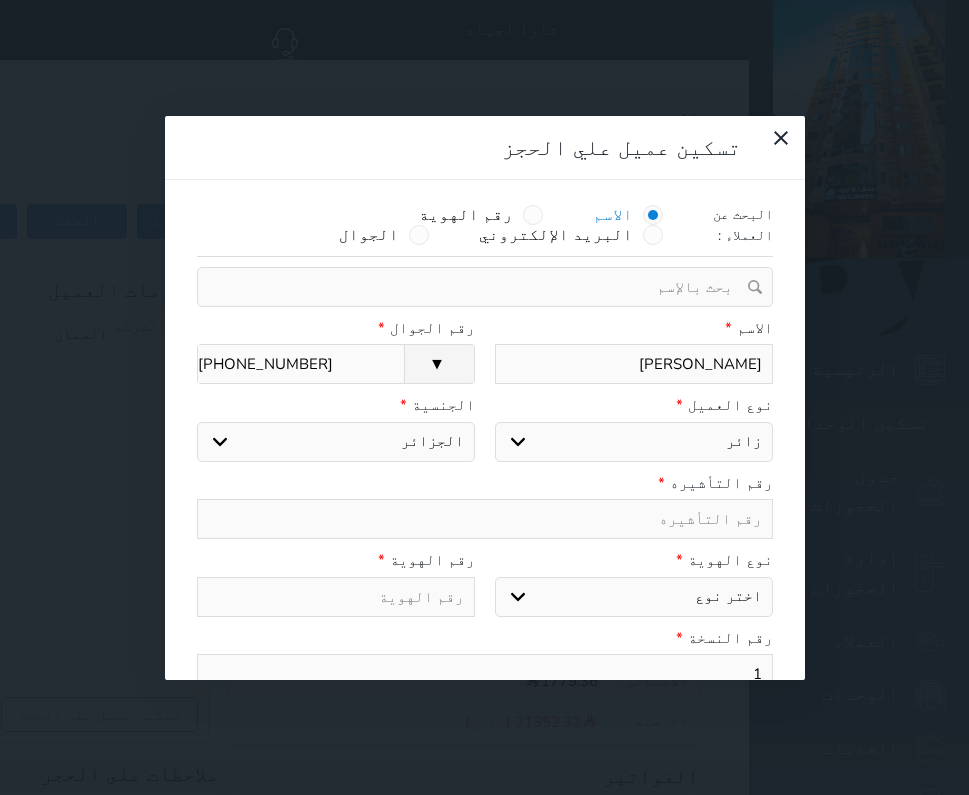 select on "5" 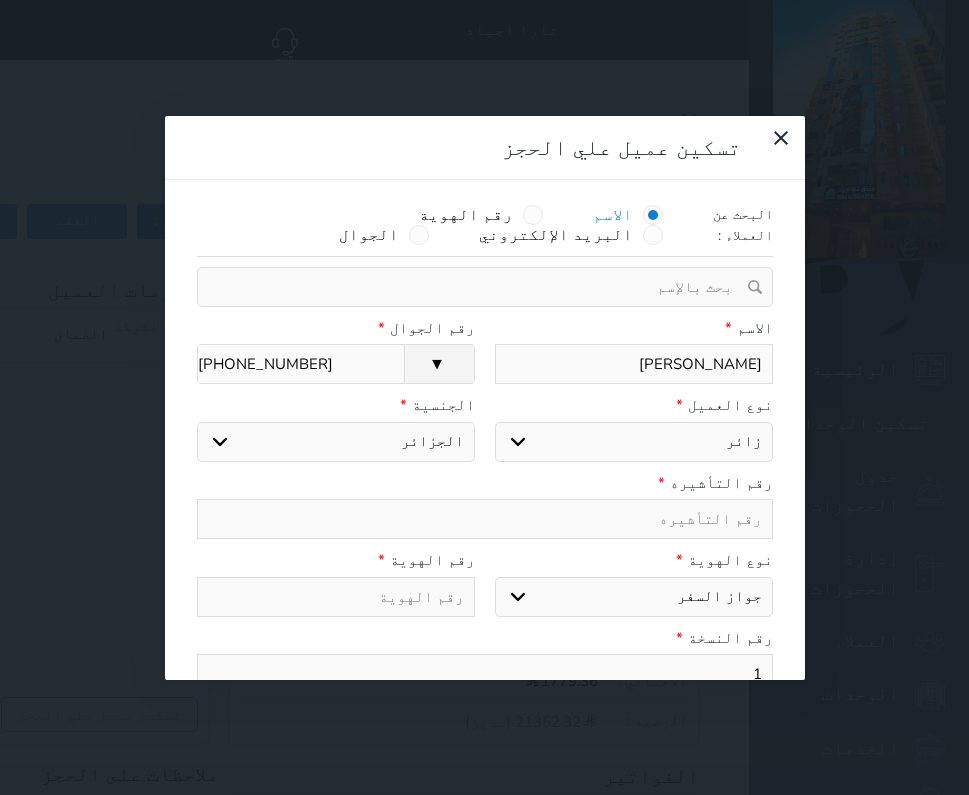 click on "اختر نوع   جواز السفر هوية زائر" at bounding box center [634, 597] 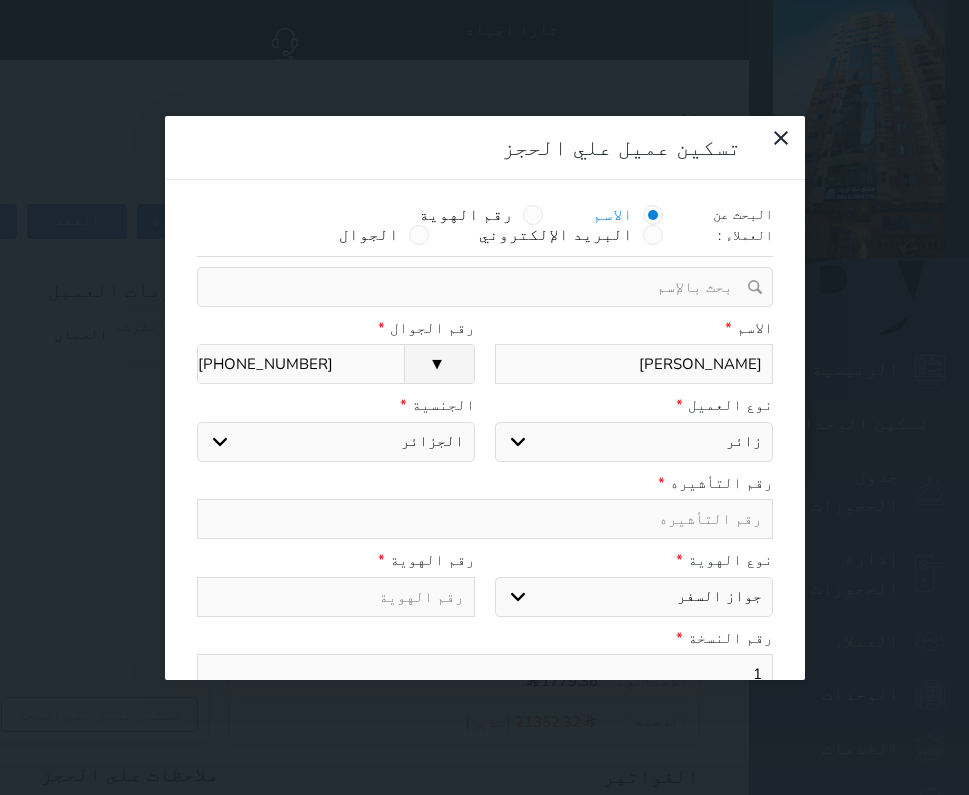 select 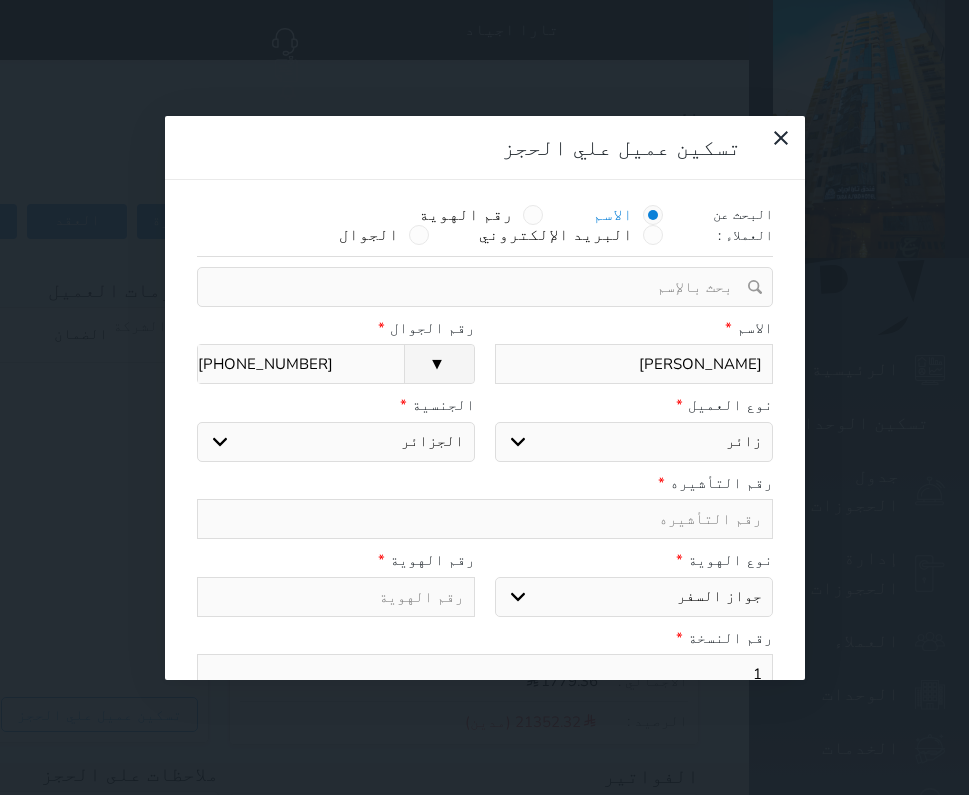 select 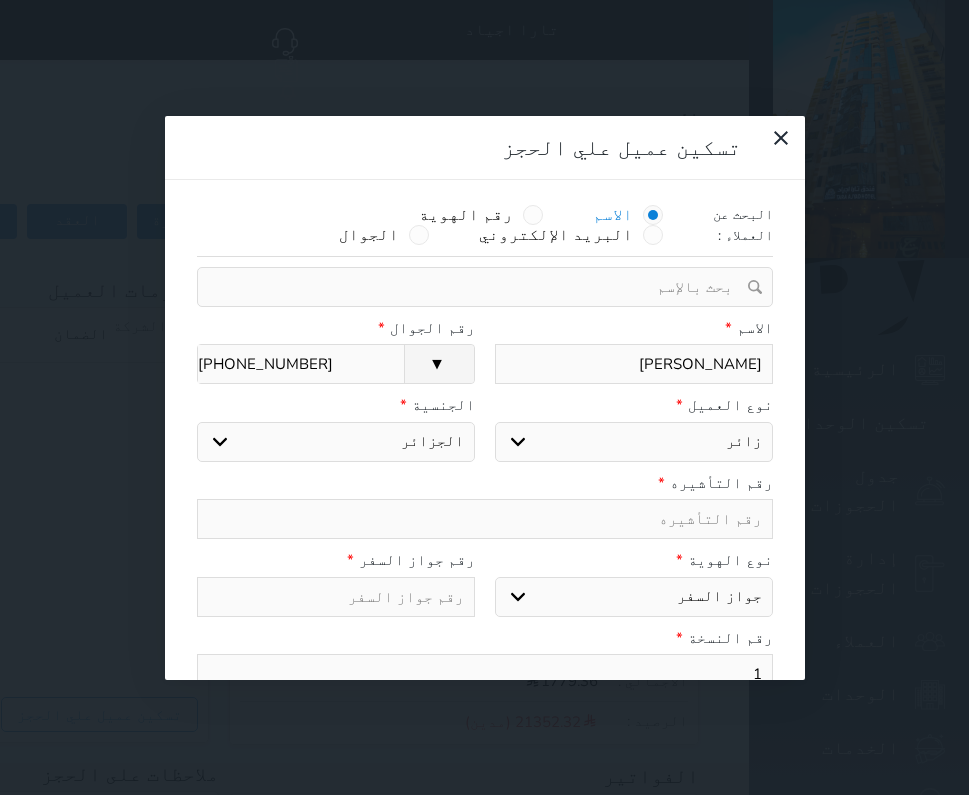 click at bounding box center [485, 519] 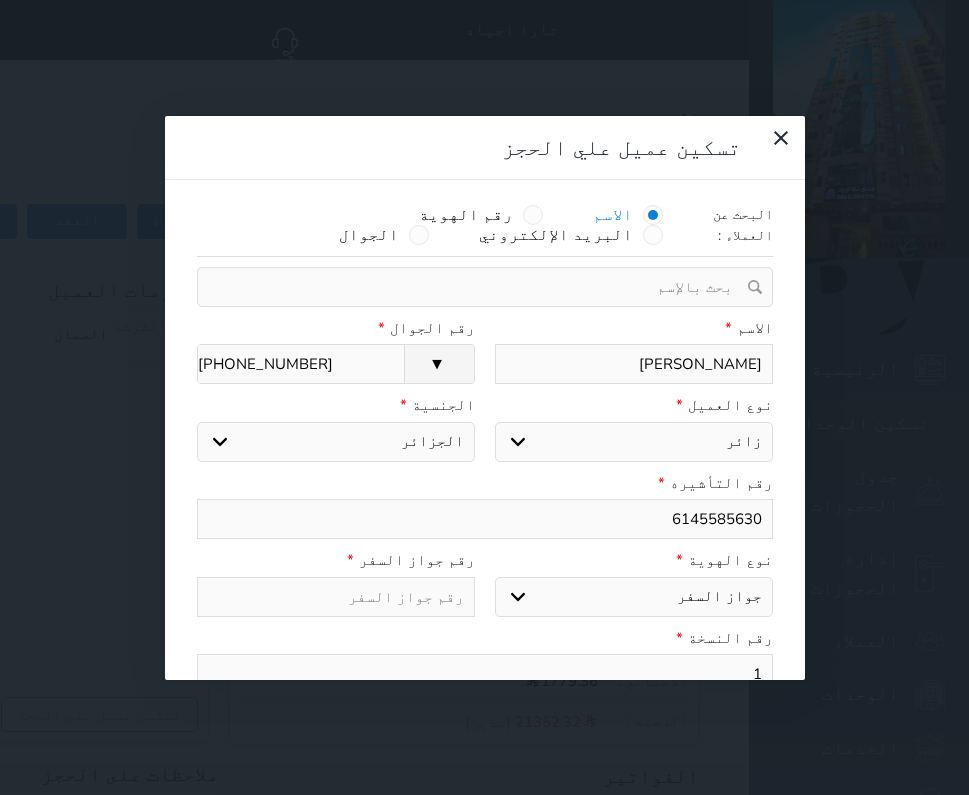 type on "6145585630" 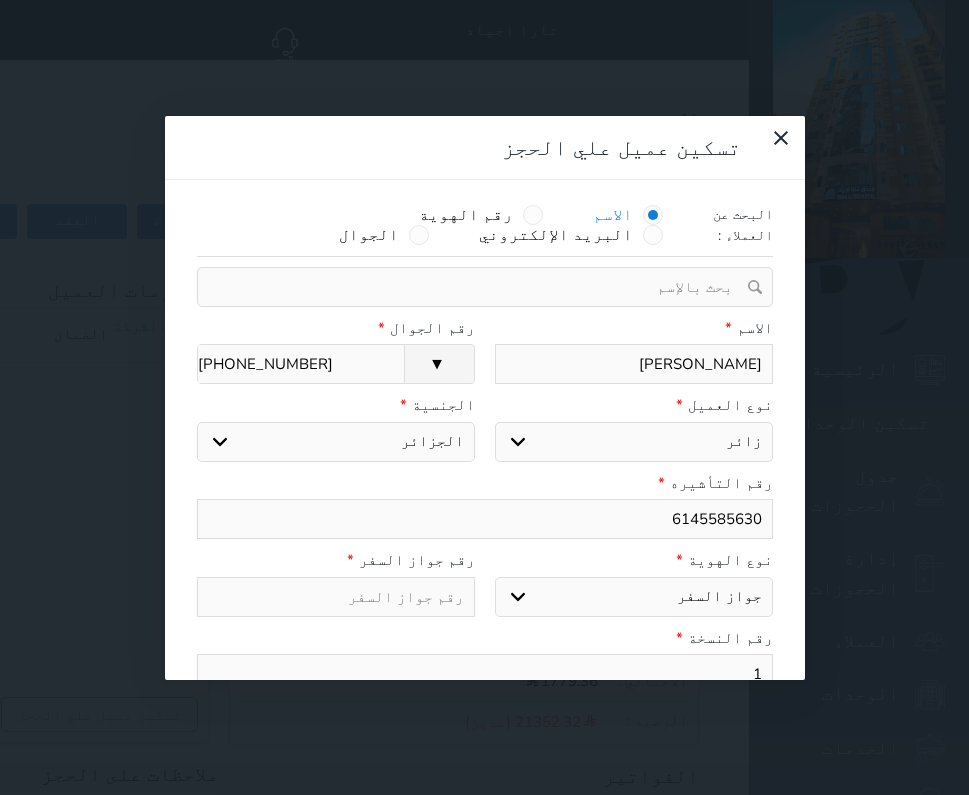 click at bounding box center (336, 597) 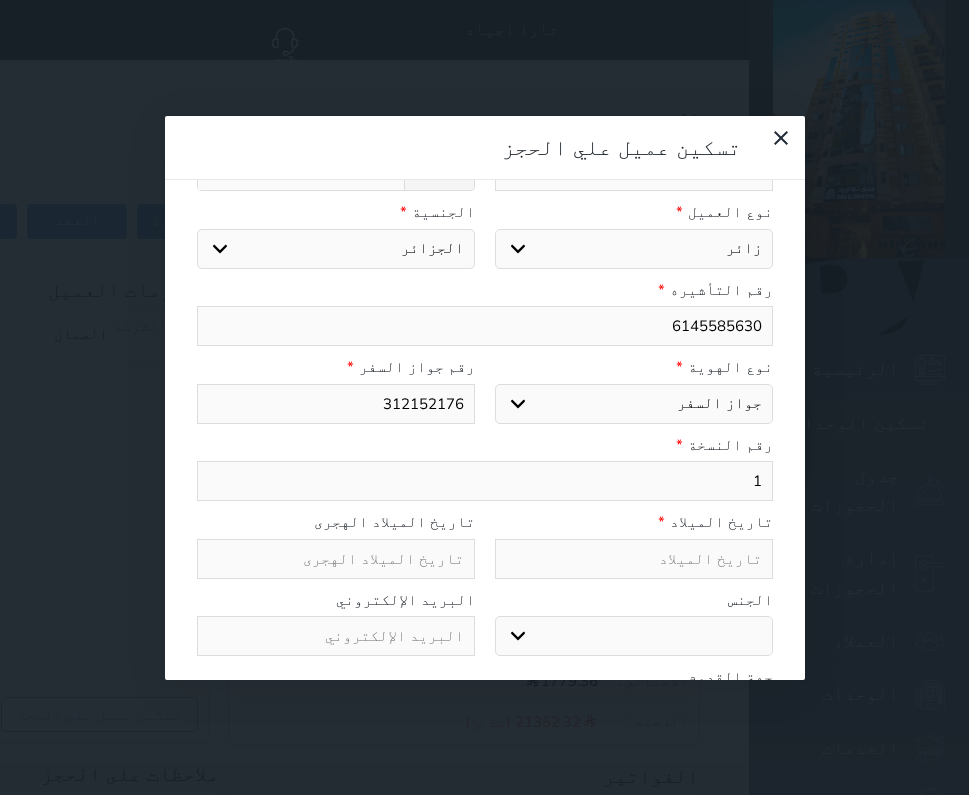 scroll, scrollTop: 200, scrollLeft: 0, axis: vertical 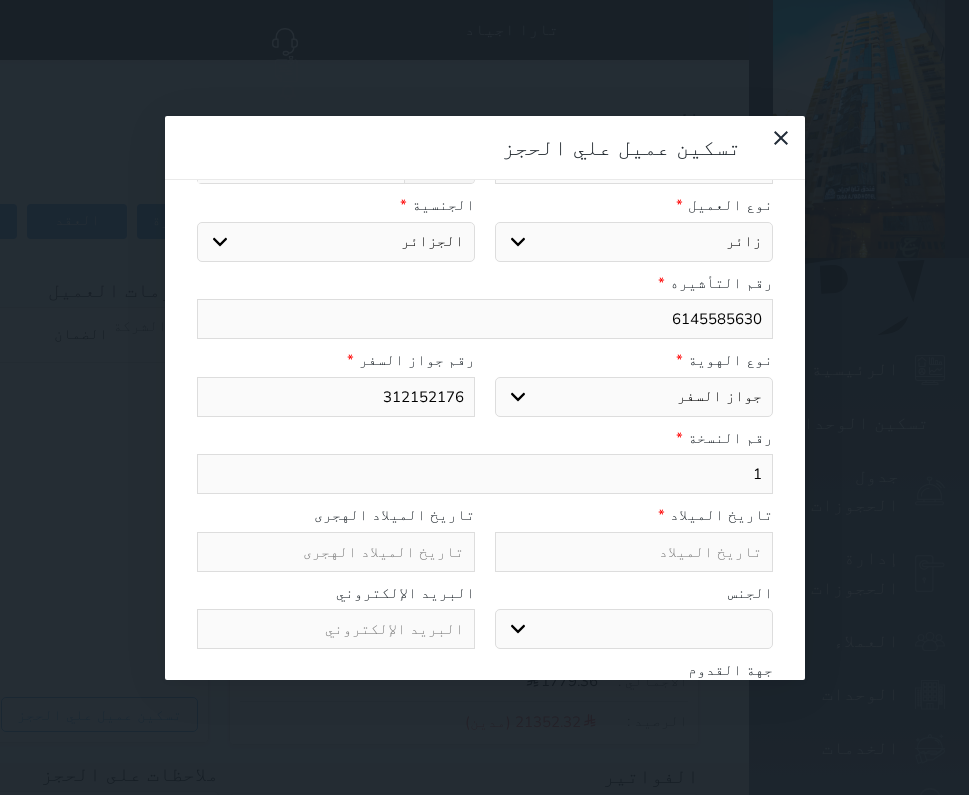 type on "312152176" 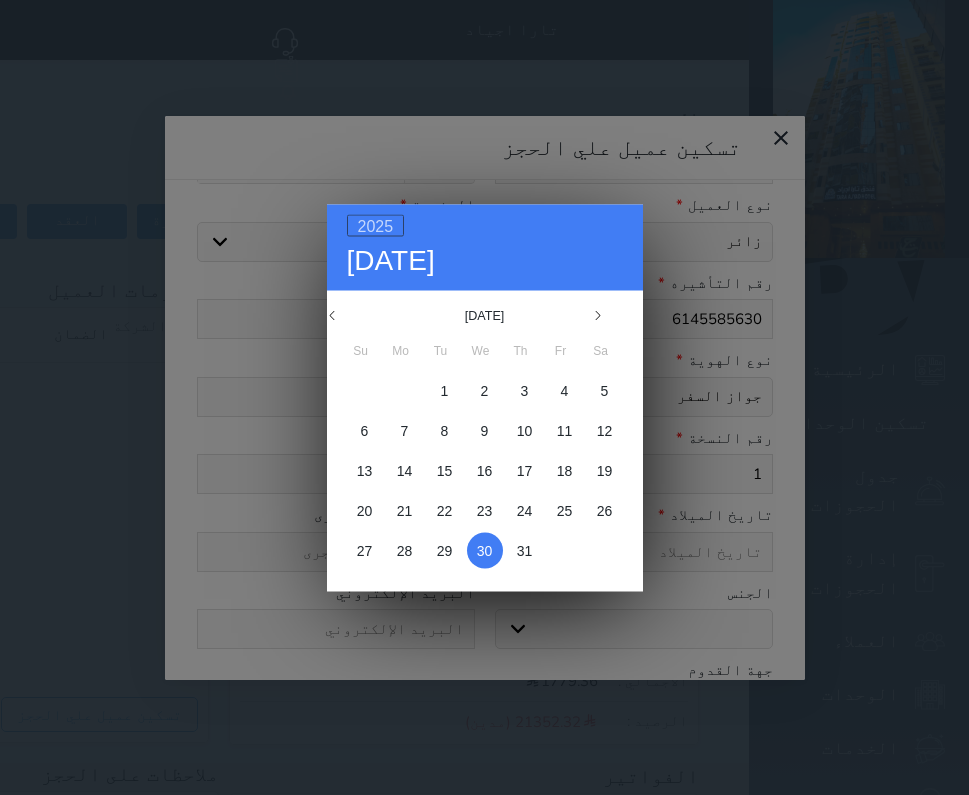 click on "2025" at bounding box center [376, 225] 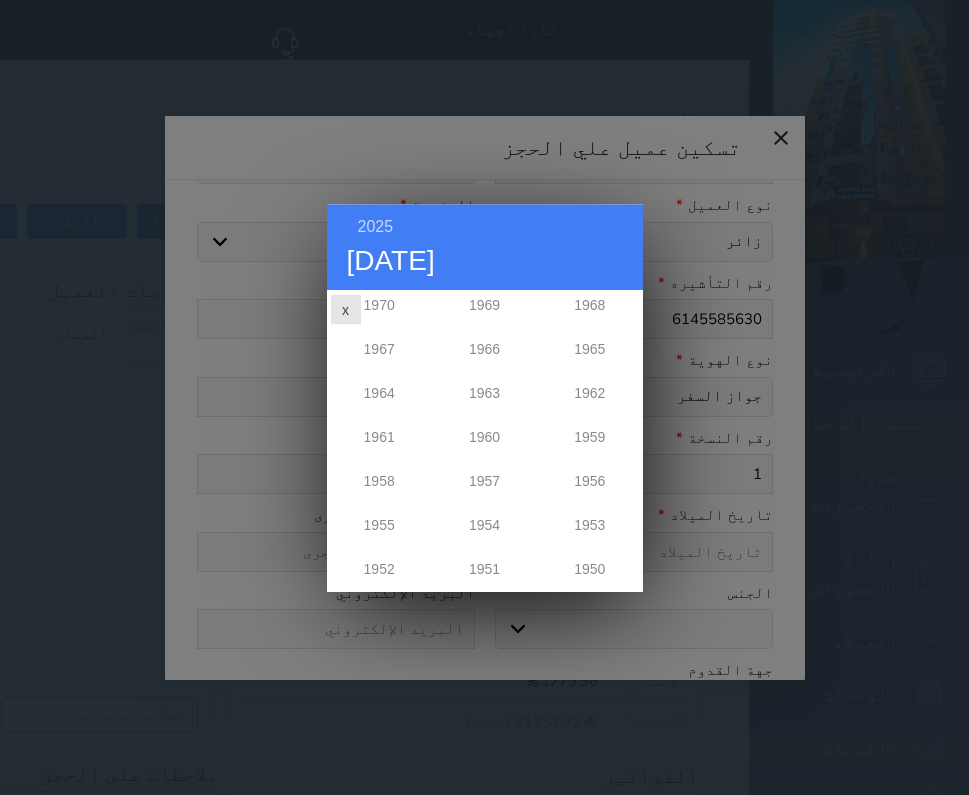 scroll, scrollTop: 1272, scrollLeft: 0, axis: vertical 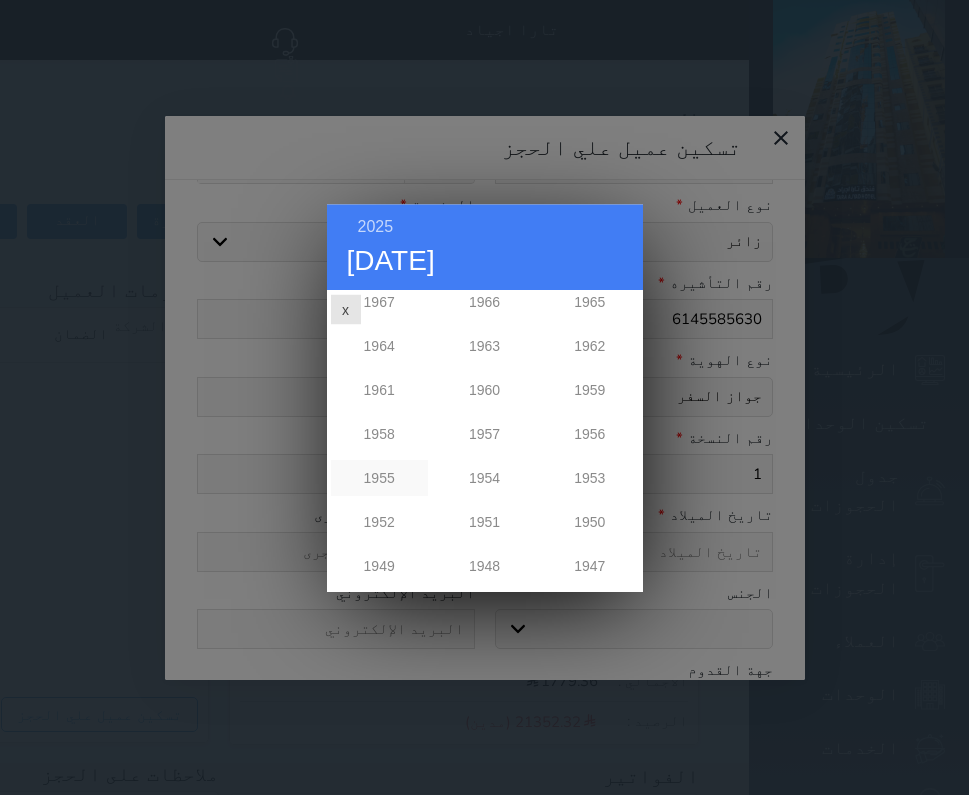 click on "1955" at bounding box center [379, 478] 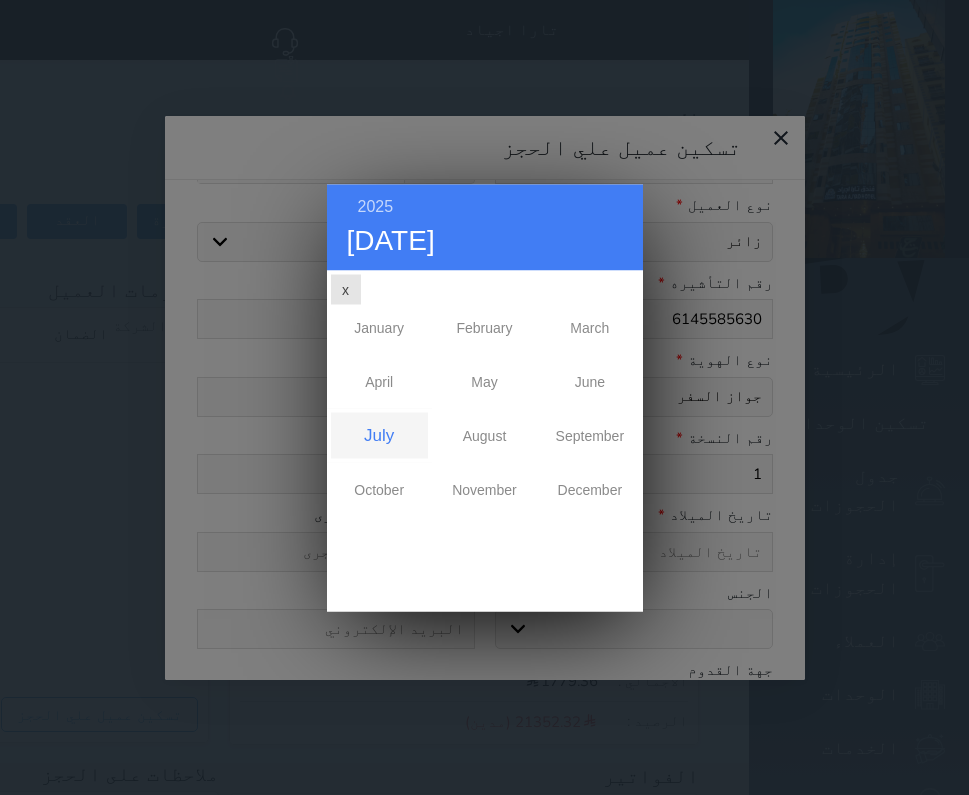 scroll, scrollTop: 0, scrollLeft: 0, axis: both 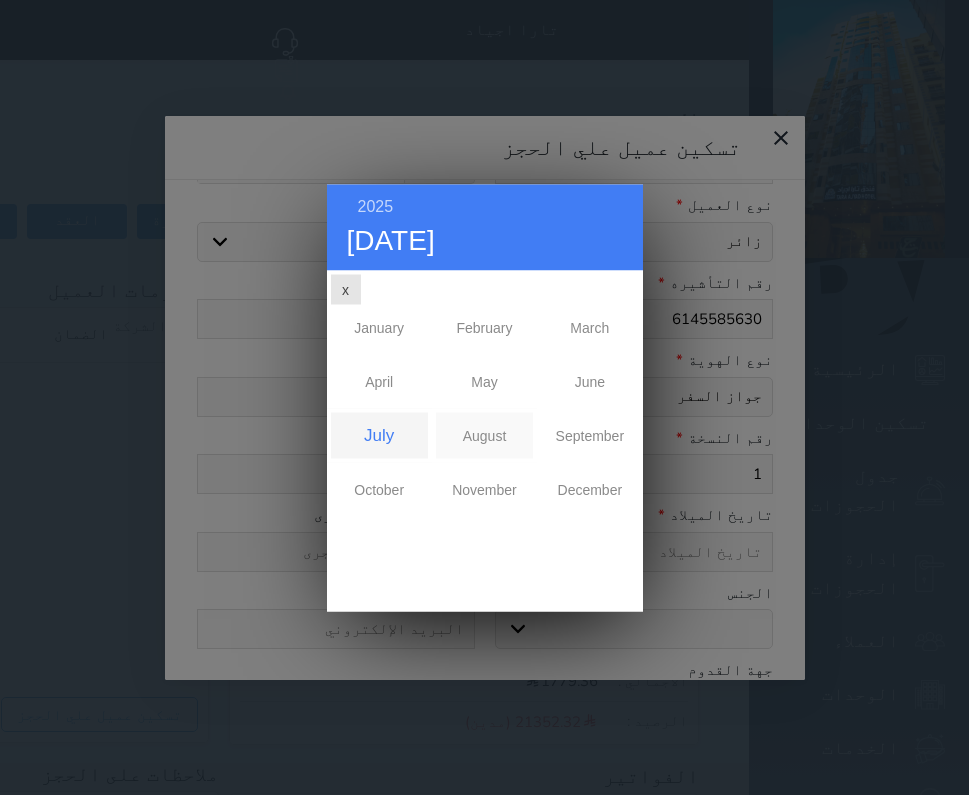click on "August" at bounding box center [484, 435] 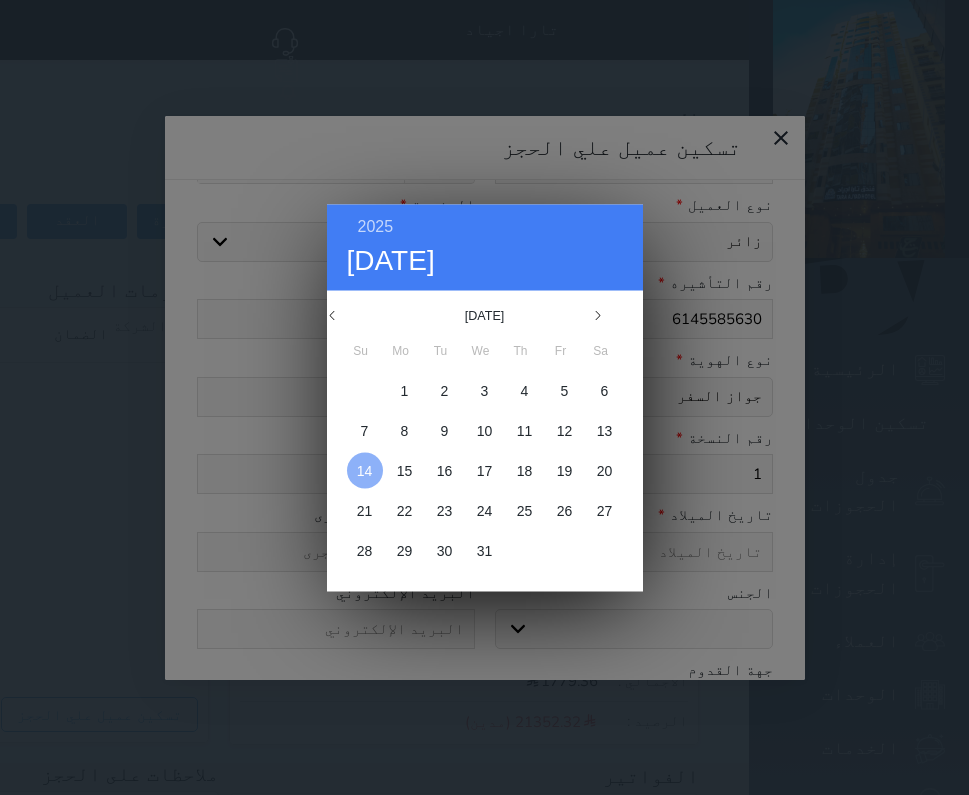 click at bounding box center (365, 470) 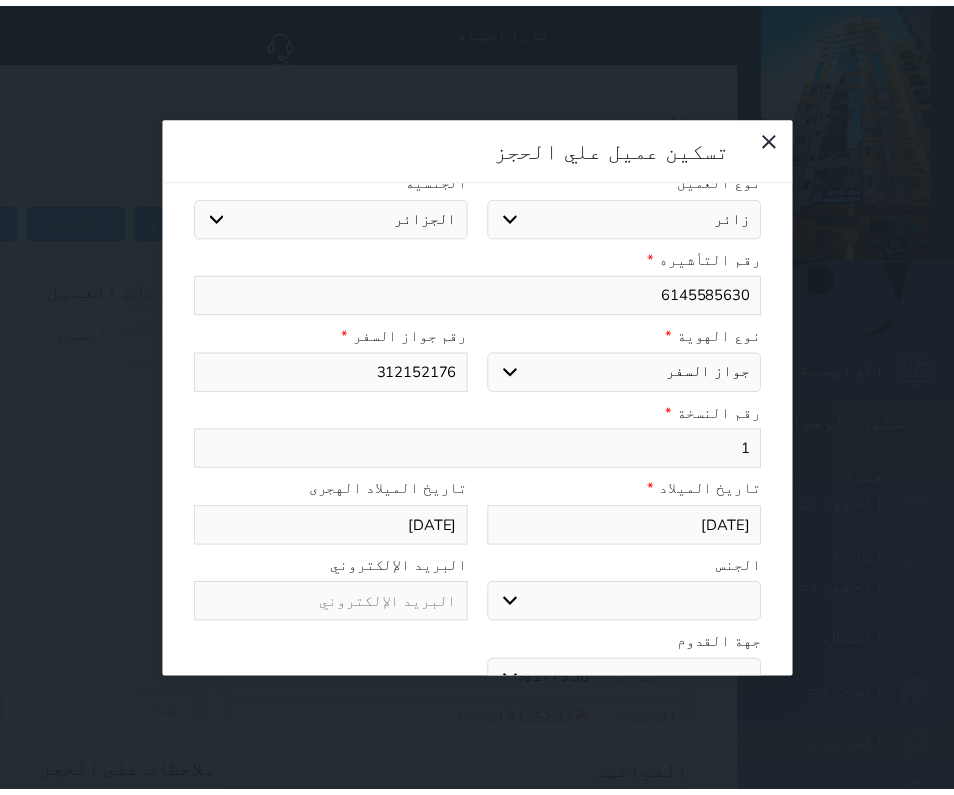 scroll, scrollTop: 267, scrollLeft: 0, axis: vertical 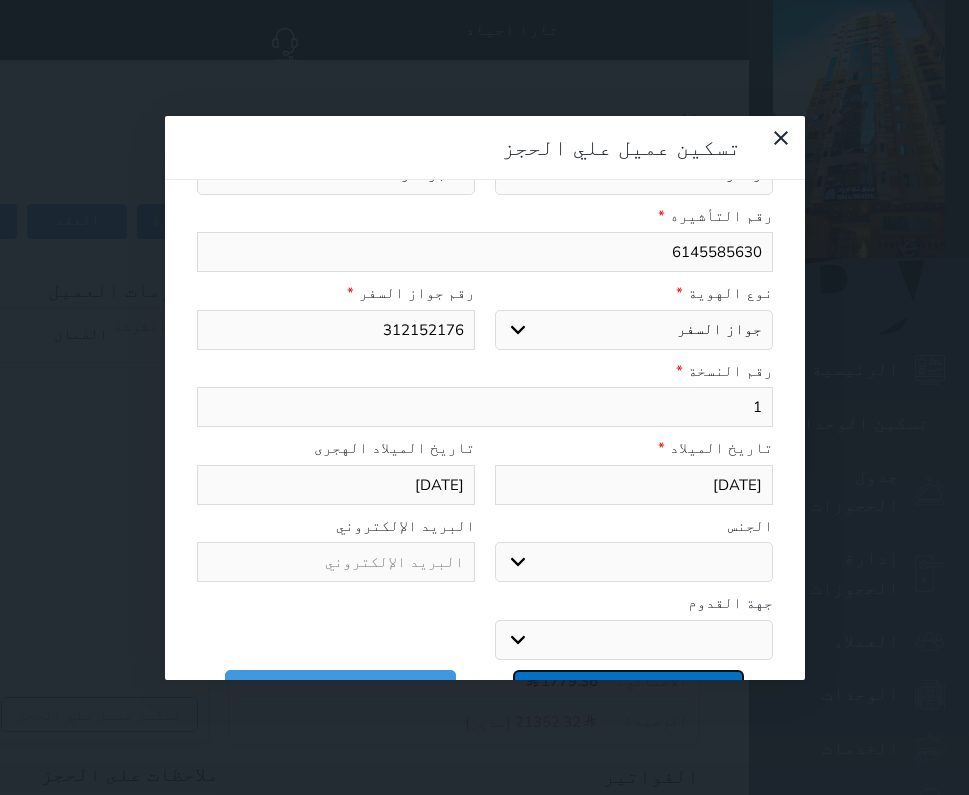 click on "تسكين عميل علي الحجز" at bounding box center (628, 687) 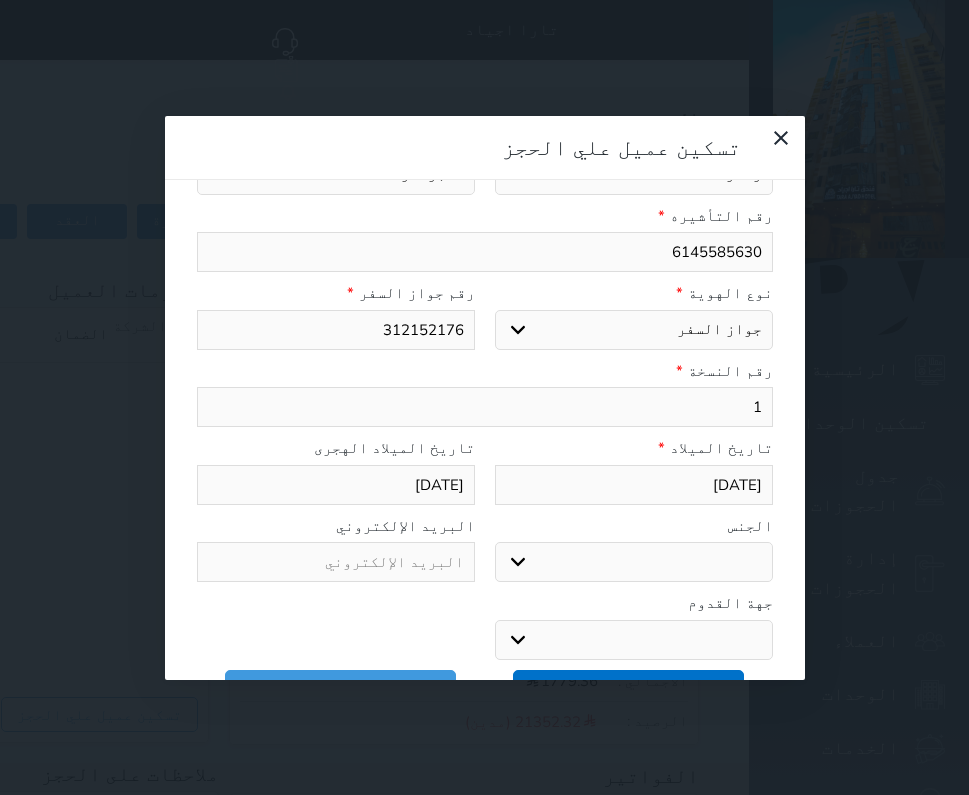 select 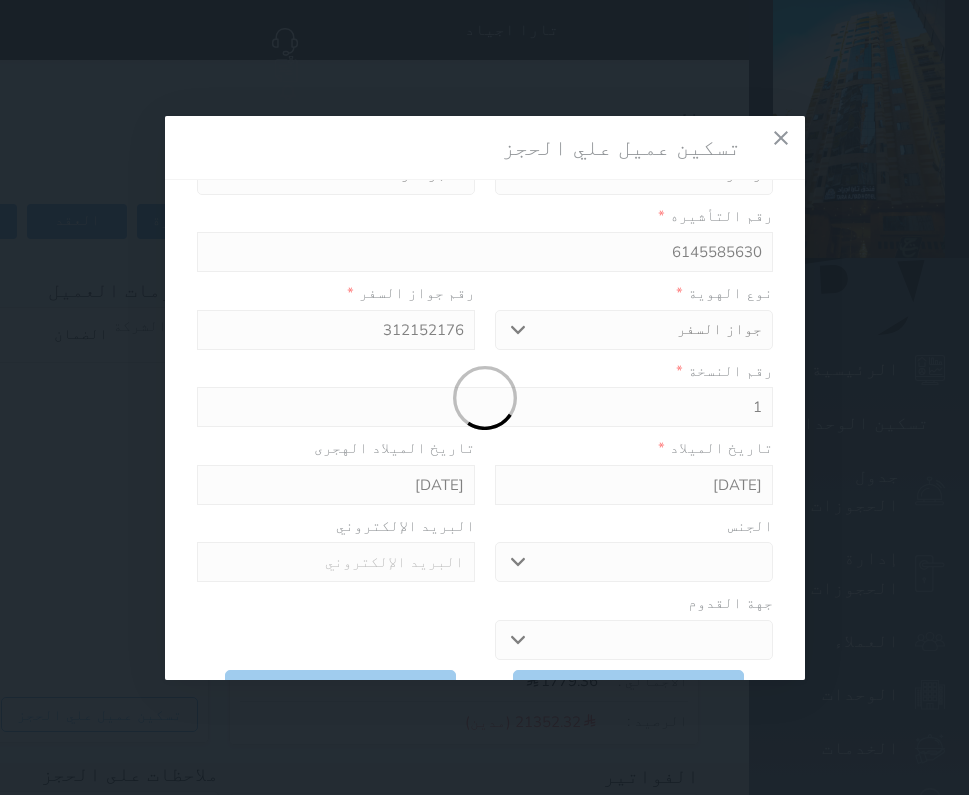 select 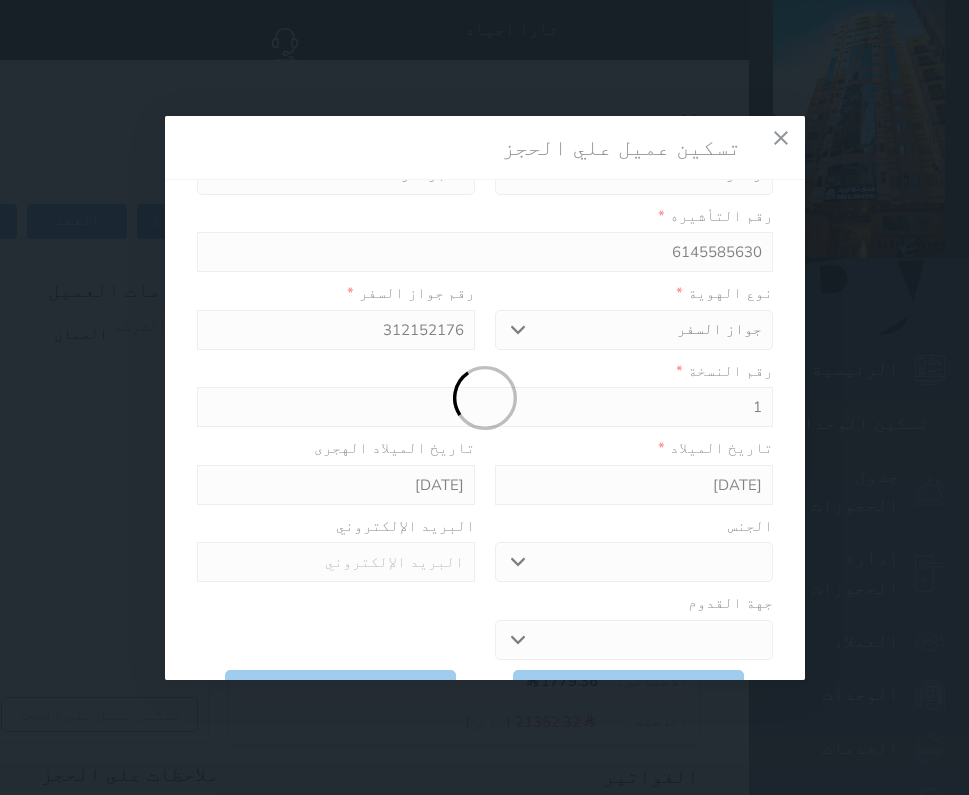 select 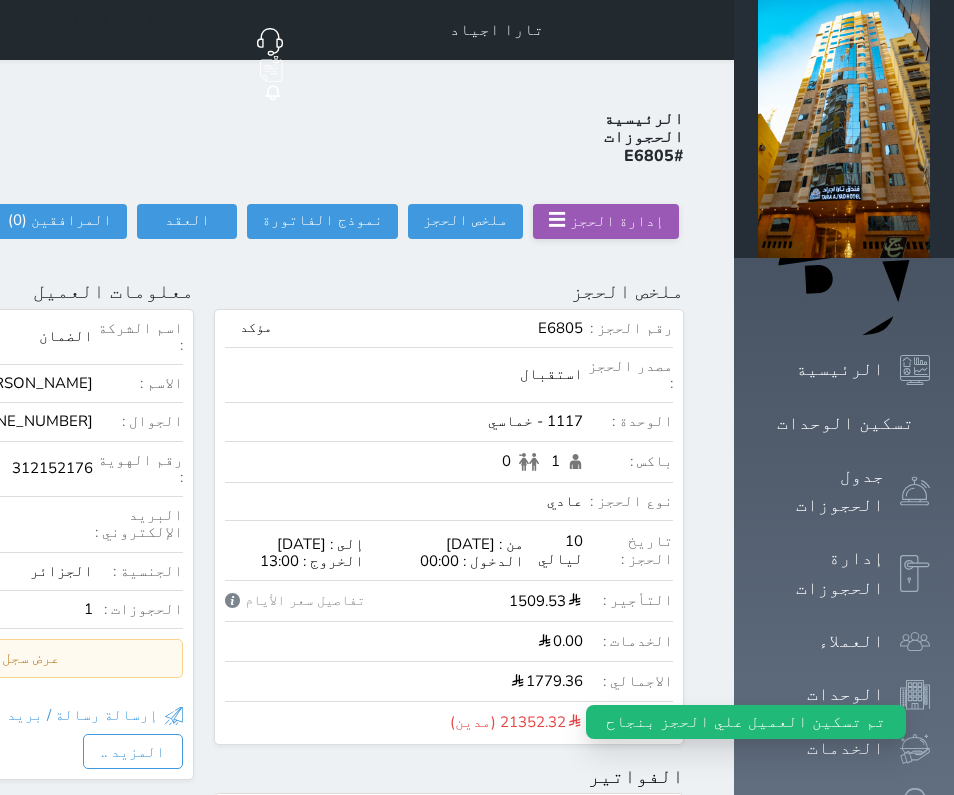 click on "تسجيل دخول" at bounding box center [-75, 221] 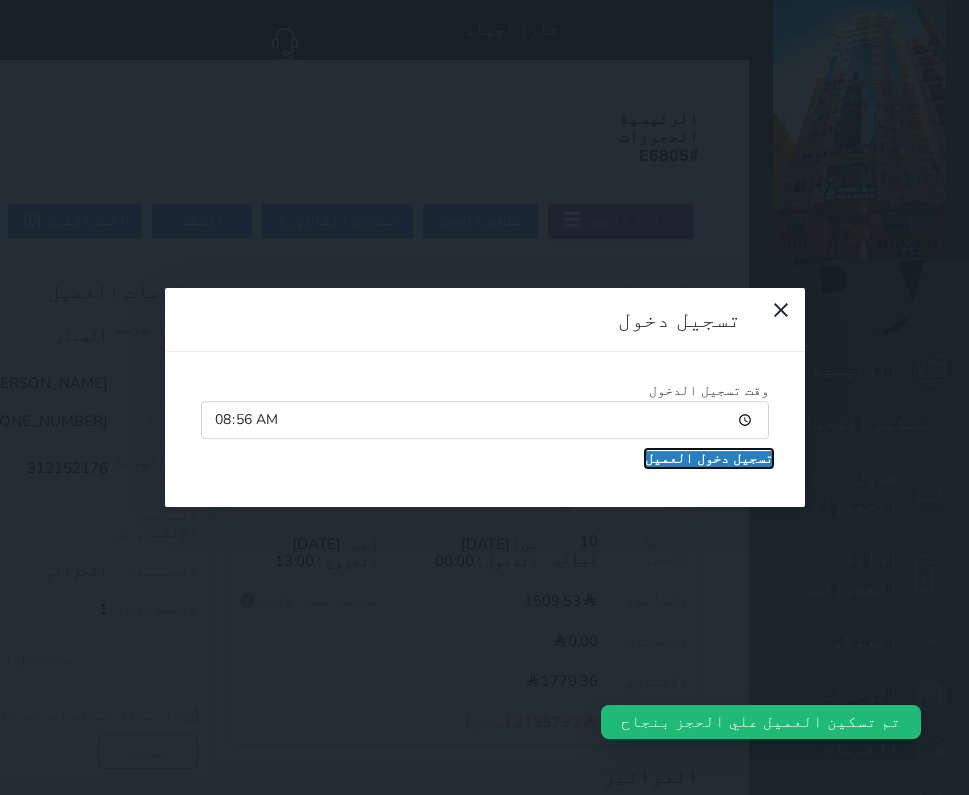 click on "تسجيل دخول العميل" at bounding box center [709, 459] 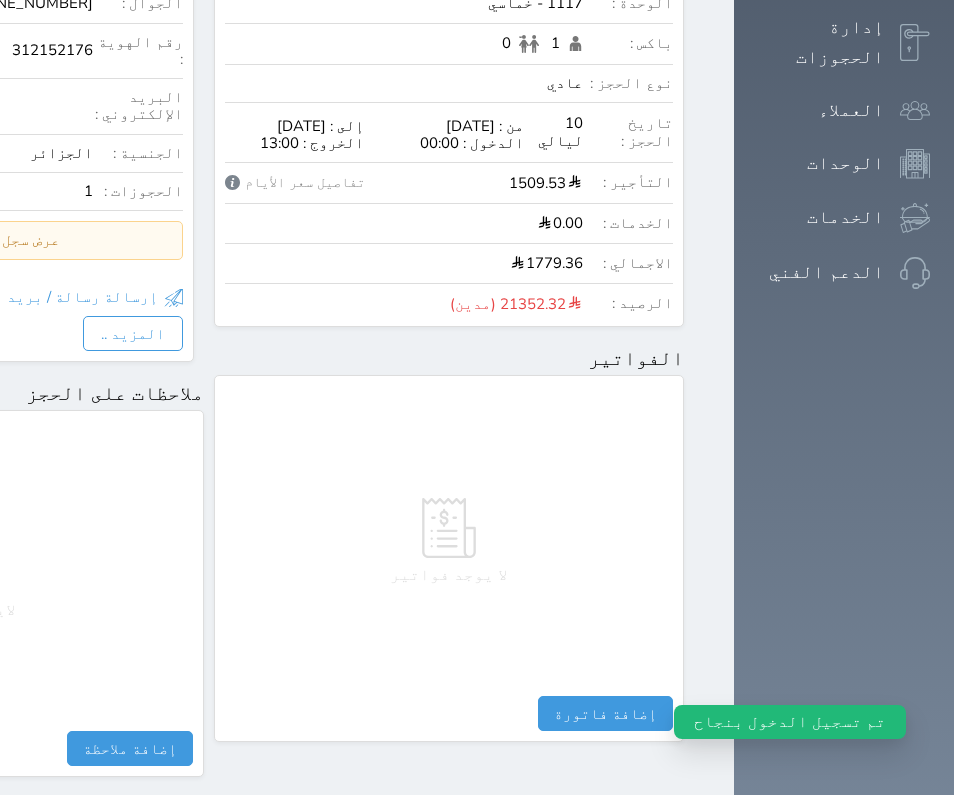scroll, scrollTop: 580, scrollLeft: 0, axis: vertical 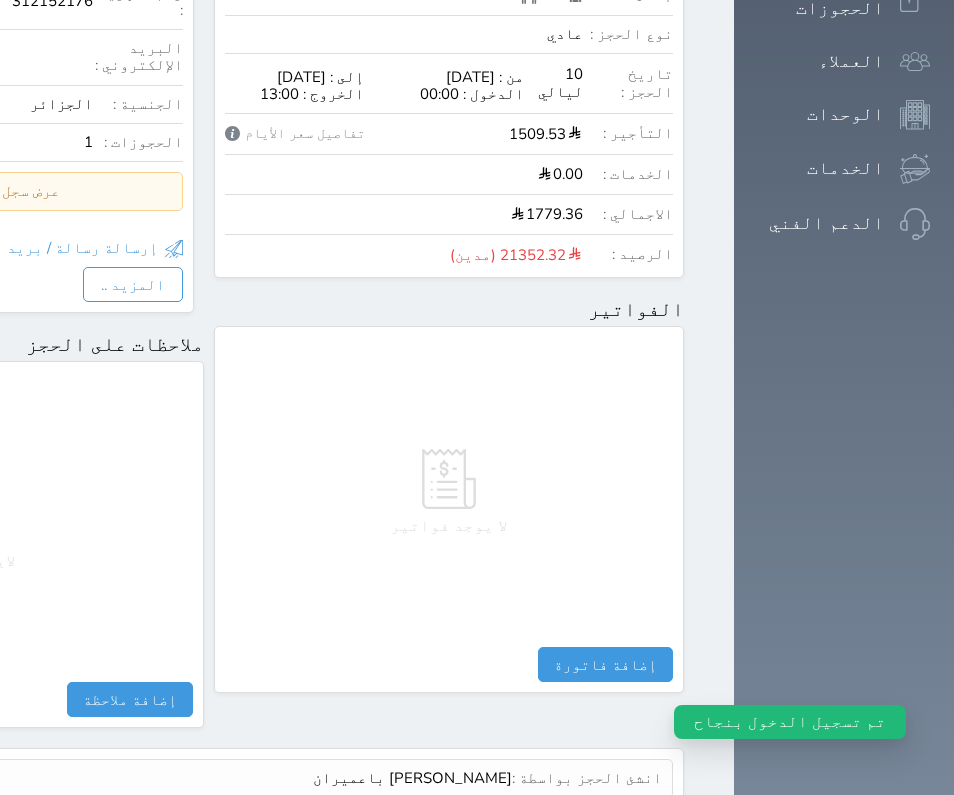 click on "عرض سجل شموس" at bounding box center [608, 825] 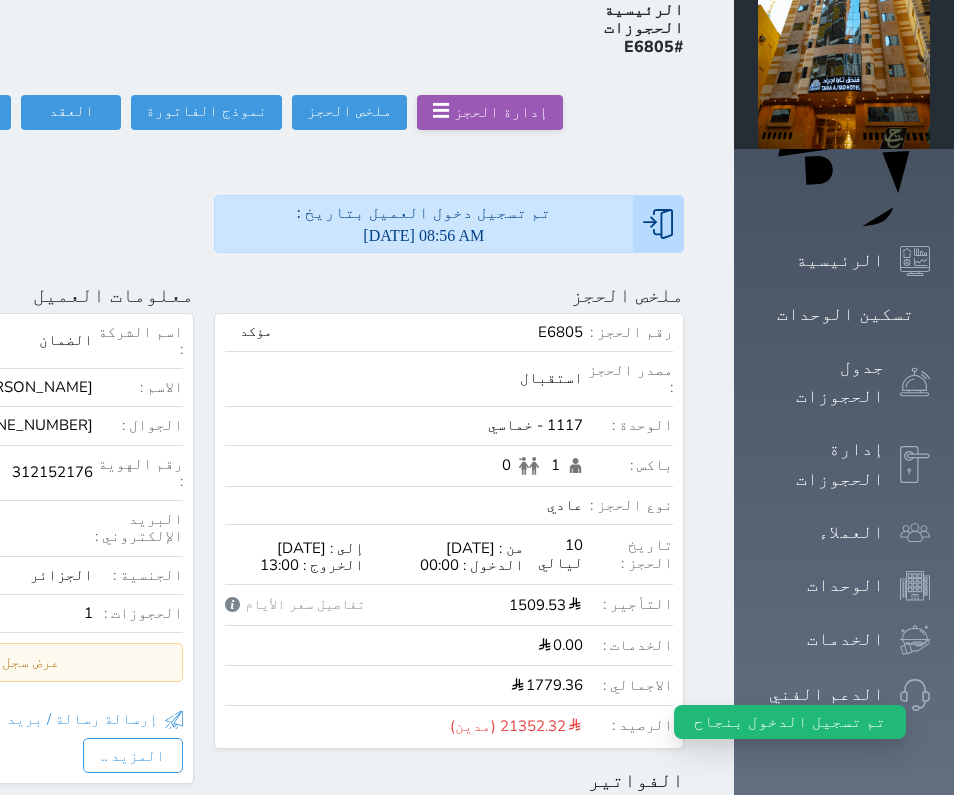 scroll, scrollTop: 0, scrollLeft: 0, axis: both 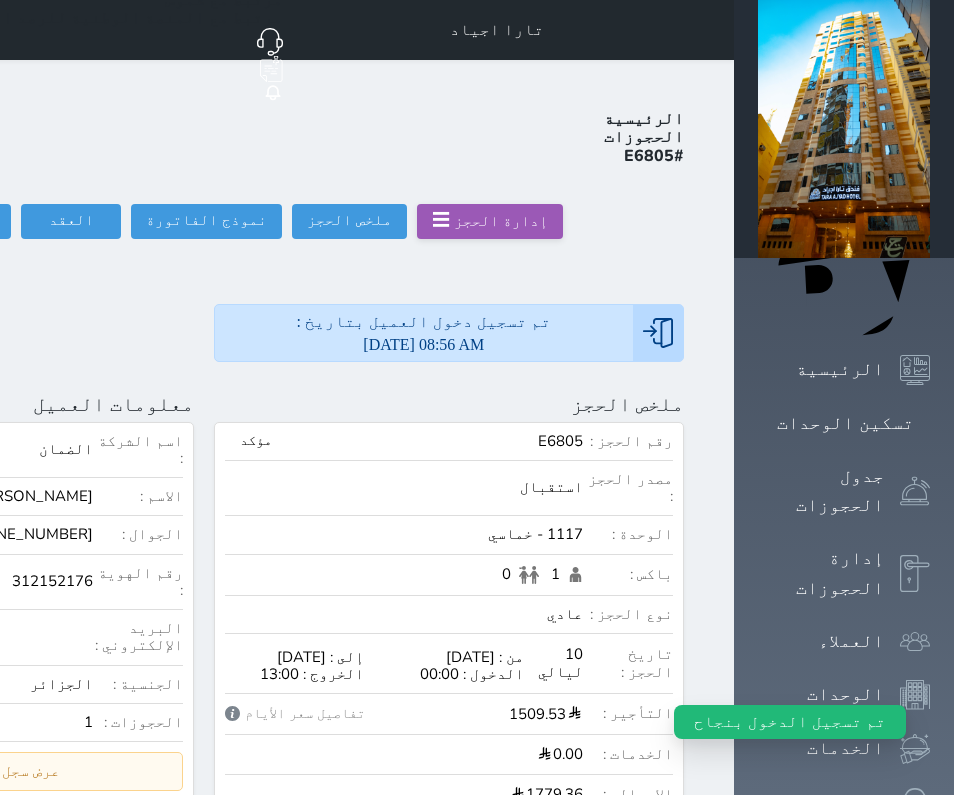 click on "الضمان" at bounding box center [66, 449] 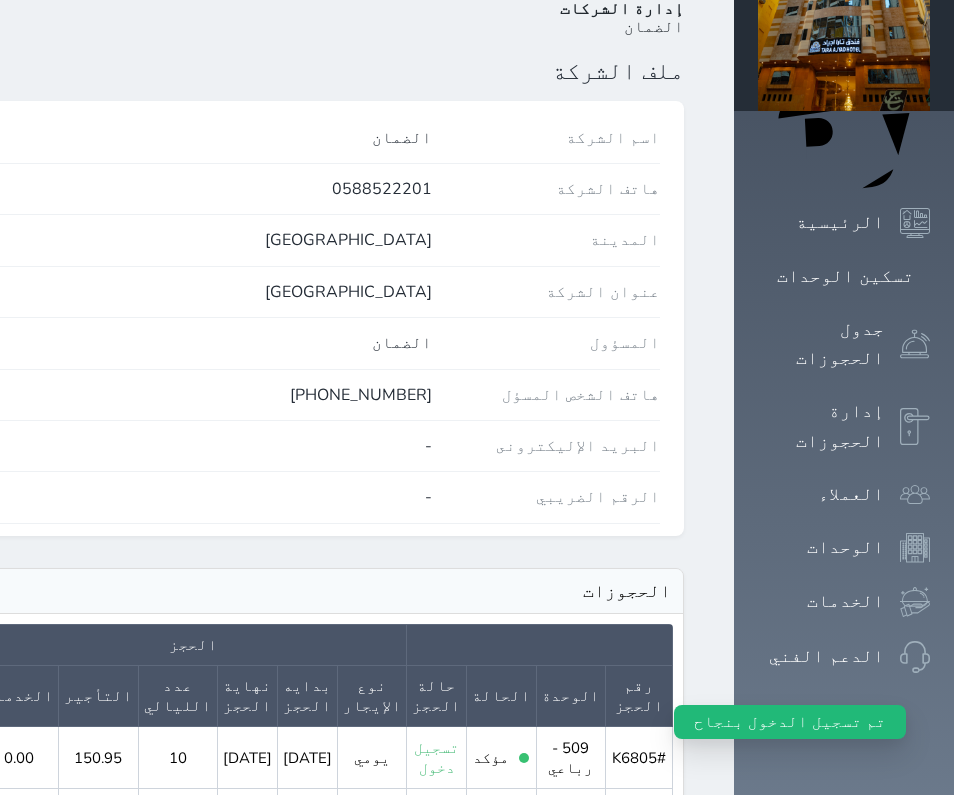 scroll, scrollTop: 446, scrollLeft: 0, axis: vertical 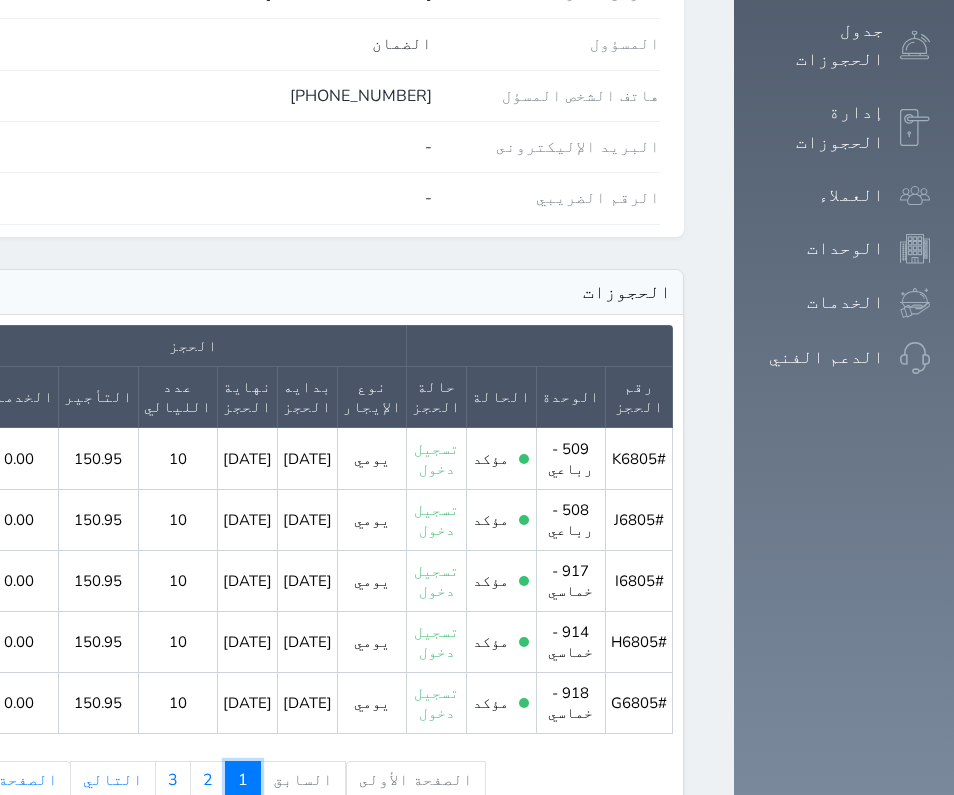 click on "1" at bounding box center [243, 780] 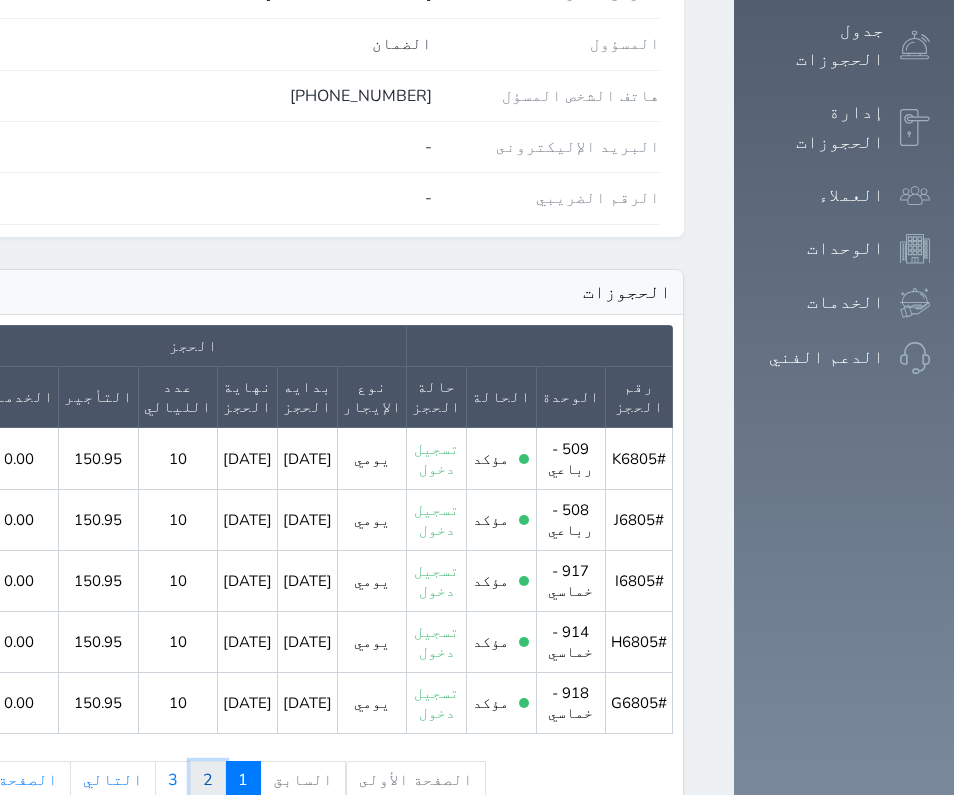 click on "2" at bounding box center [208, 780] 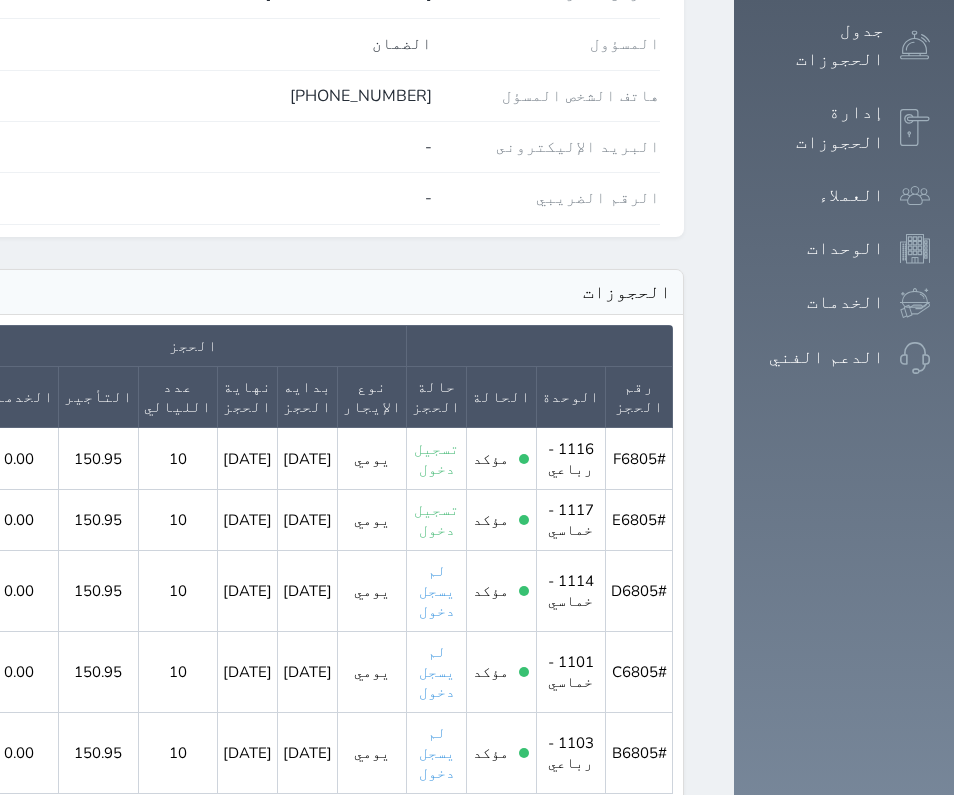 scroll, scrollTop: 0, scrollLeft: -171, axis: horizontal 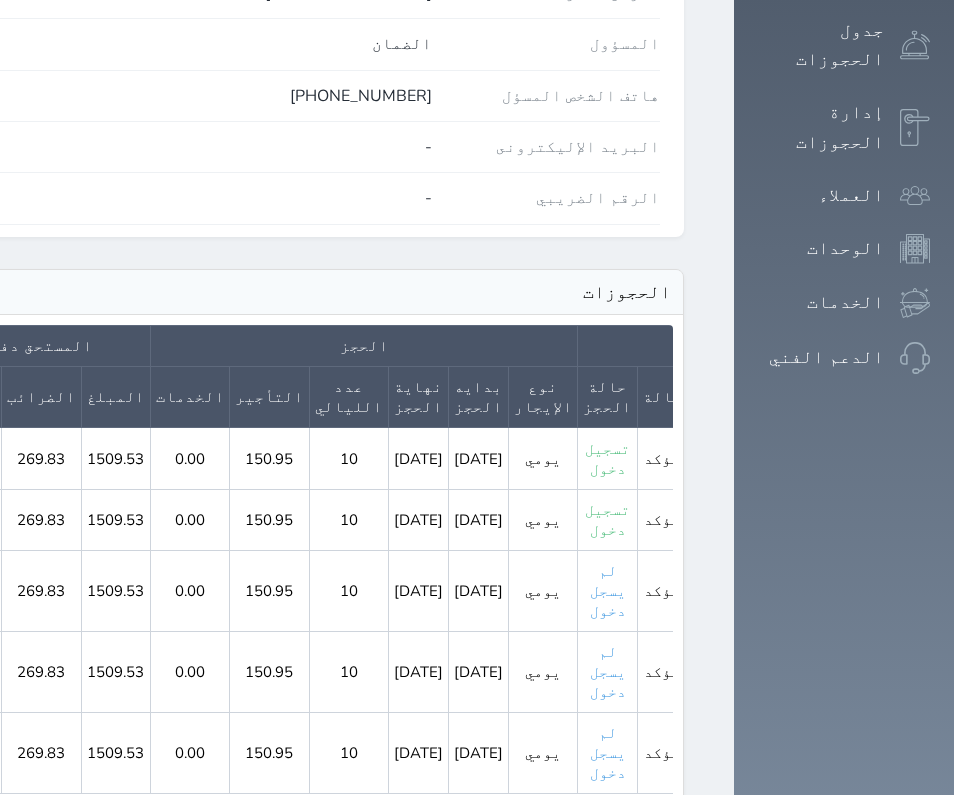 click 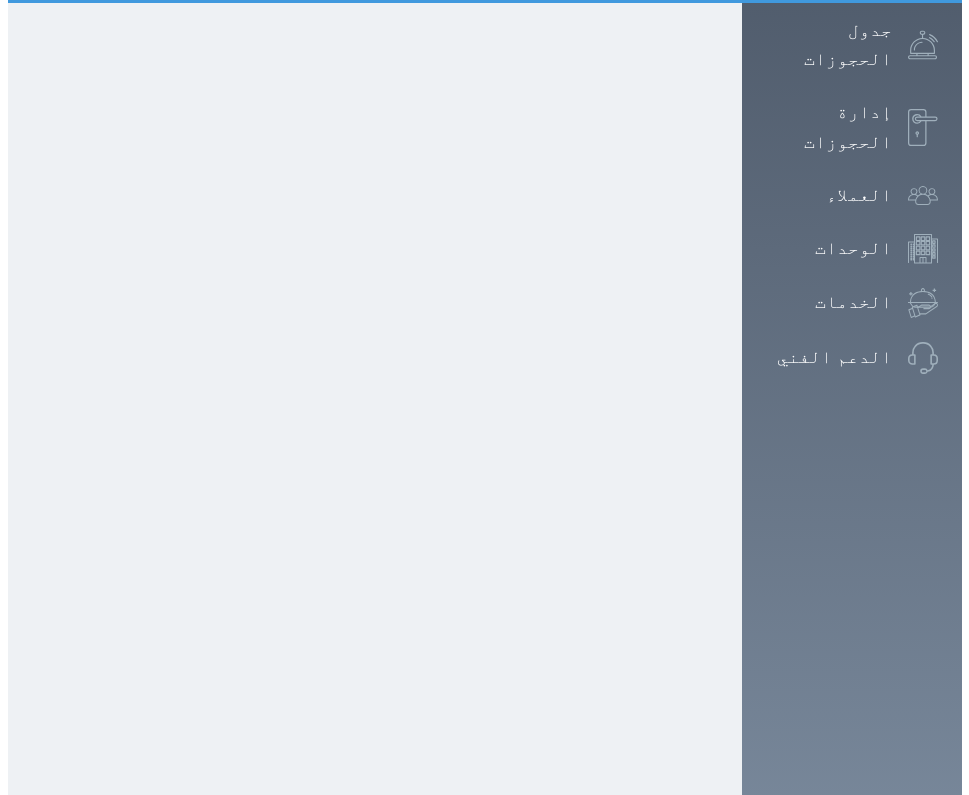 scroll, scrollTop: 0, scrollLeft: 0, axis: both 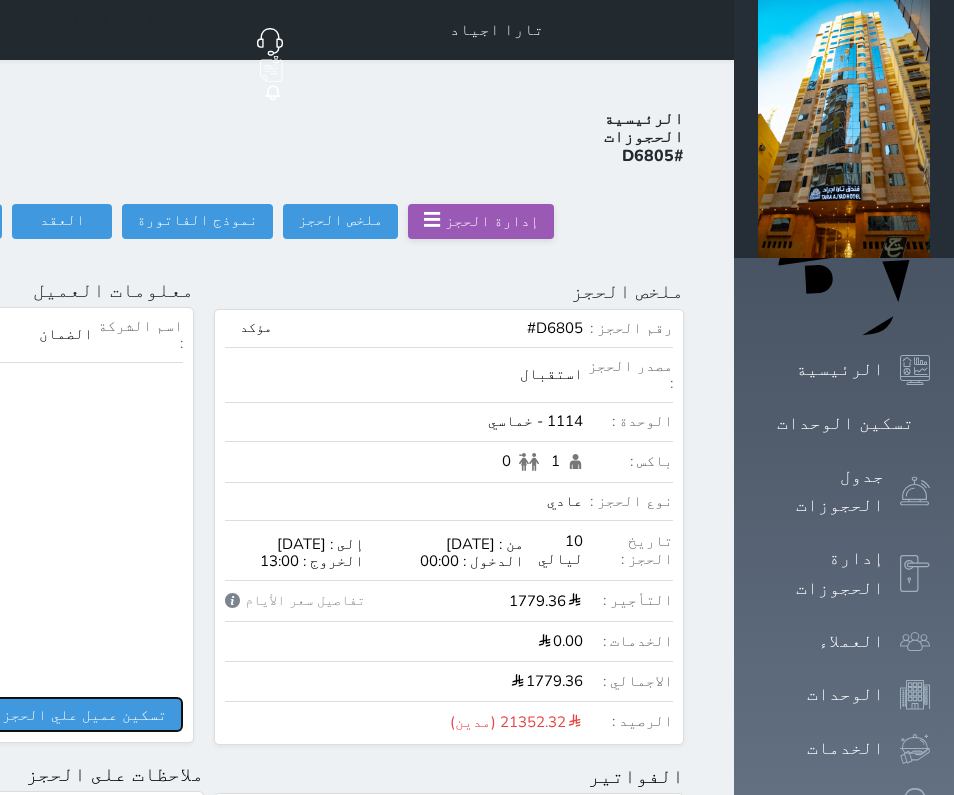 click on "تسكين عميل علي الحجز" at bounding box center [84, 714] 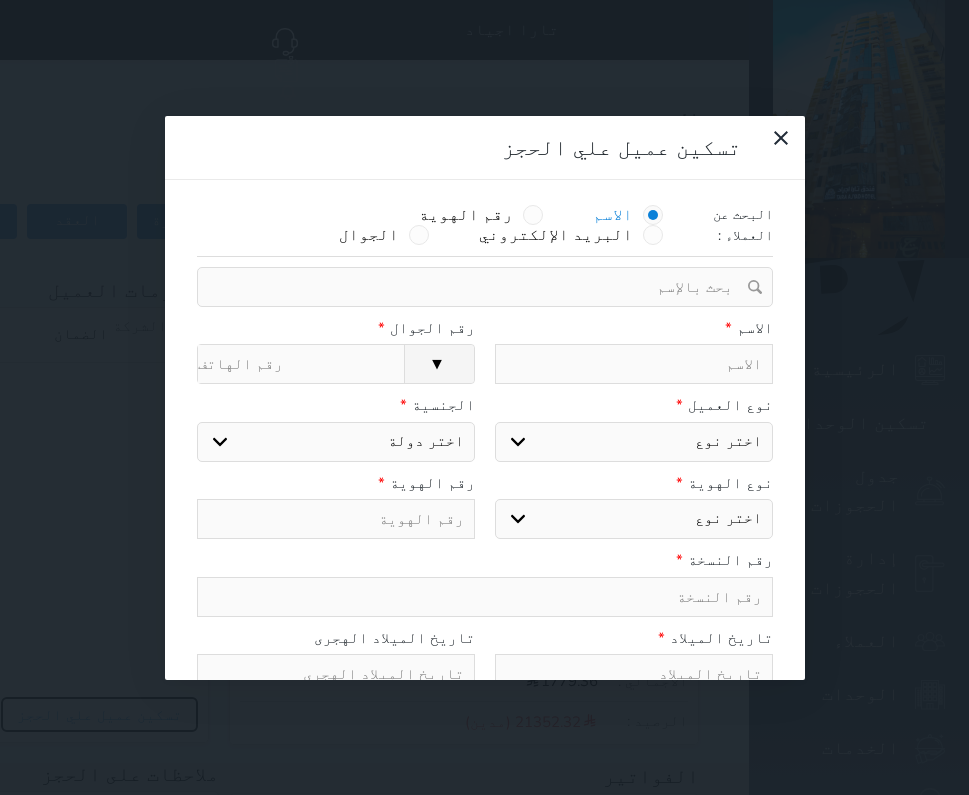 select 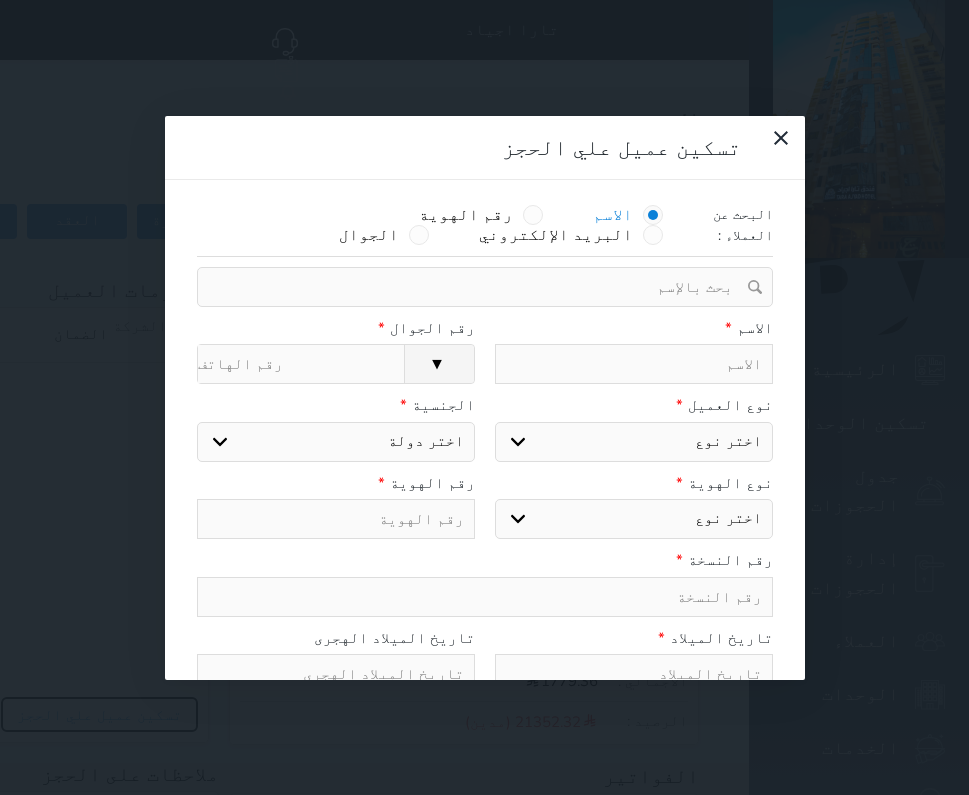 select 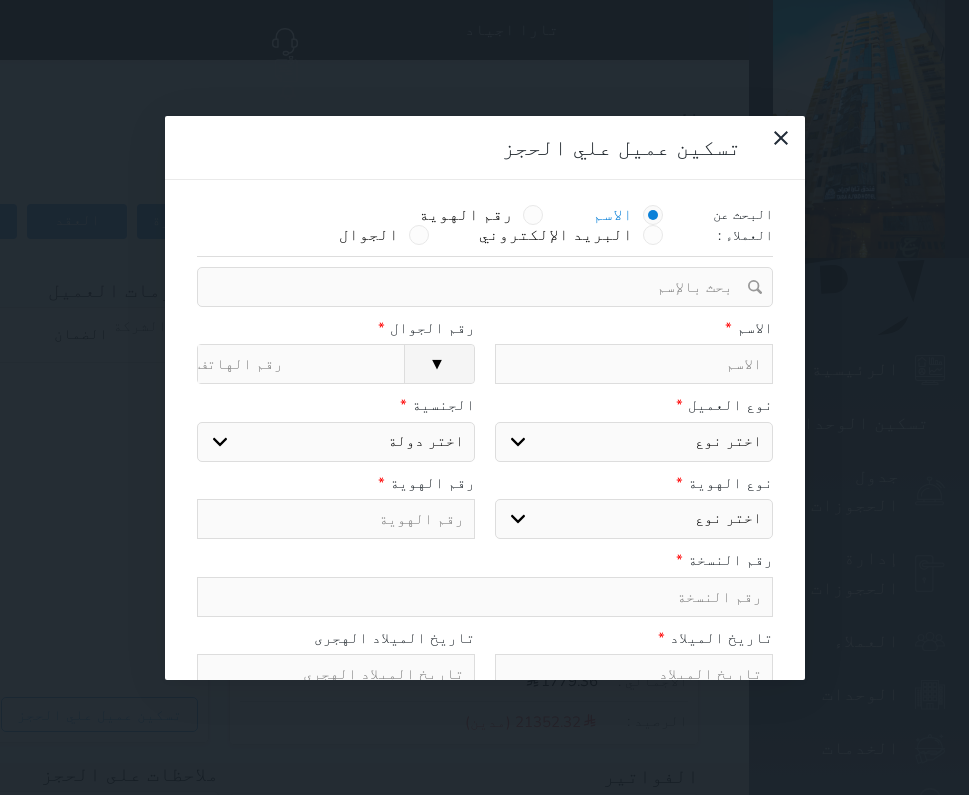 click at bounding box center (634, 364) 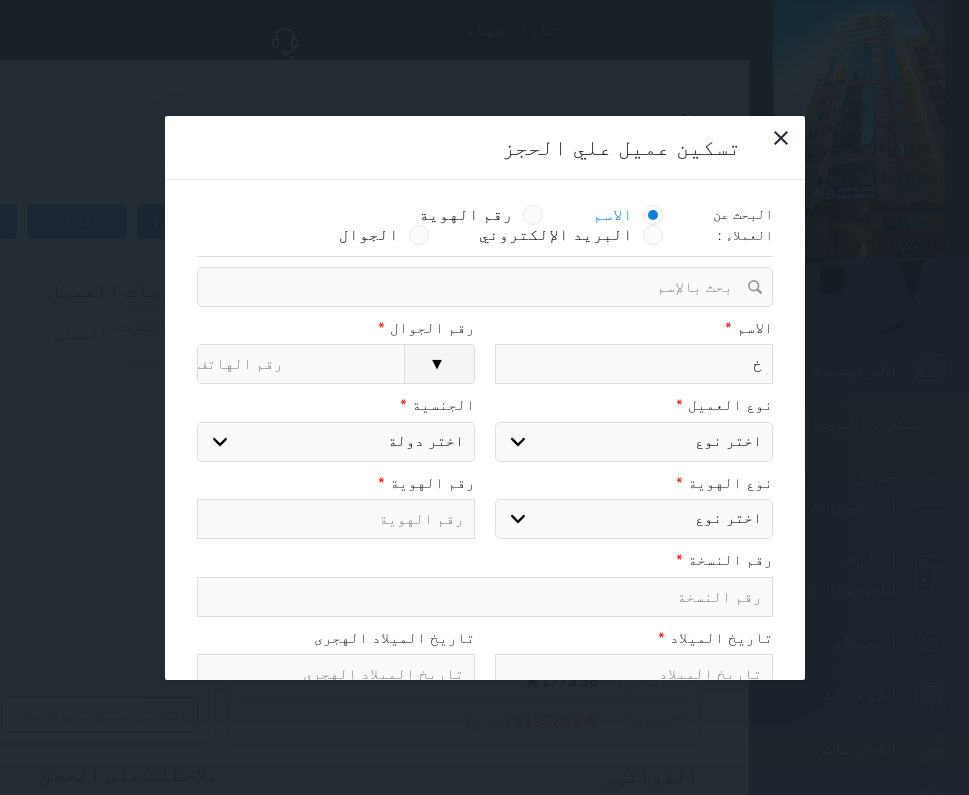 type on "خج" 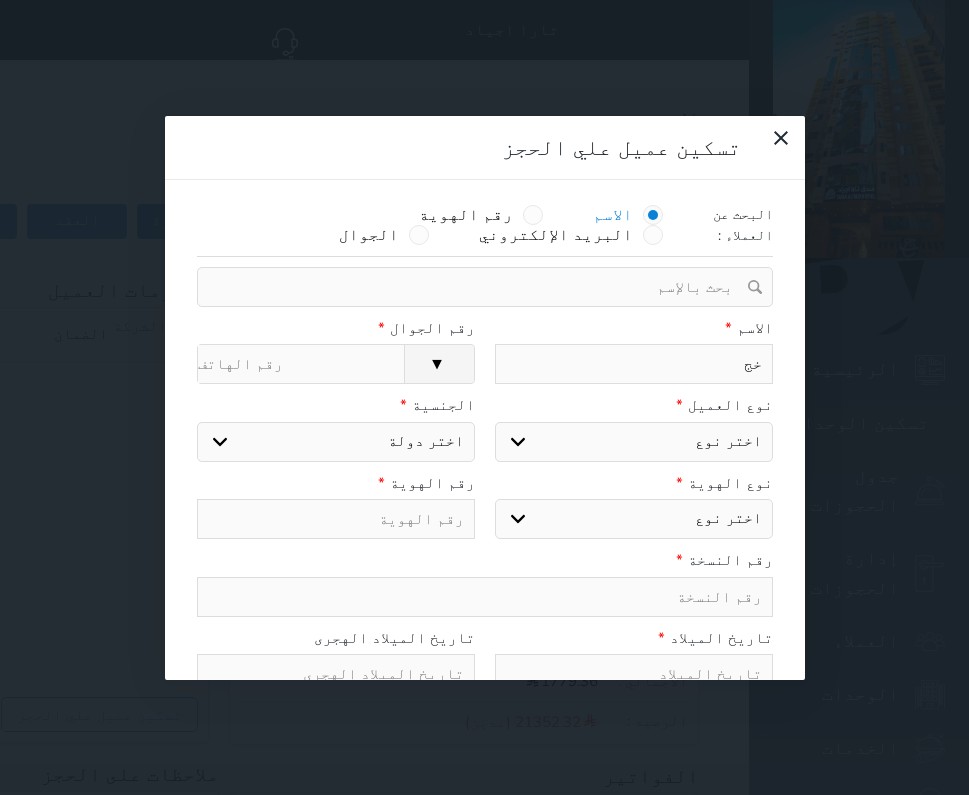 type on "خ" 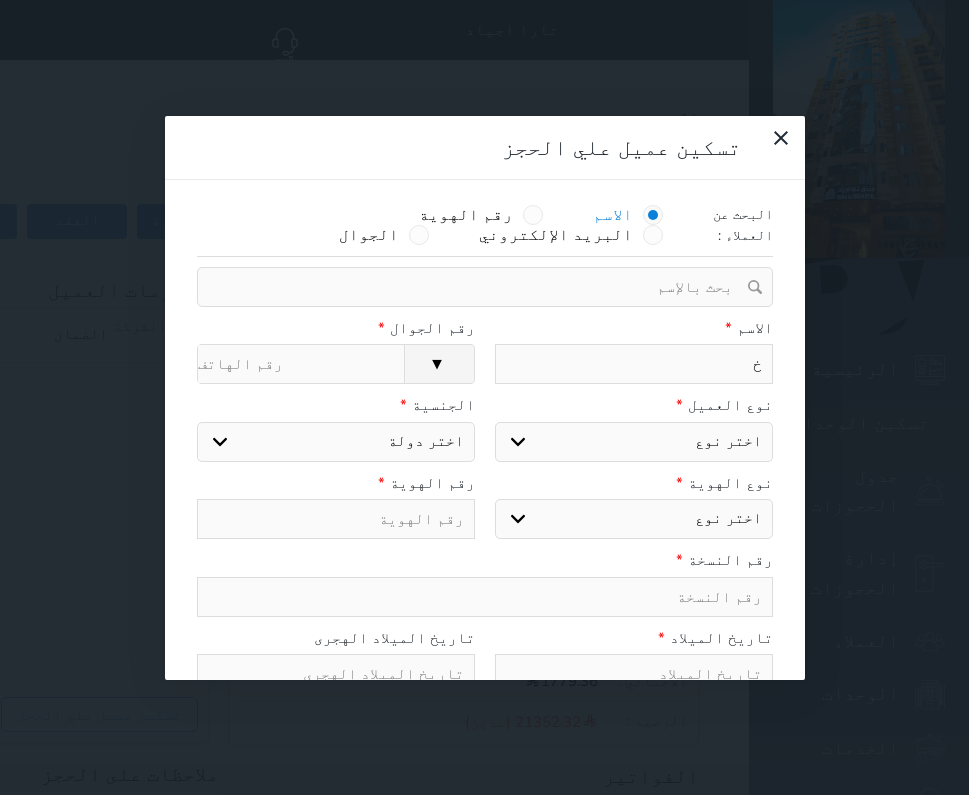 type on "خد" 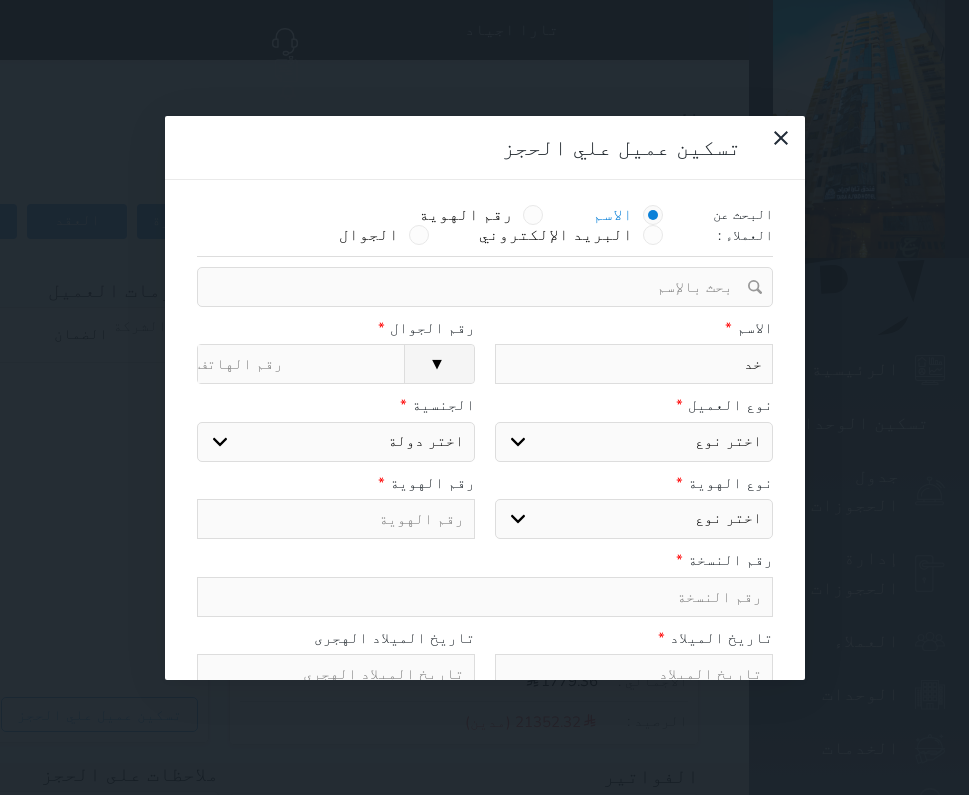 type on "خدي" 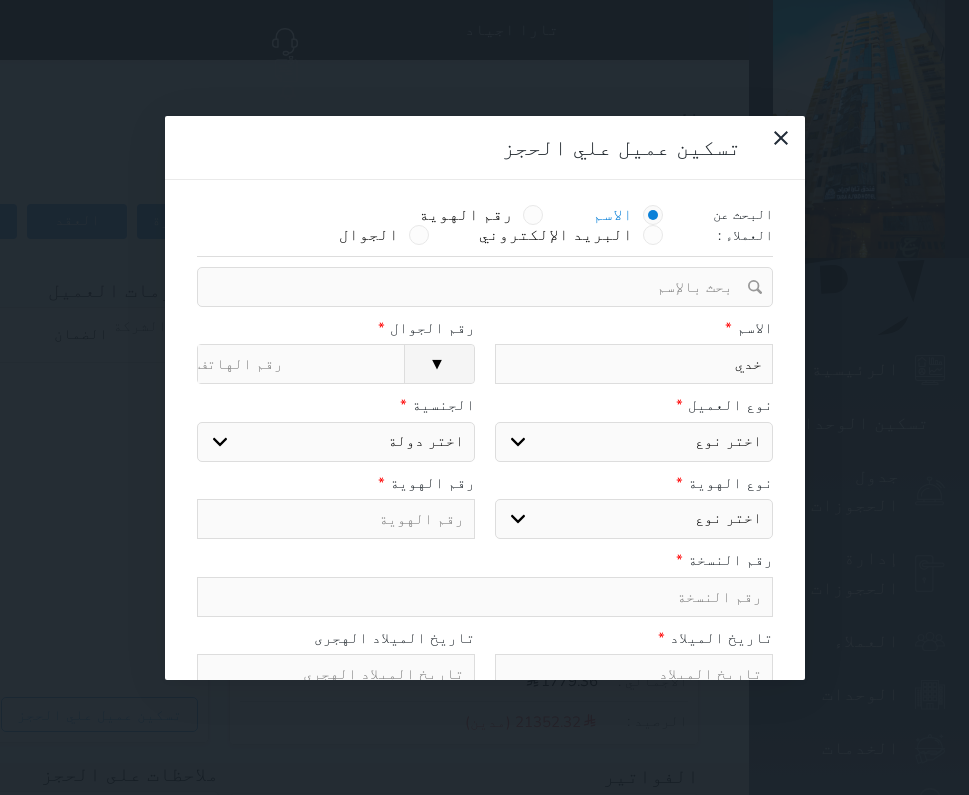 type on "خديج" 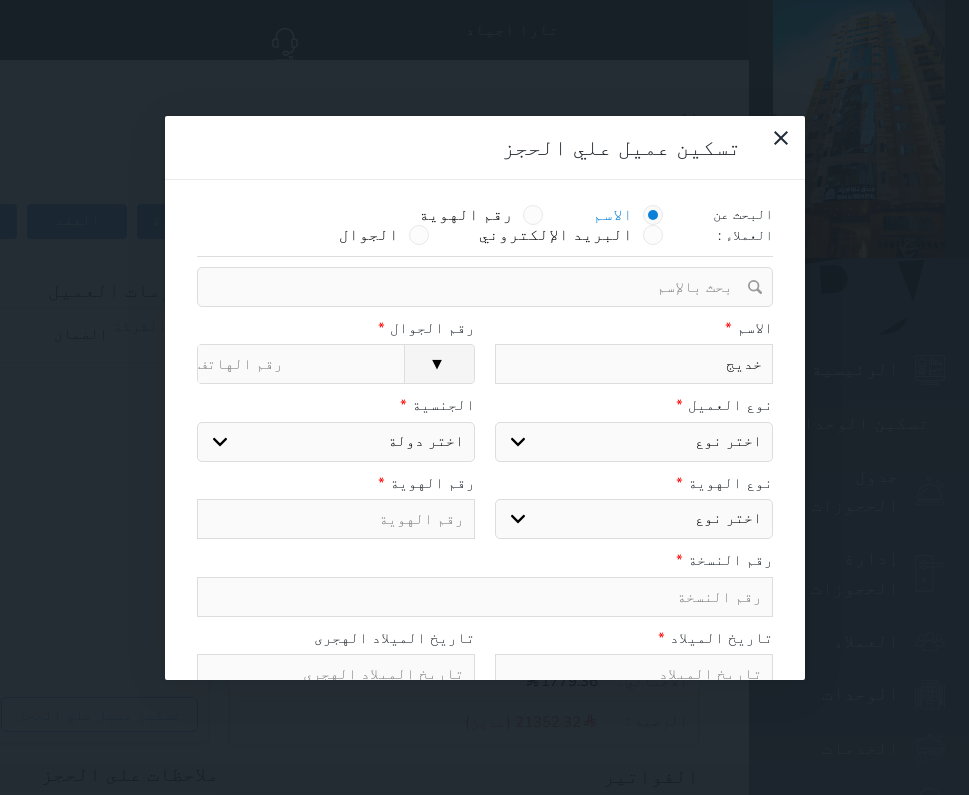 type on "خديجة" 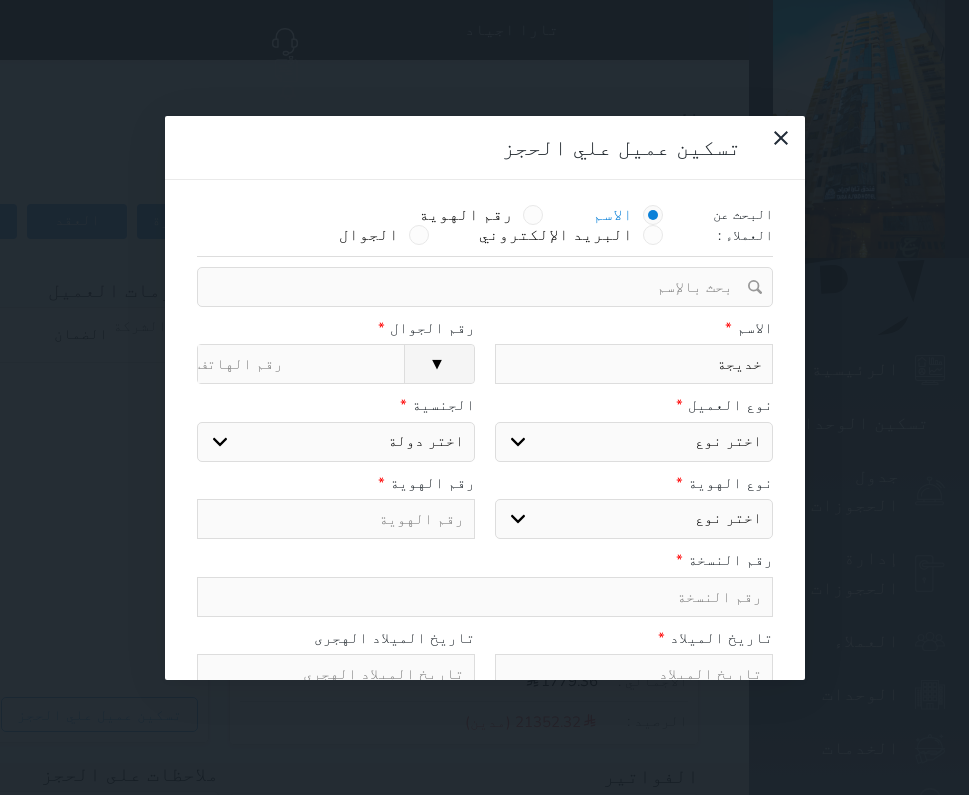 type on "خديجة" 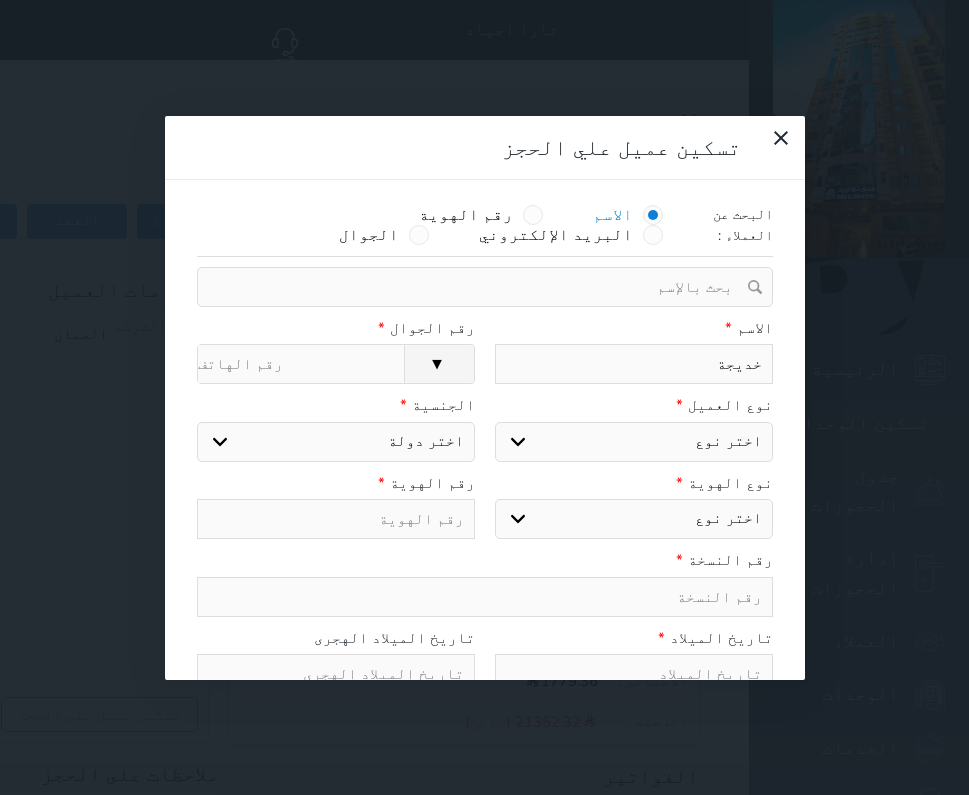 type 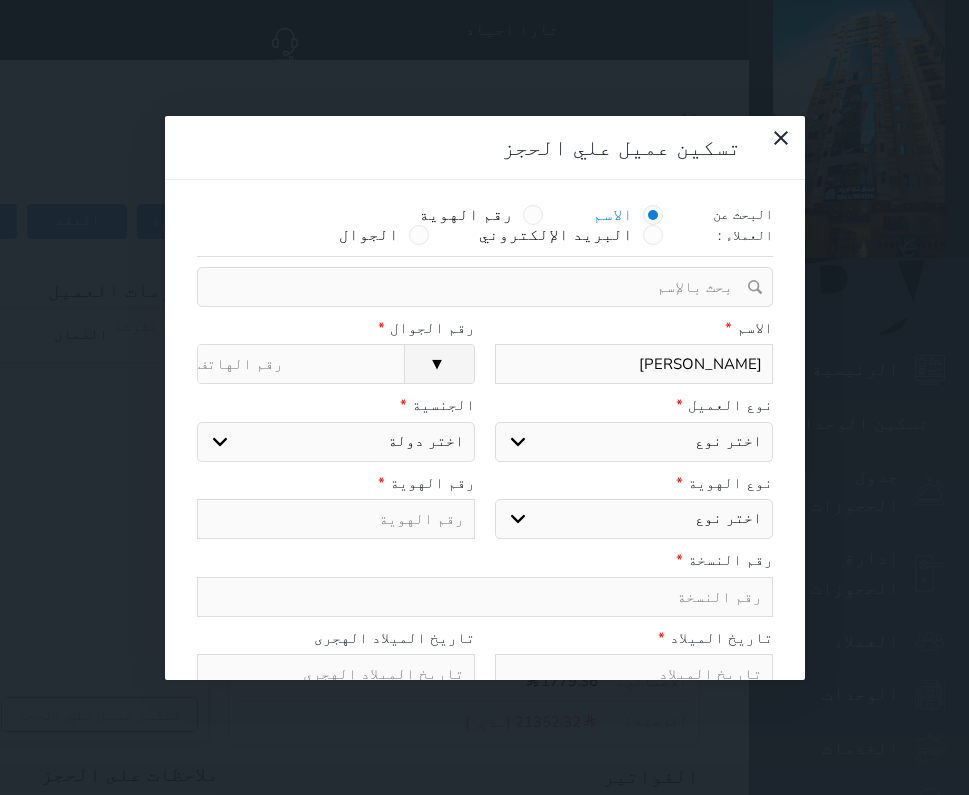click on "رسوم الإلغاء" at bounding box center [301, 364] 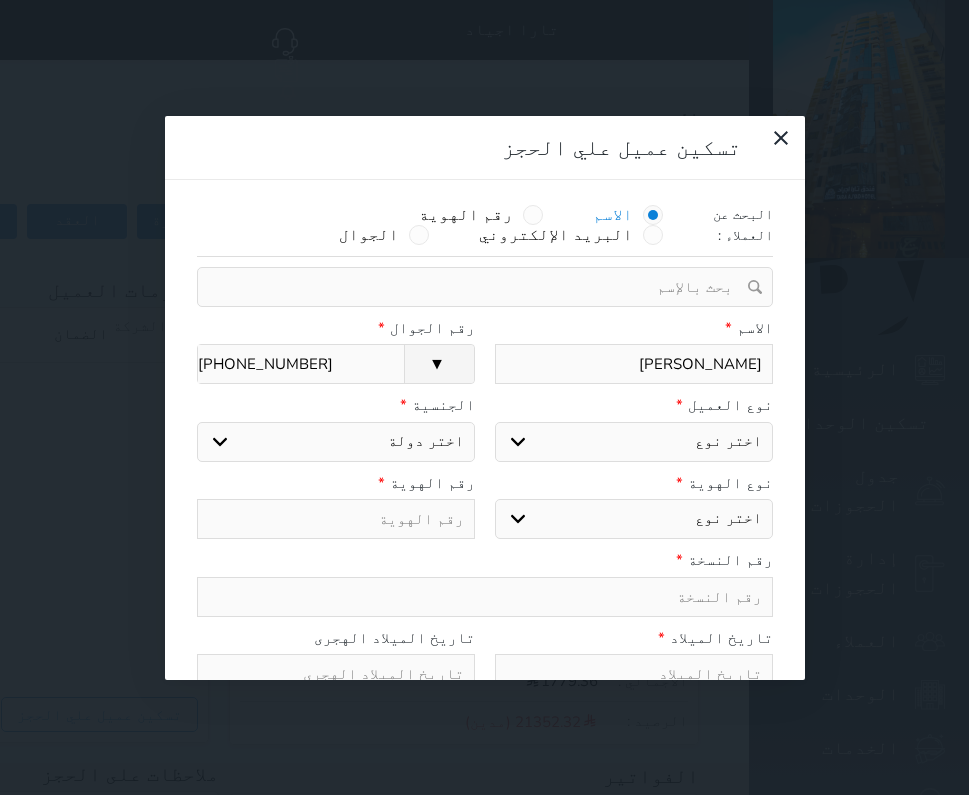 click on "اختر نوع   مواطن مواطن خليجي زائر مقيم" at bounding box center (634, 442) 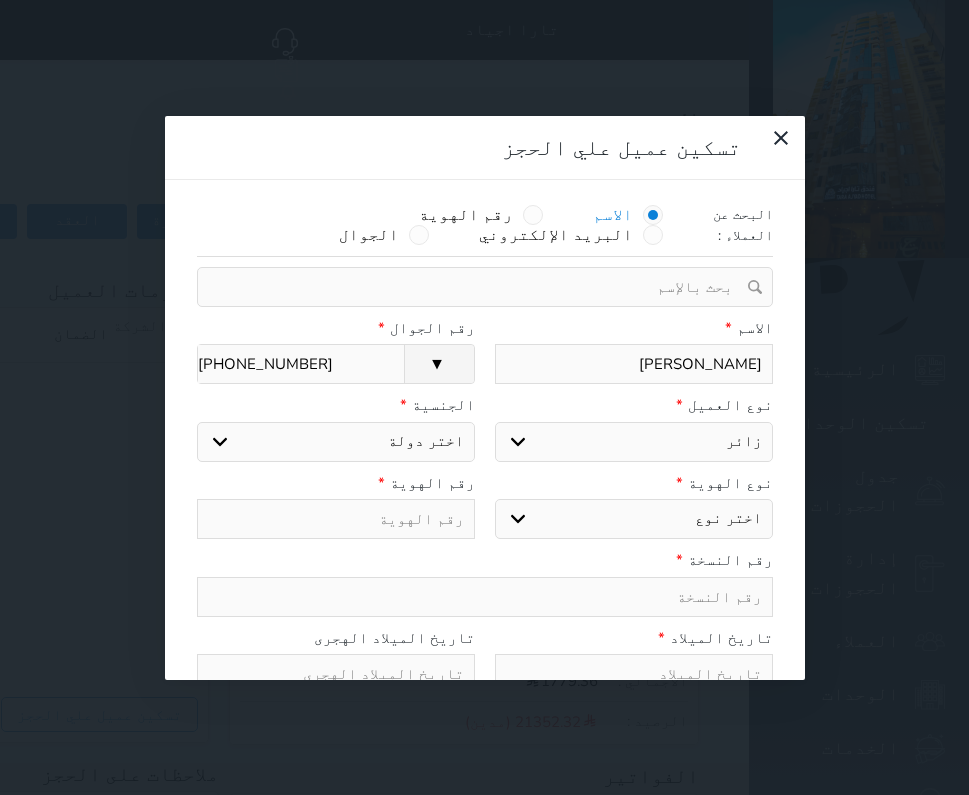 click on "اختر نوع   مواطن مواطن خليجي زائر مقيم" at bounding box center [634, 442] 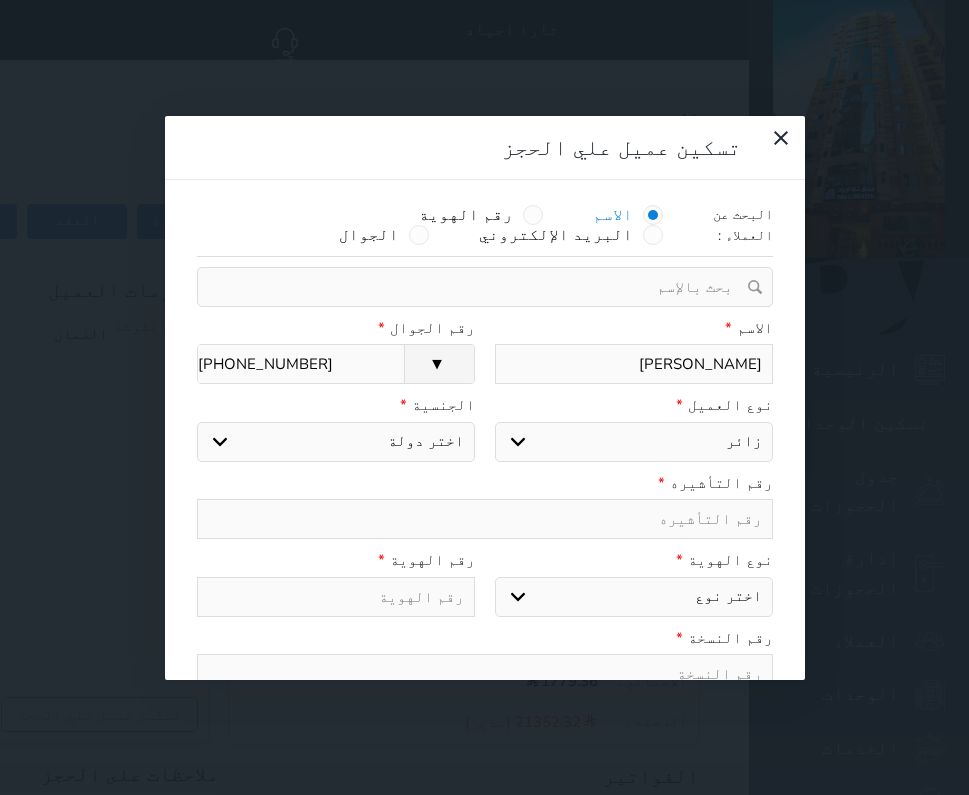 click on "اختر نوع   جواز السفر هوية زائر" at bounding box center [634, 597] 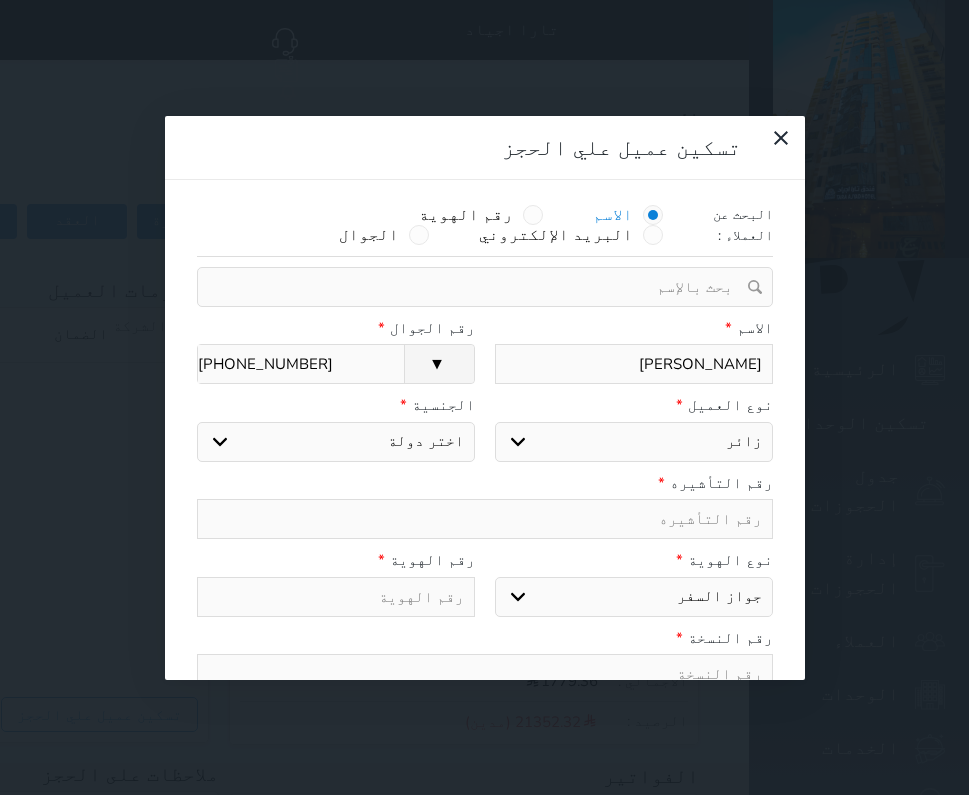 click on "اختر نوع   جواز السفر هوية زائر" at bounding box center (634, 597) 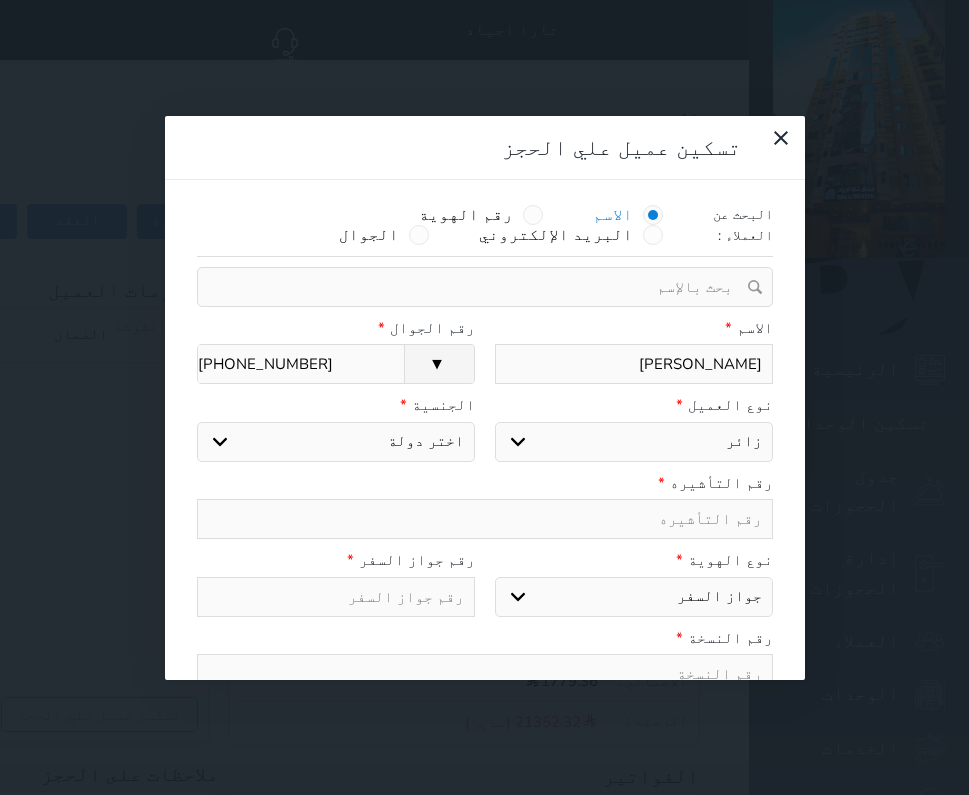click at bounding box center (485, 519) 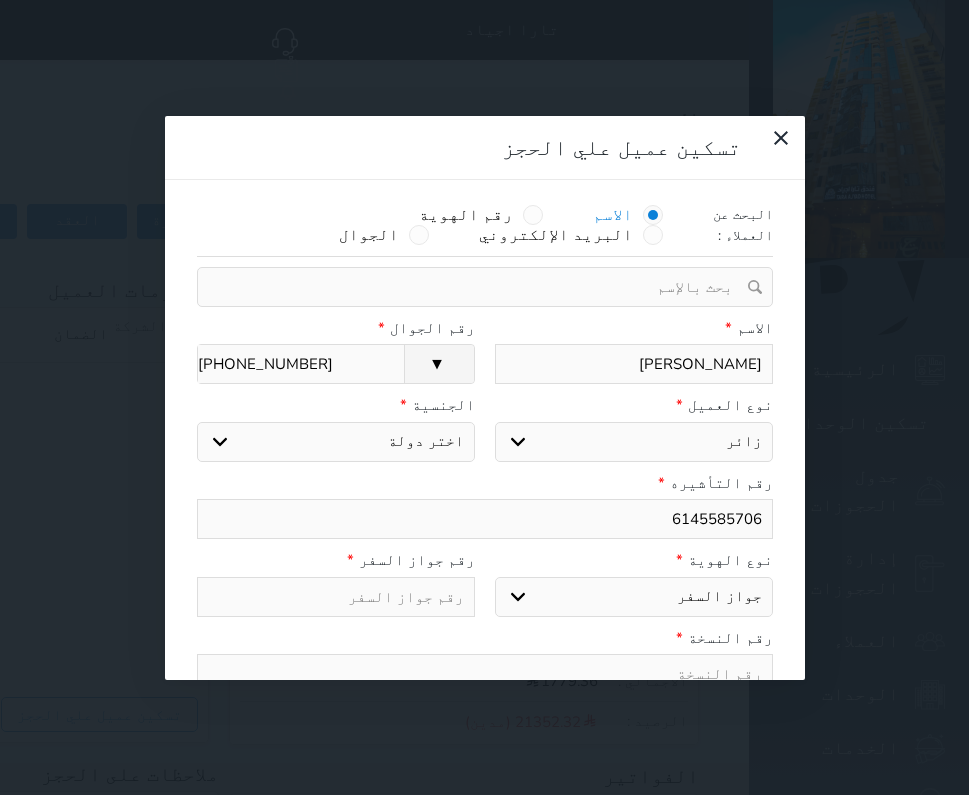 click at bounding box center [336, 597] 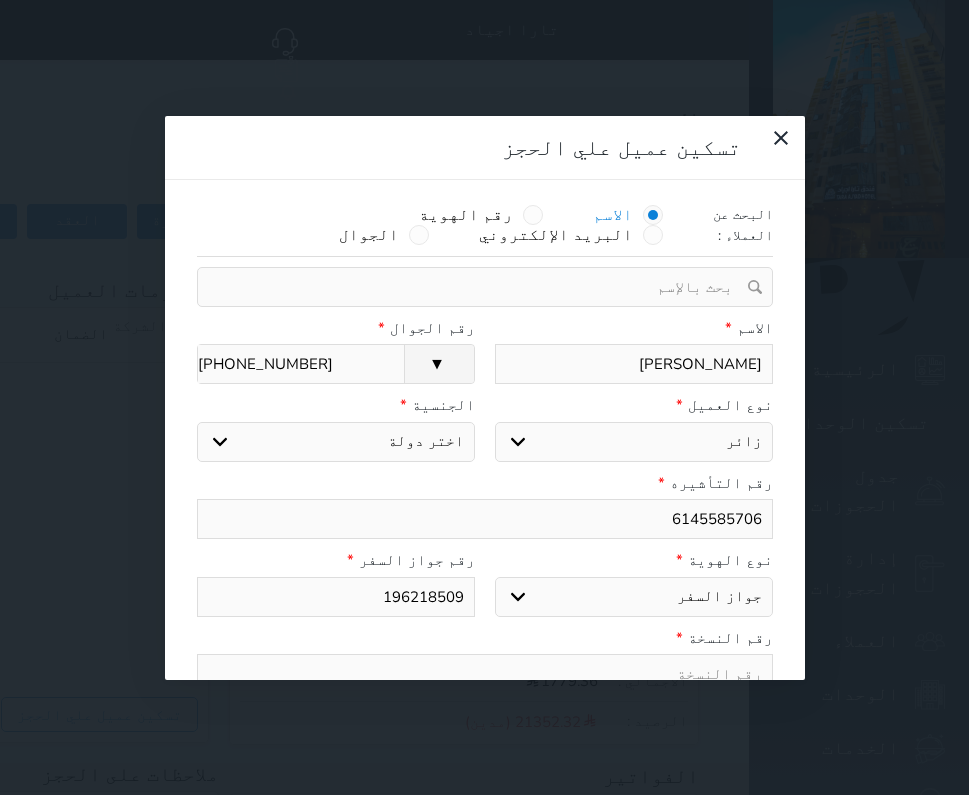 click on "اختر دولة   اثيوبيا اجنبي ب[GEOGRAPHIC_DATA] سعودي اخرى اذربيجان ارتيريا ارمينيا [GEOGRAPHIC_DATA] [GEOGRAPHIC_DATA] [GEOGRAPHIC_DATA] [GEOGRAPHIC_DATA] افراد القبائل افريقيا الوسطى [GEOGRAPHIC_DATA] اكوادور الارجنتين [GEOGRAPHIC_DATA] الامارات العربية الامم المتحدة البانيا البحرين البرازيل البرتغال البريطانية في المحيط ال[GEOGRAPHIC_DATA] والهرسك الجبل الأ سود الجزائر الدانمارك الراسالاخضر السلفادور السنغال السودان السويد الشاشان الصومال الصين الشعبية الصين الوطنية العراق الفلبين القبائل النازحة الكاميرون الكونغو الكويت الكويت-بدون المانيا المغرب المكسيك المملكة المتحدة المناهيل والمهرة النرويج النمسا النيجر الهند اليابان" at bounding box center (336, 442) 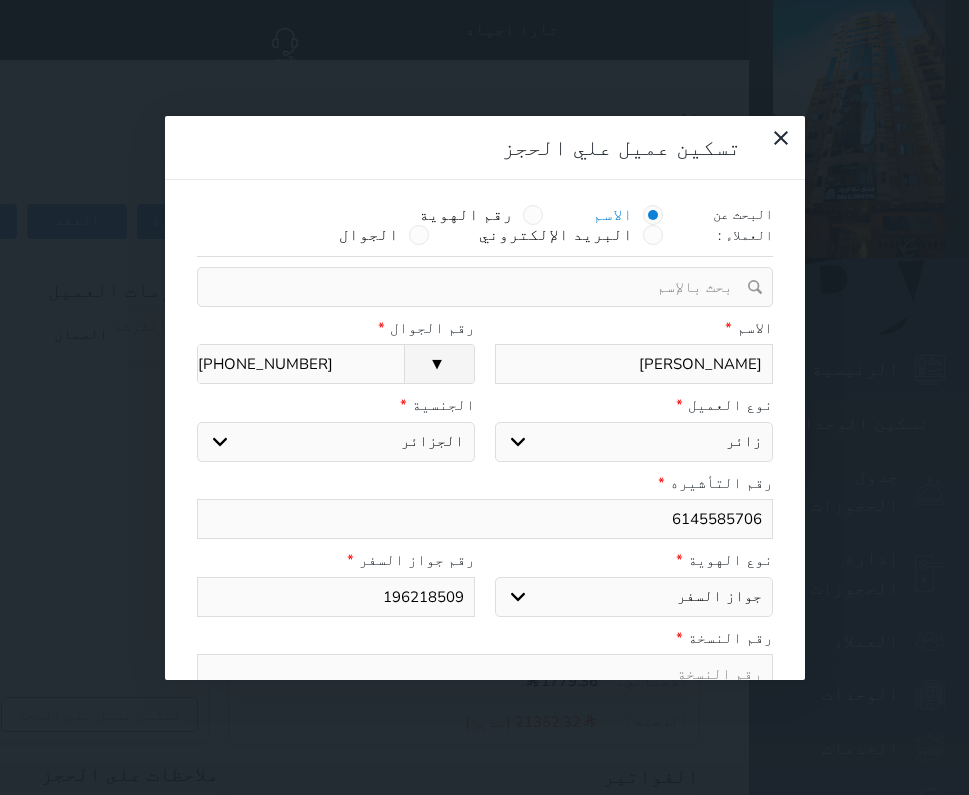 click on "اختر دولة   اثيوبيا اجنبي ب[GEOGRAPHIC_DATA] سعودي اخرى اذربيجان ارتيريا ارمينيا [GEOGRAPHIC_DATA] [GEOGRAPHIC_DATA] [GEOGRAPHIC_DATA] [GEOGRAPHIC_DATA] افراد القبائل افريقيا الوسطى [GEOGRAPHIC_DATA] اكوادور الارجنتين [GEOGRAPHIC_DATA] الامارات العربية الامم المتحدة البانيا البحرين البرازيل البرتغال البريطانية في المحيط ال[GEOGRAPHIC_DATA] والهرسك الجبل الأ سود الجزائر الدانمارك الراسالاخضر السلفادور السنغال السودان السويد الشاشان الصومال الصين الشعبية الصين الوطنية العراق الفلبين القبائل النازحة الكاميرون الكونغو الكويت الكويت-بدون المانيا المغرب المكسيك المملكة المتحدة المناهيل والمهرة النرويج النمسا النيجر الهند اليابان" at bounding box center (336, 442) 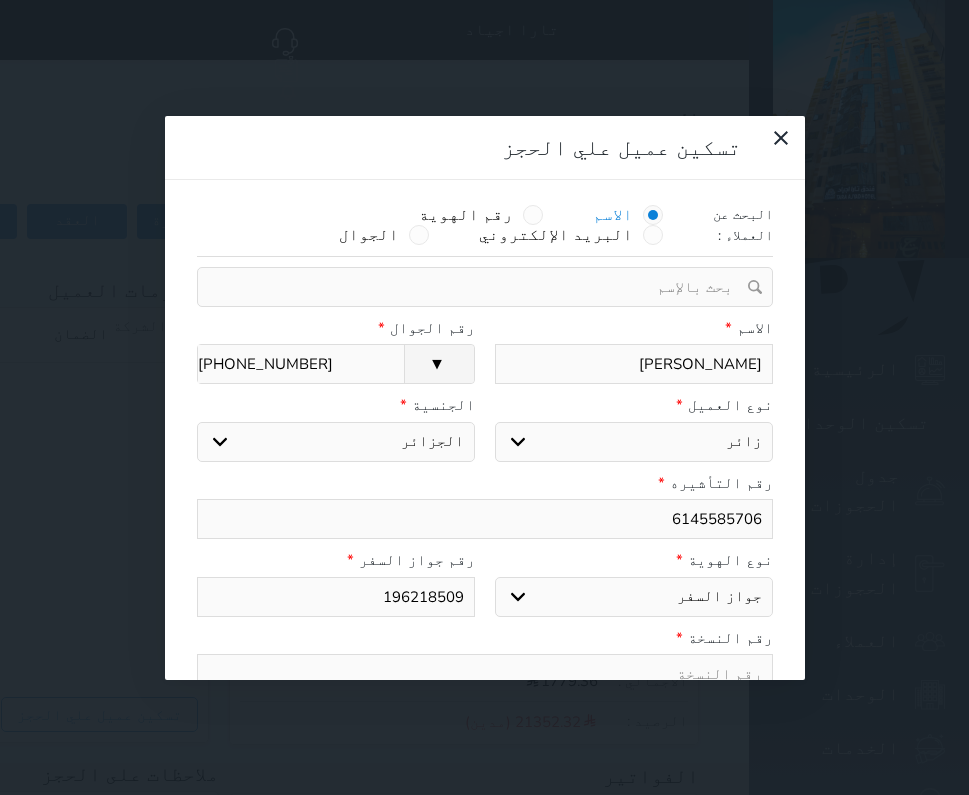 click at bounding box center [485, 674] 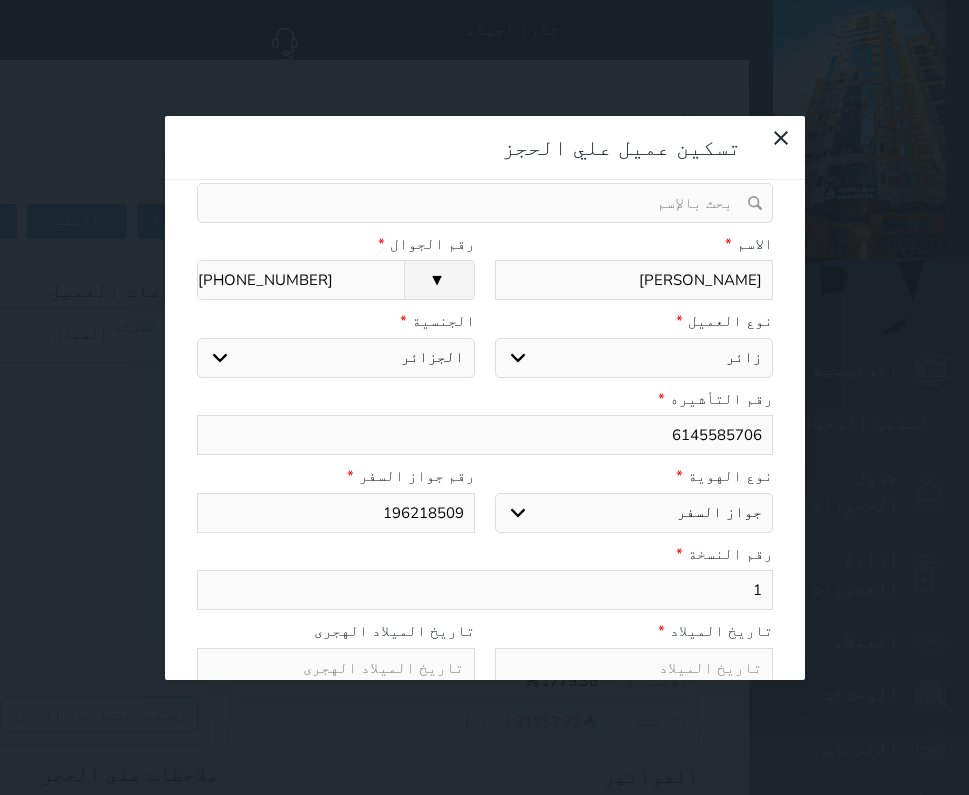 scroll, scrollTop: 200, scrollLeft: 0, axis: vertical 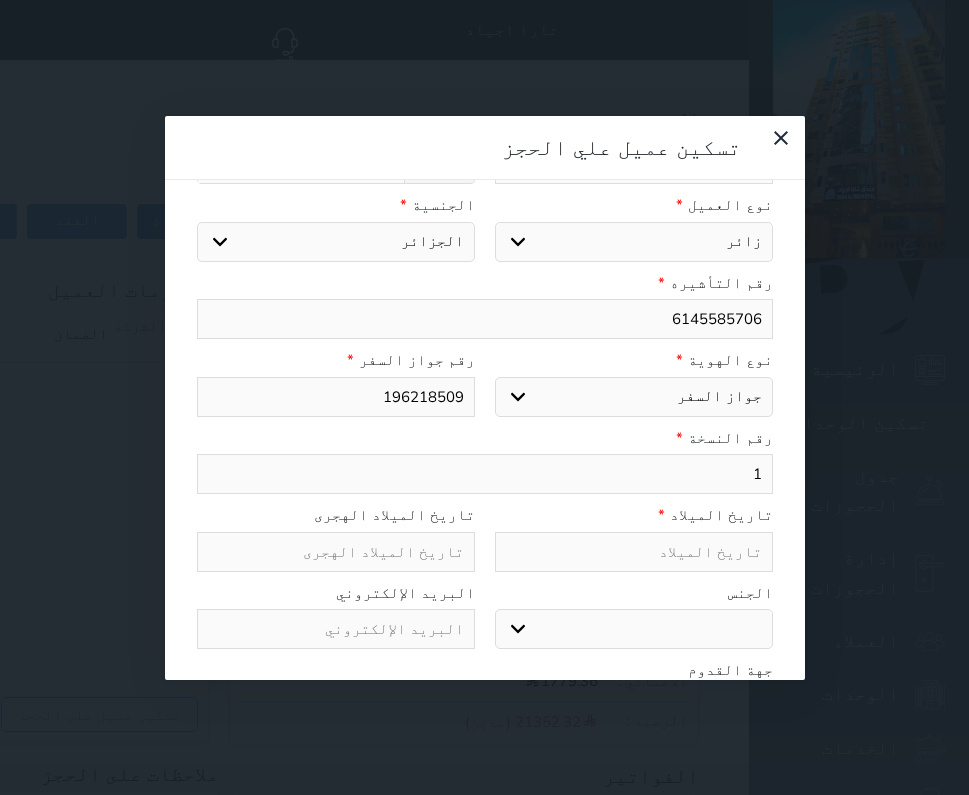 click at bounding box center (634, 552) 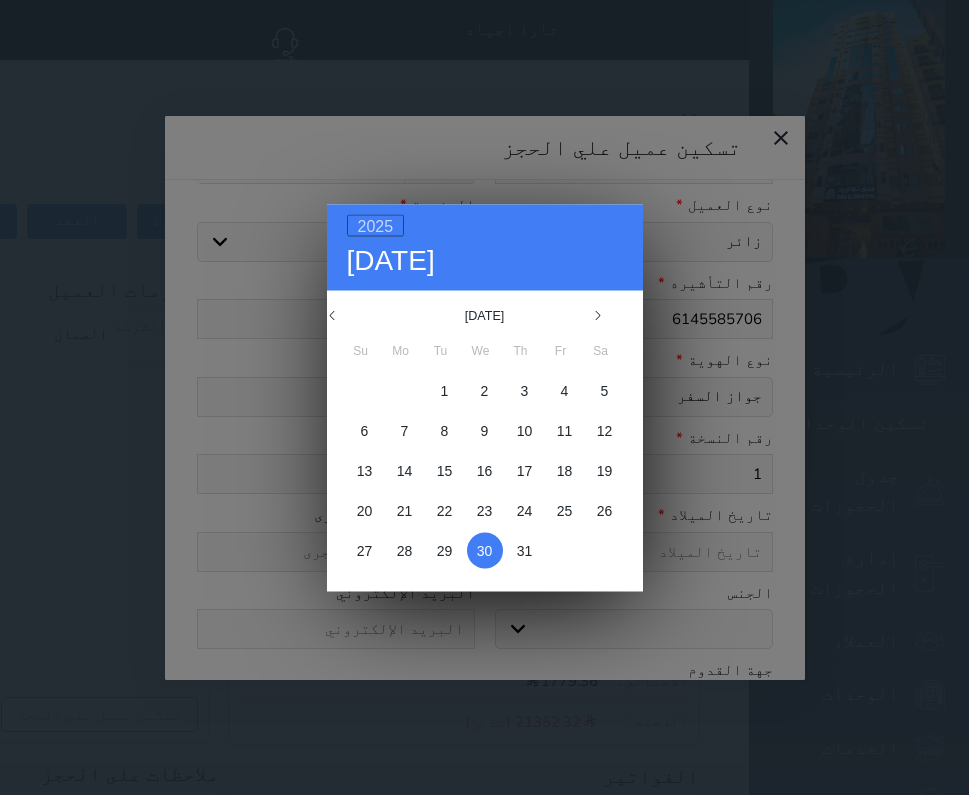 click on "2025" at bounding box center (376, 225) 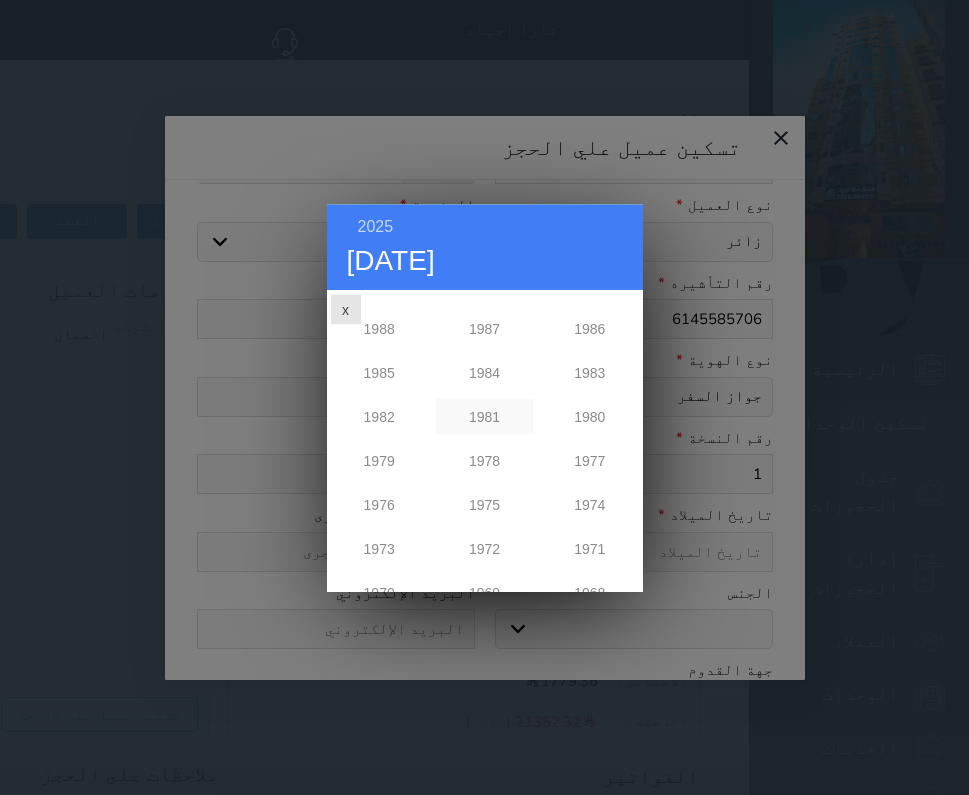 scroll, scrollTop: 972, scrollLeft: 0, axis: vertical 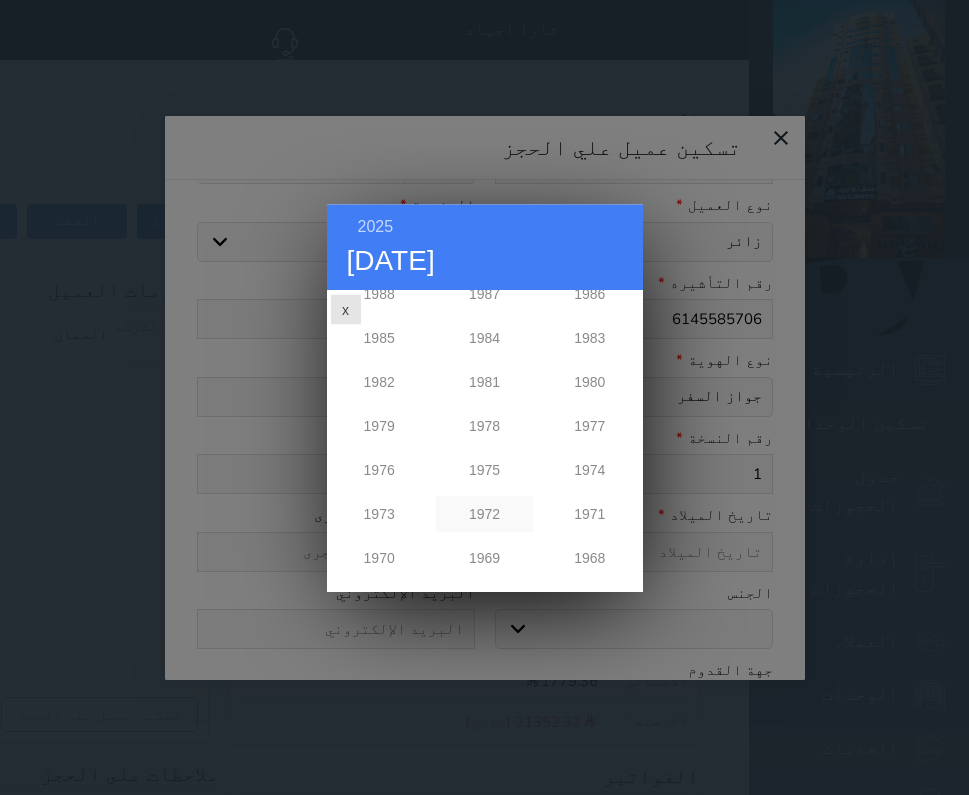 click on "1972" at bounding box center (484, 514) 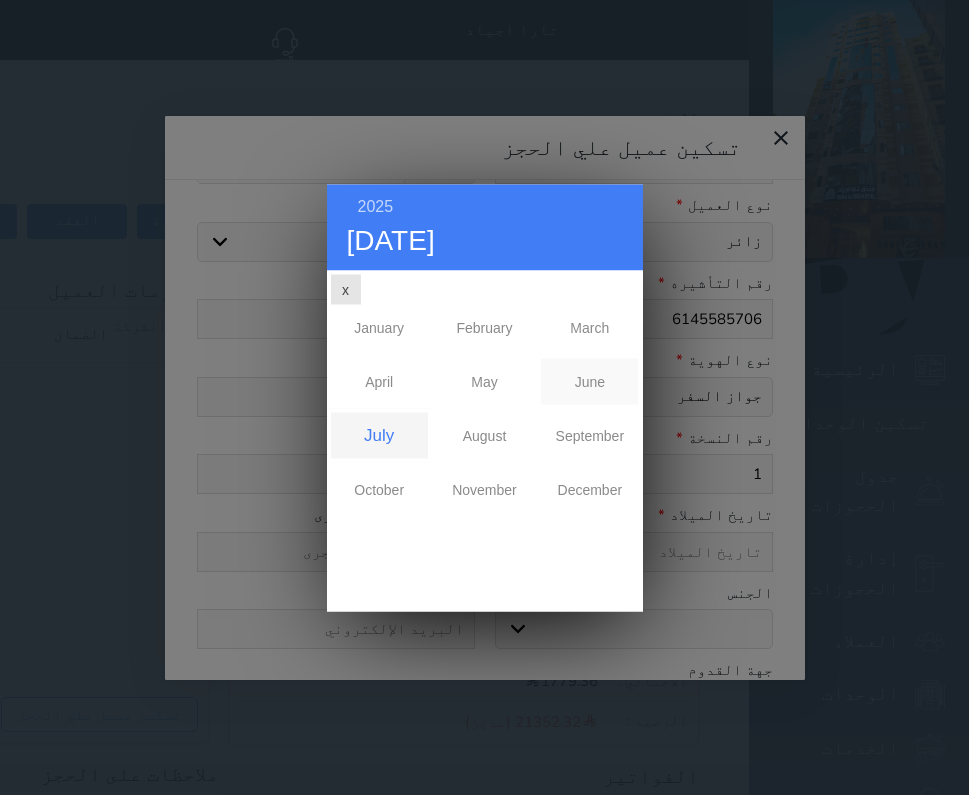 click on "June" at bounding box center (589, 381) 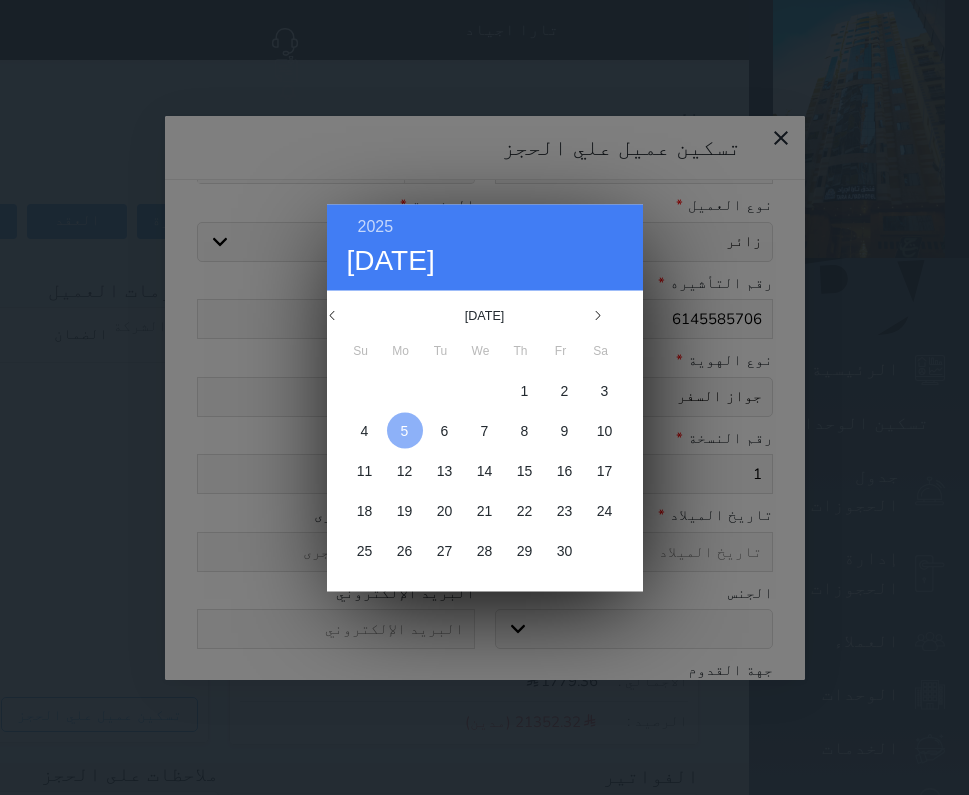 click on "5" at bounding box center (405, 430) 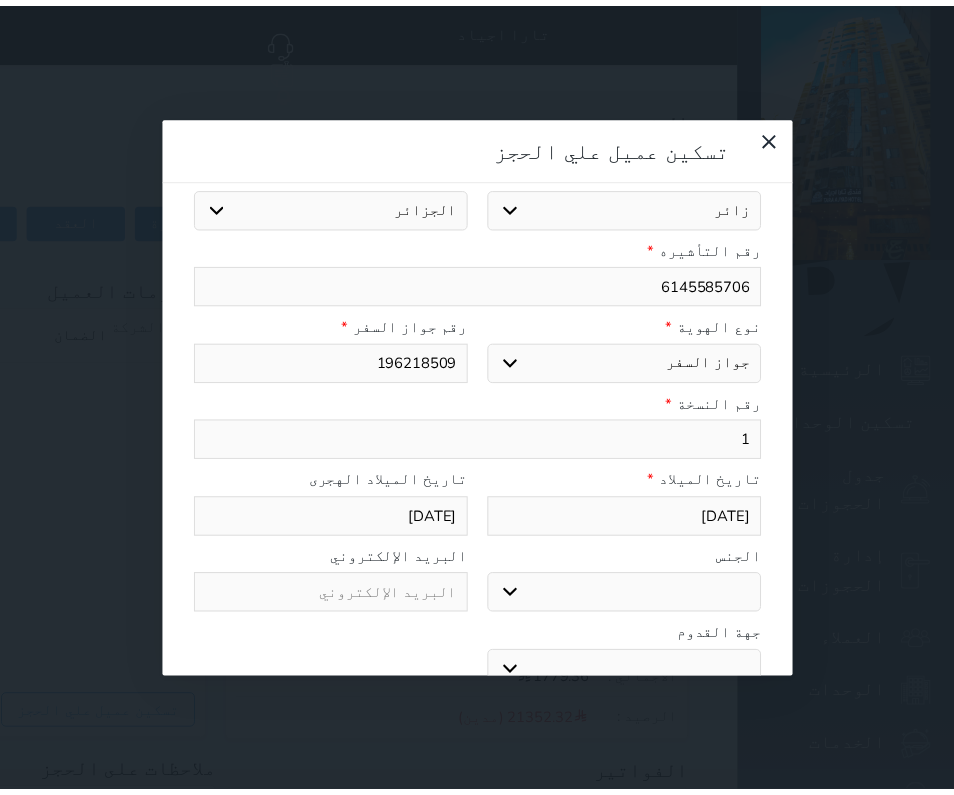 scroll, scrollTop: 267, scrollLeft: 0, axis: vertical 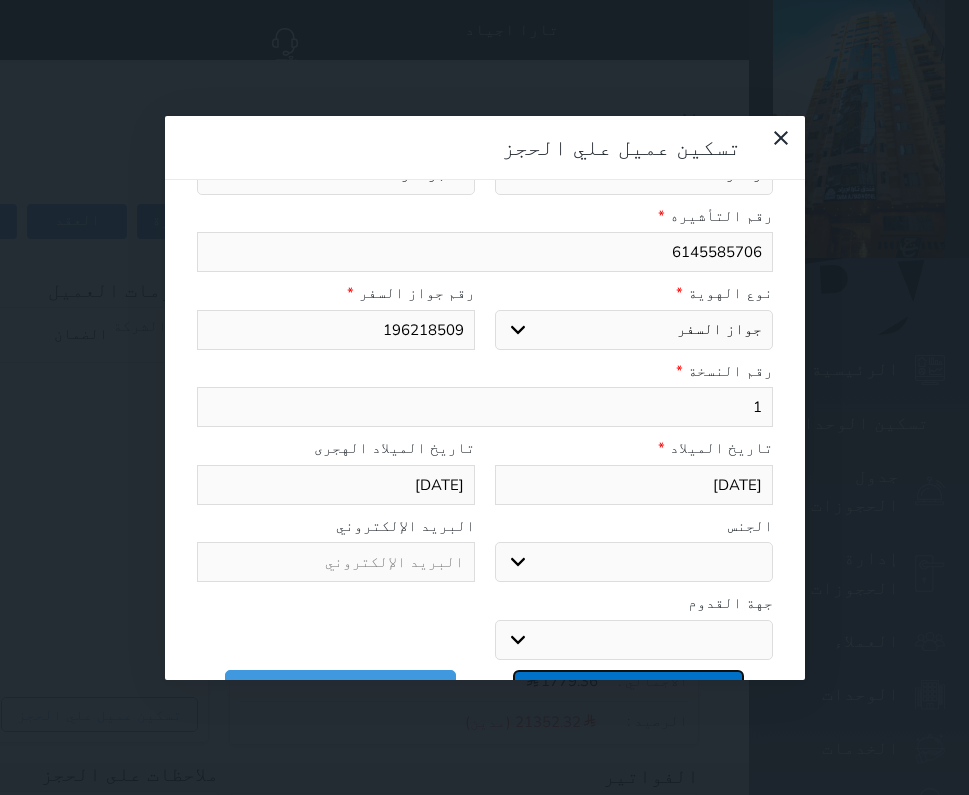 click on "تسكين عميل علي الحجز" at bounding box center [628, 687] 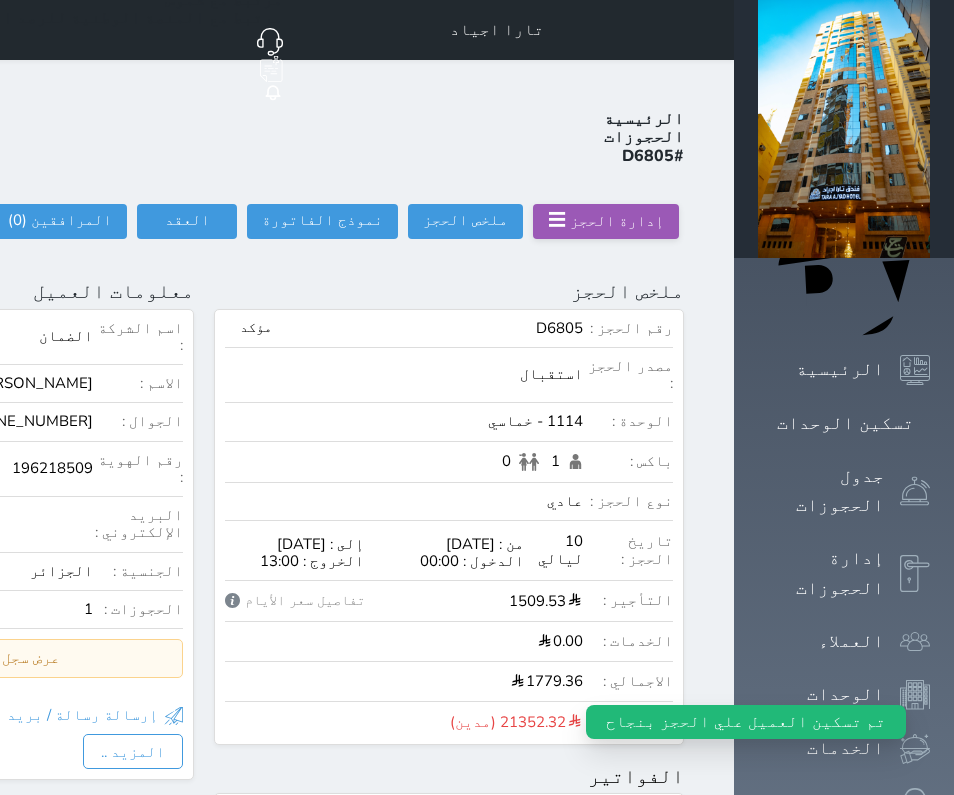 click on "تسجيل دخول" at bounding box center [-75, 221] 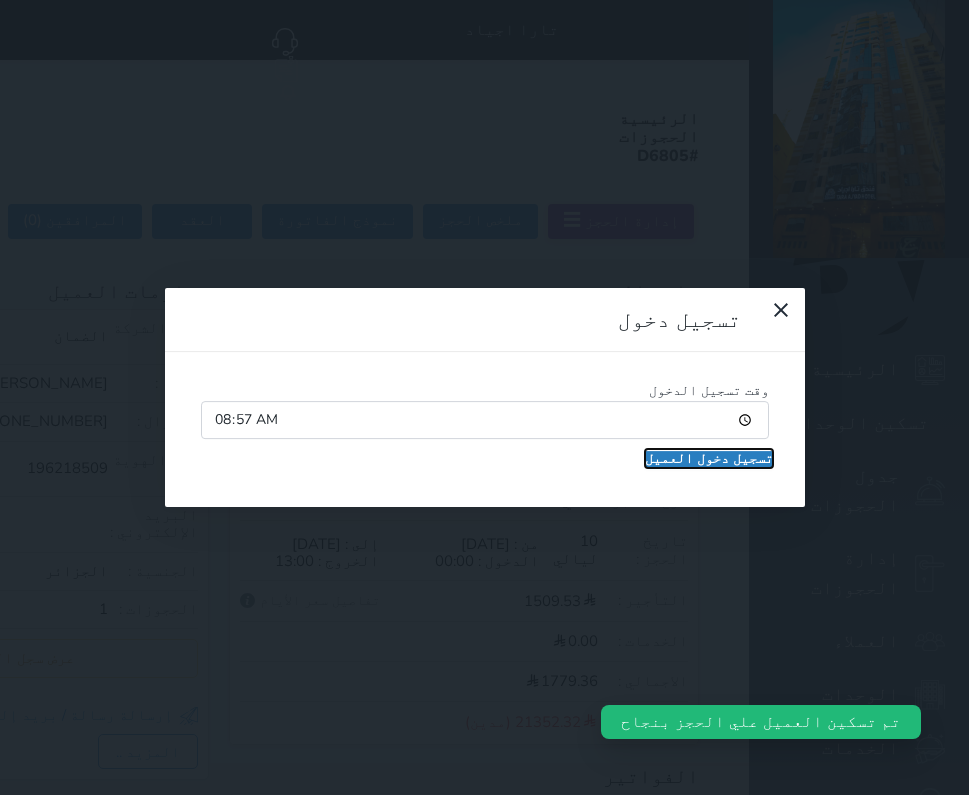 click on "تسجيل دخول العميل" at bounding box center (709, 459) 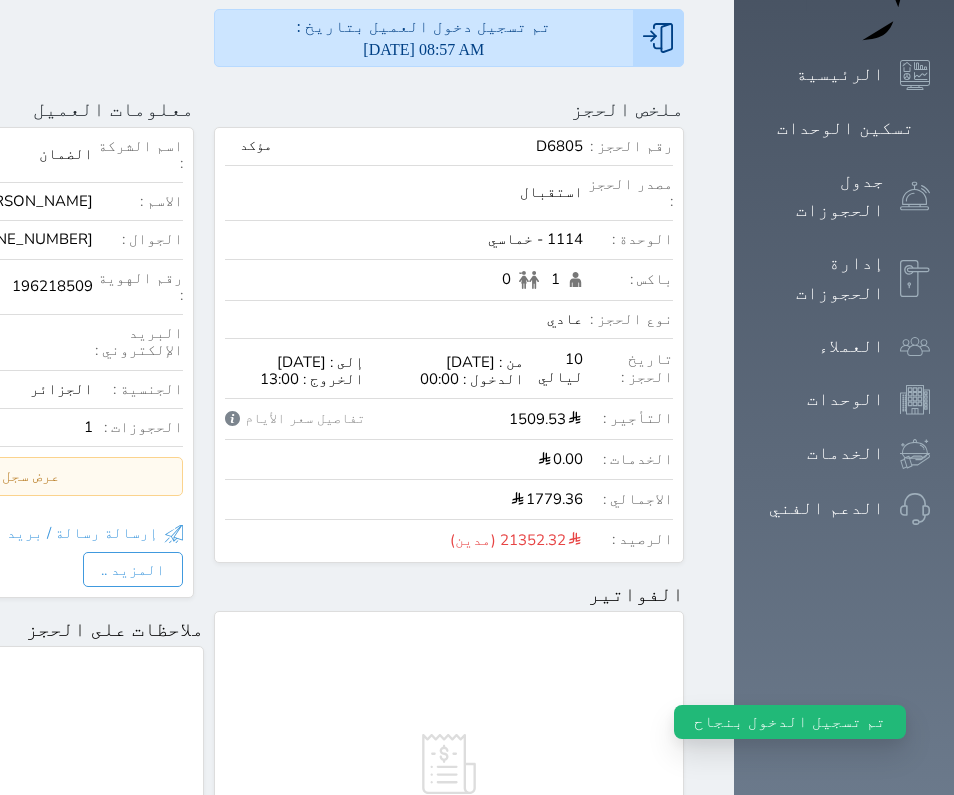 scroll, scrollTop: 580, scrollLeft: 0, axis: vertical 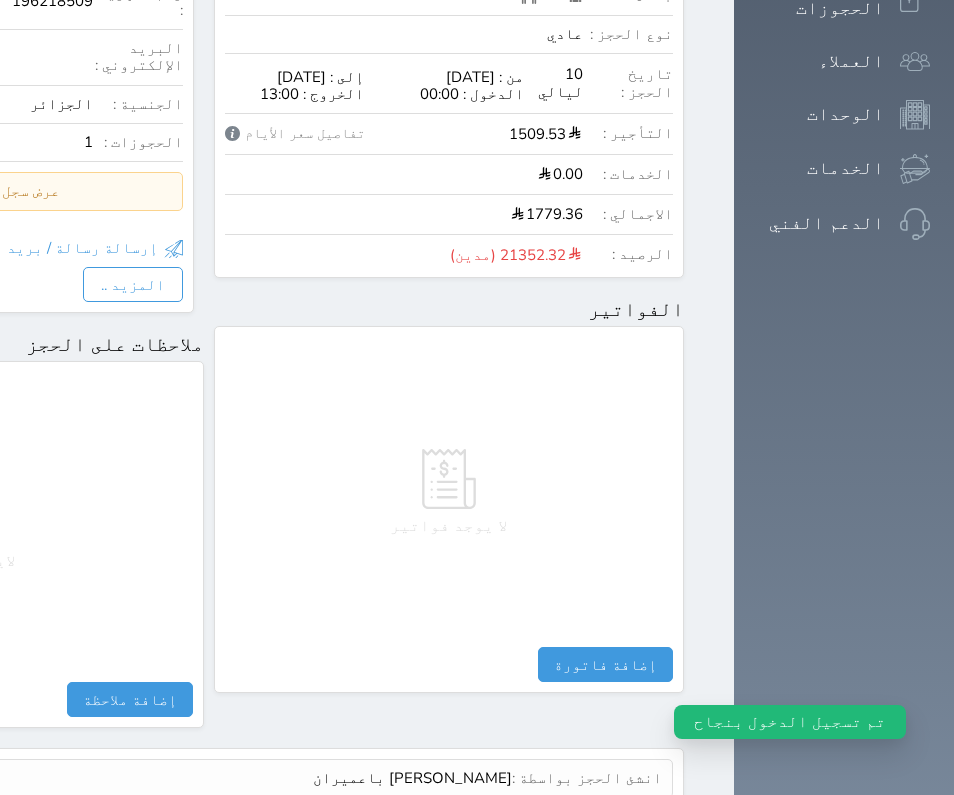 click on "عرض سجل شموس" at bounding box center (608, 825) 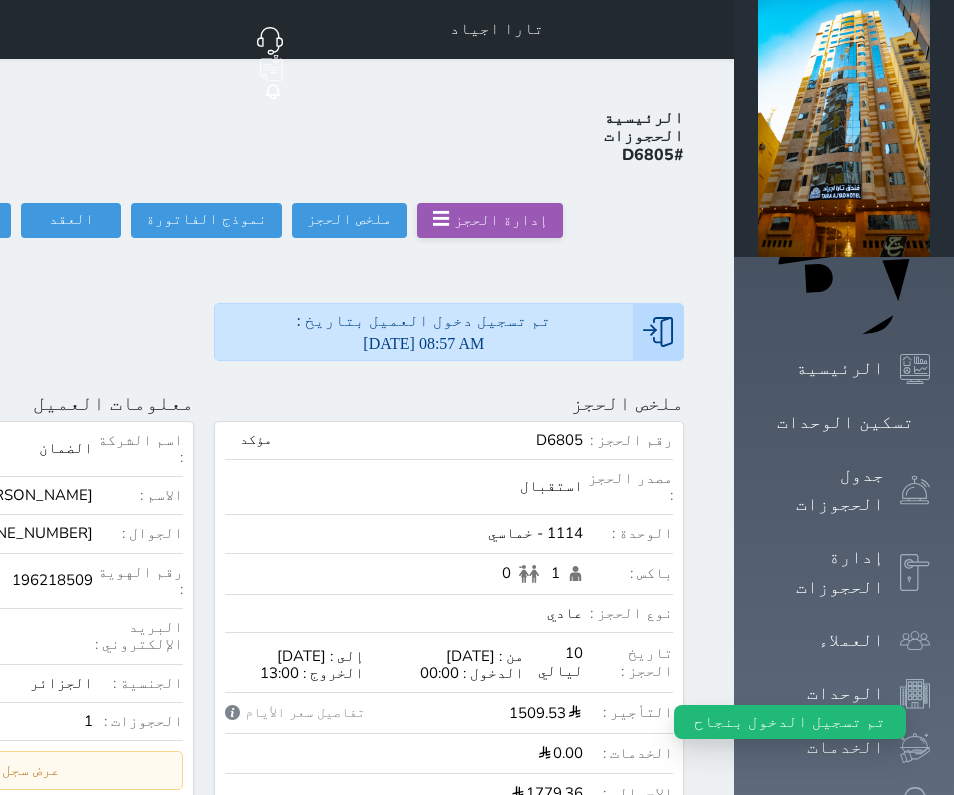 scroll, scrollTop: 0, scrollLeft: 0, axis: both 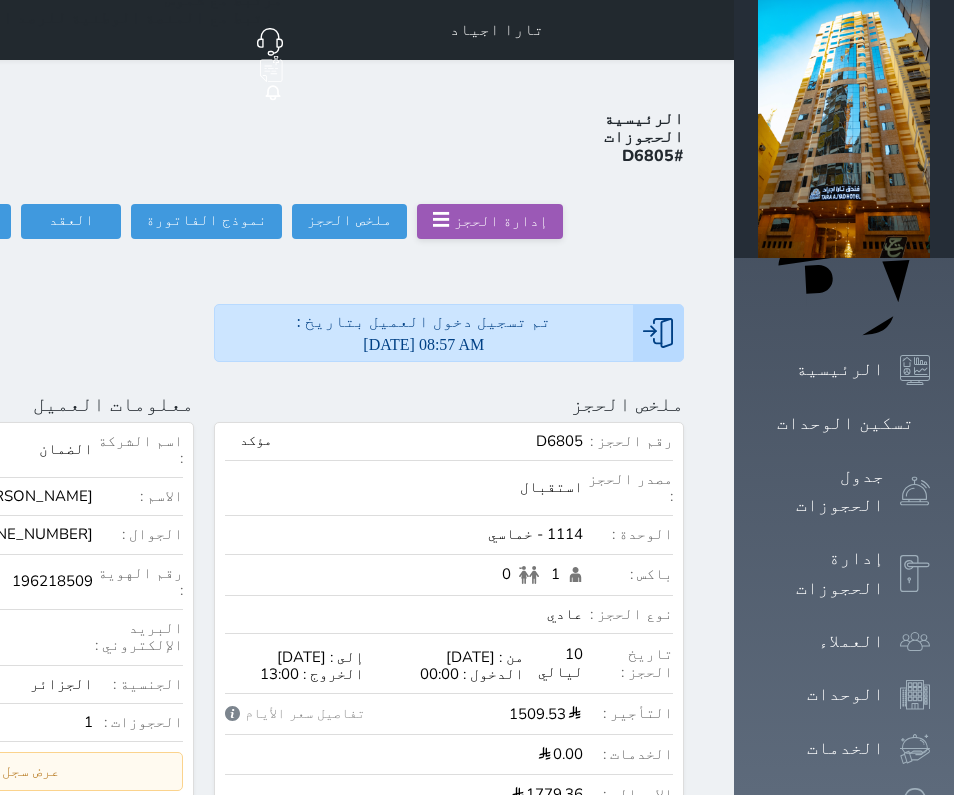click on "الضمان" at bounding box center (66, 449) 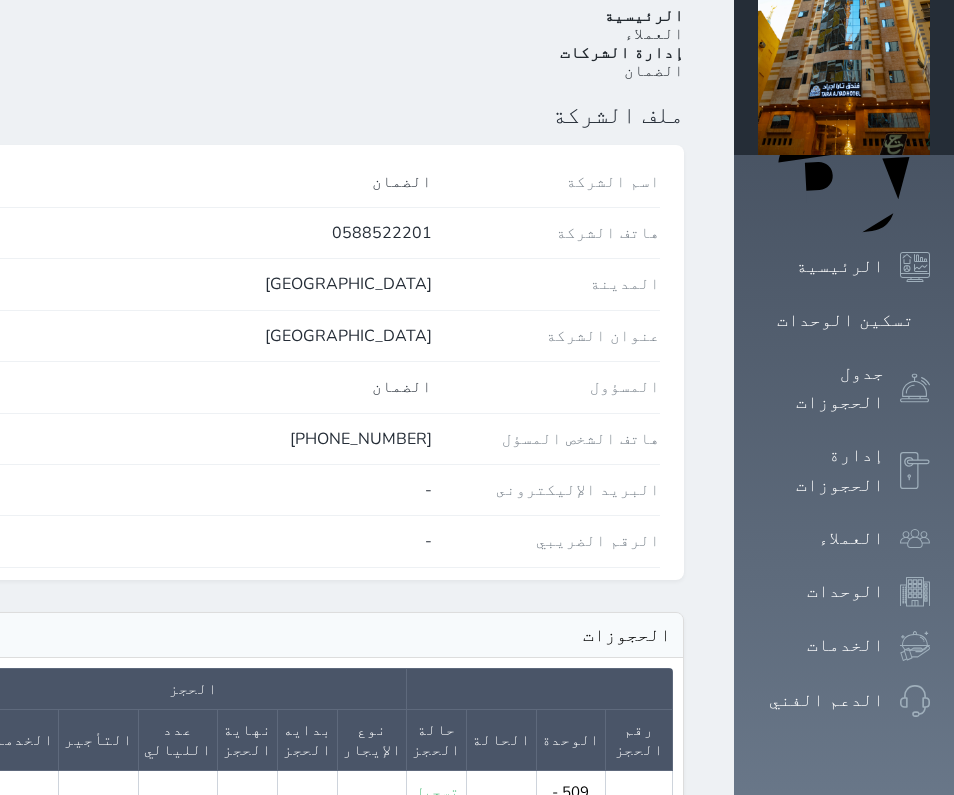 scroll, scrollTop: 400, scrollLeft: 0, axis: vertical 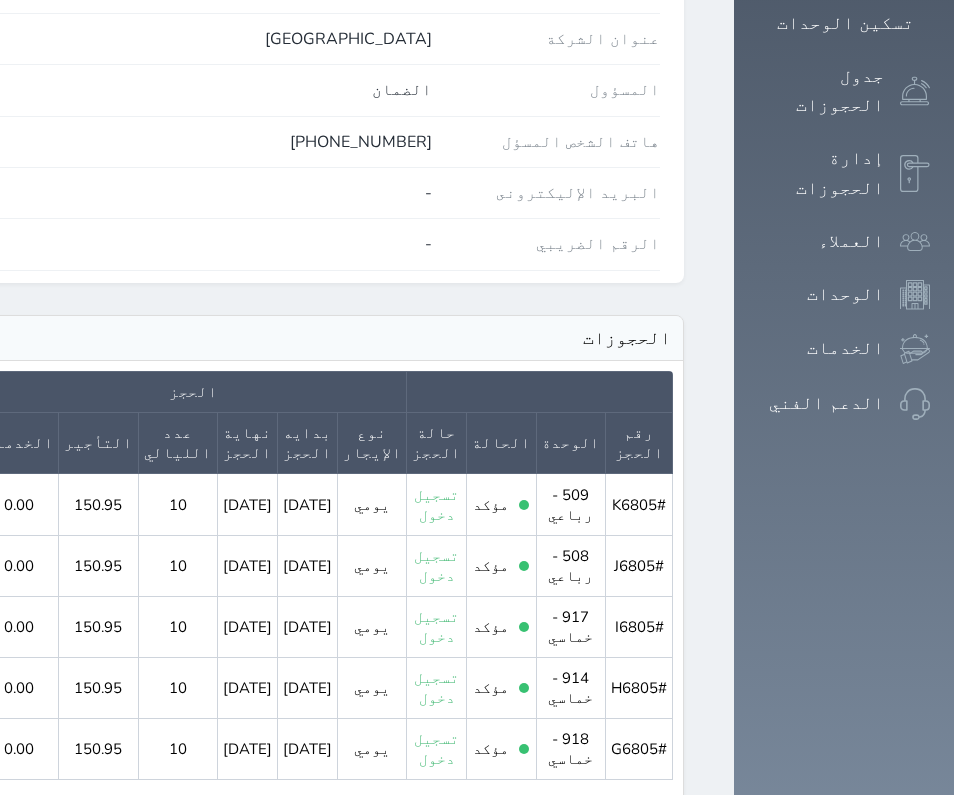 click on "2" at bounding box center (208, 826) 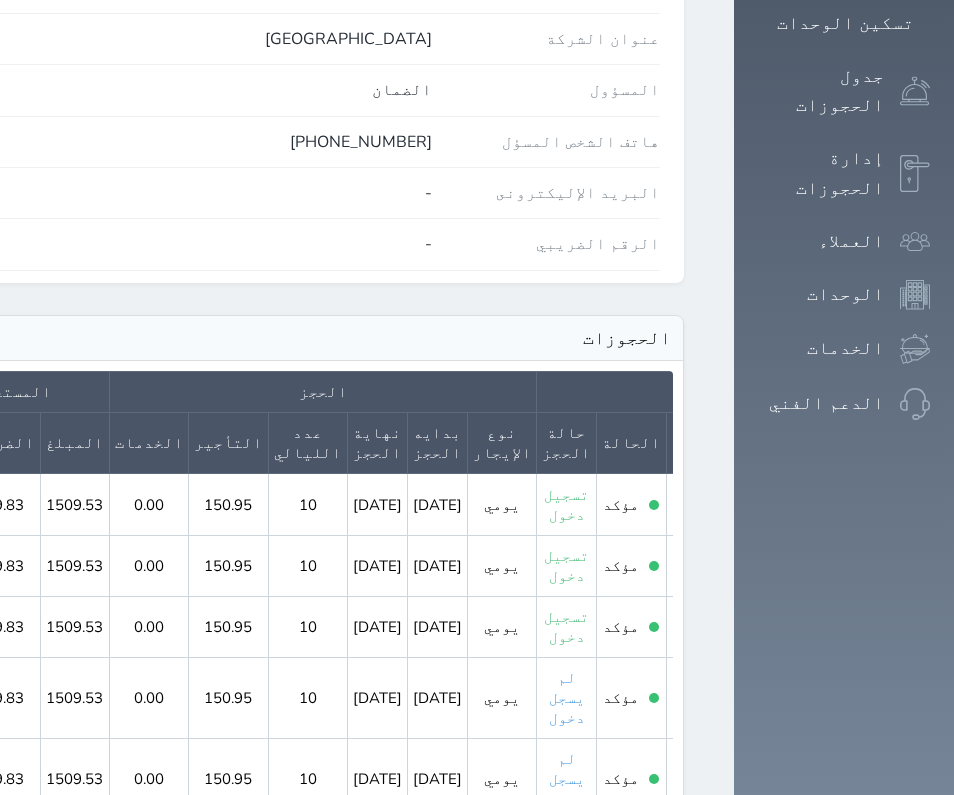 scroll, scrollTop: 0, scrollLeft: -171, axis: horizontal 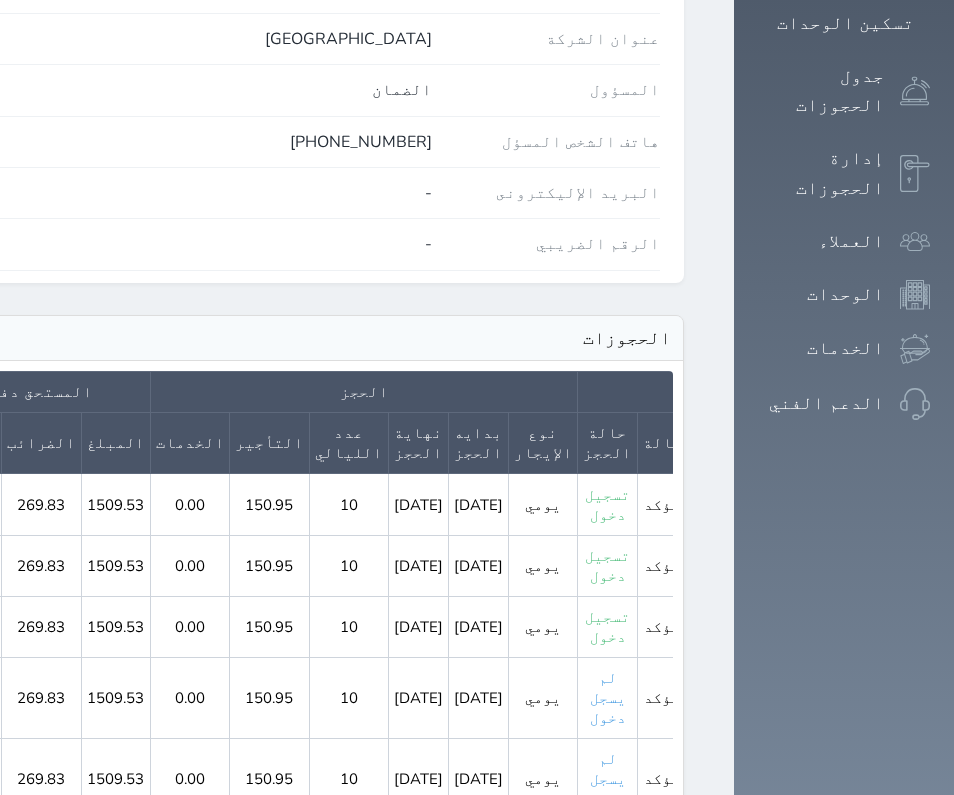 click 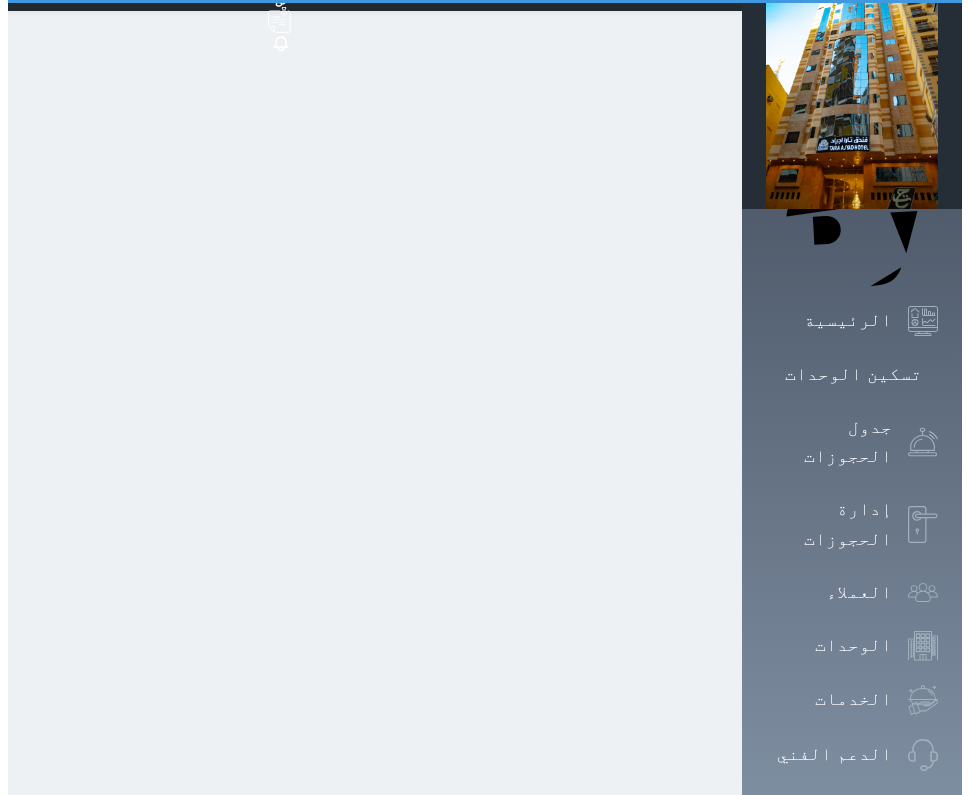 scroll, scrollTop: 0, scrollLeft: 0, axis: both 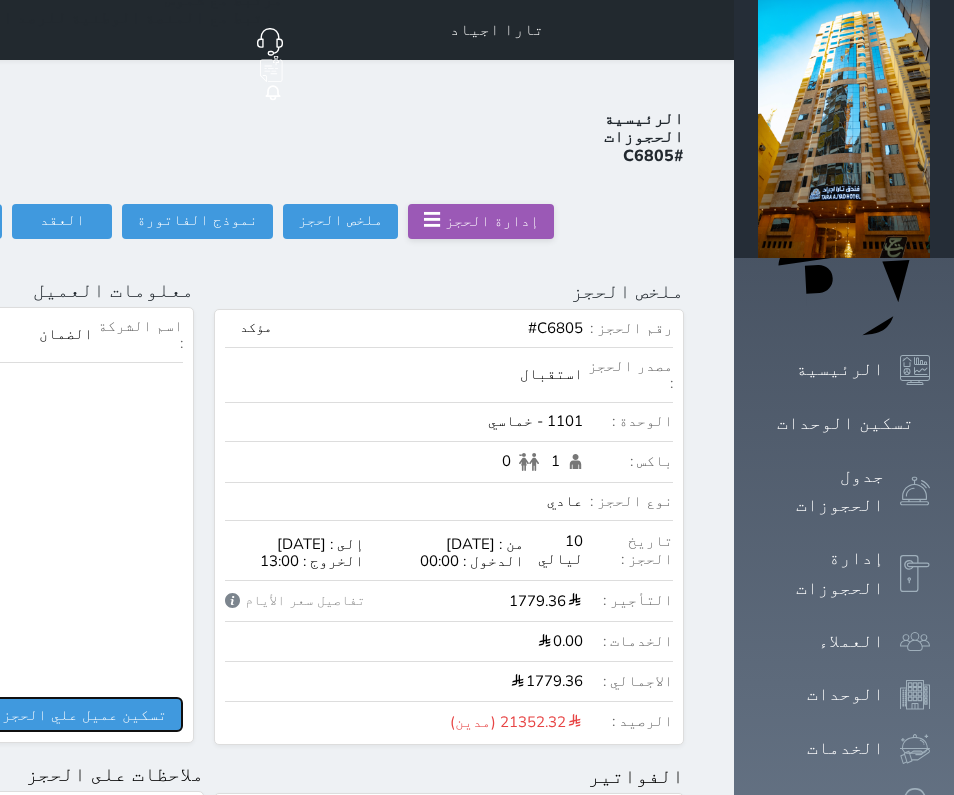 click on "تسكين عميل علي الحجز" at bounding box center (84, 714) 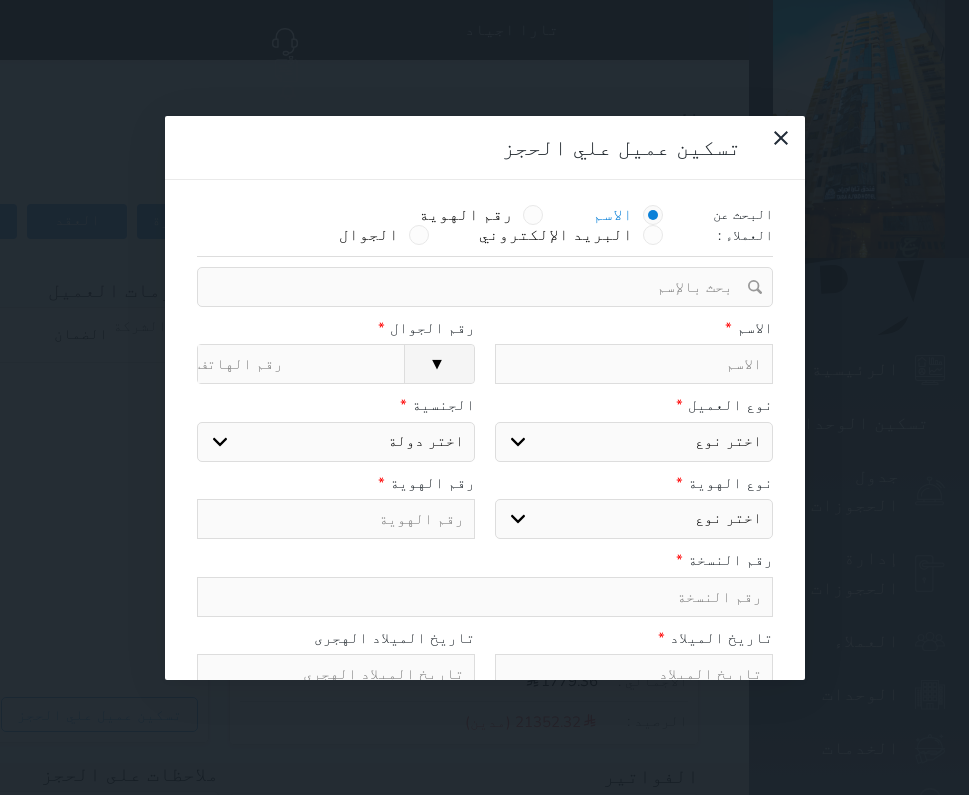 click on "الاسم *     رقم الجوال *       ▼     [GEOGRAPHIC_DATA] ([GEOGRAPHIC_DATA])   +93   [GEOGRAPHIC_DATA] ([GEOGRAPHIC_DATA])   +355   [GEOGRAPHIC_DATA] ([GEOGRAPHIC_DATA])   +213   [US_STATE]   +1684   [GEOGRAPHIC_DATA]   +376   [GEOGRAPHIC_DATA]   +244   [GEOGRAPHIC_DATA]   +1264   [GEOGRAPHIC_DATA]   +1268   [GEOGRAPHIC_DATA]   +54   [GEOGRAPHIC_DATA] ([GEOGRAPHIC_DATA])   +374   [GEOGRAPHIC_DATA]   +297   [GEOGRAPHIC_DATA]   +61   [GEOGRAPHIC_DATA] ([GEOGRAPHIC_DATA])   +43   [GEOGRAPHIC_DATA] ([GEOGRAPHIC_DATA])   +994   [GEOGRAPHIC_DATA]   +1242   [GEOGRAPHIC_DATA] (‫[GEOGRAPHIC_DATA])   +973   [GEOGRAPHIC_DATA] ([GEOGRAPHIC_DATA])   +880   [GEOGRAPHIC_DATA]   +1246   [GEOGRAPHIC_DATA] ([GEOGRAPHIC_DATA])   +375   [GEOGRAPHIC_DATA] ([GEOGRAPHIC_DATA])   +32   [GEOGRAPHIC_DATA]   +501   [GEOGRAPHIC_DATA] ([GEOGRAPHIC_DATA])   +229   [GEOGRAPHIC_DATA]   +1441   [GEOGRAPHIC_DATA] (འབྲུག)   +975   [GEOGRAPHIC_DATA]   +591   [GEOGRAPHIC_DATA] ([GEOGRAPHIC_DATA])   +387   [GEOGRAPHIC_DATA]   +267   [GEOGRAPHIC_DATA] ([GEOGRAPHIC_DATA])   +55   [GEOGRAPHIC_DATA]   +246   [GEOGRAPHIC_DATA]   +1284   [GEOGRAPHIC_DATA]   +673   [GEOGRAPHIC_DATA] ([GEOGRAPHIC_DATA])   +359   [GEOGRAPHIC_DATA]   +226   [GEOGRAPHIC_DATA] ([GEOGRAPHIC_DATA])   +257" at bounding box center [485, 356] 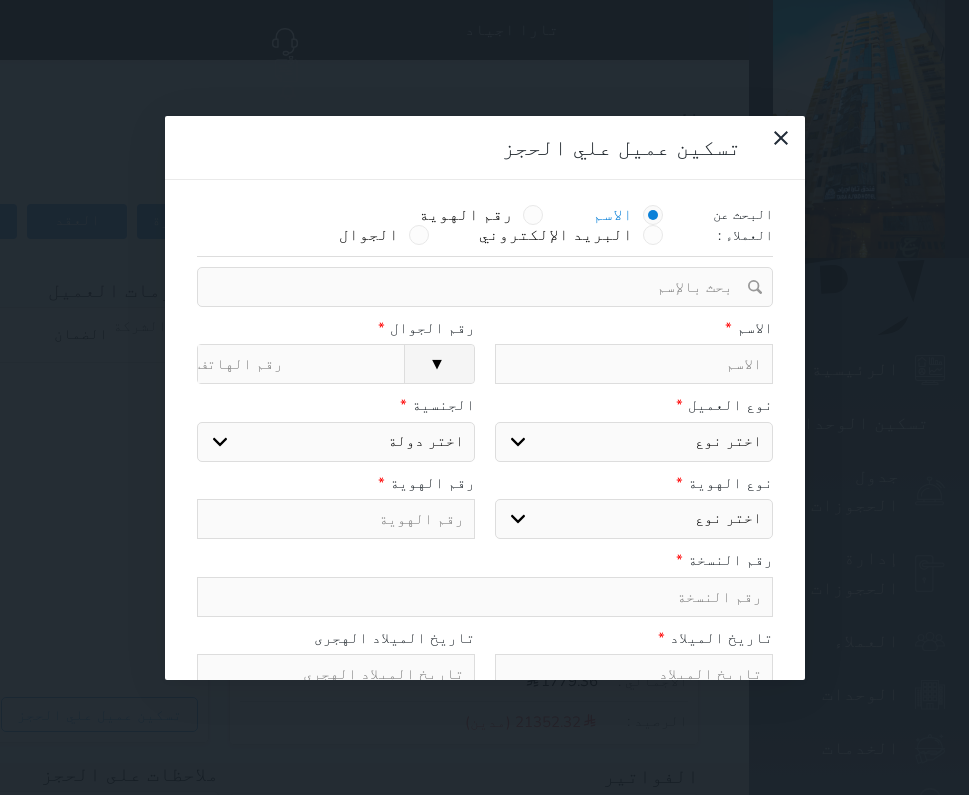 click at bounding box center (634, 364) 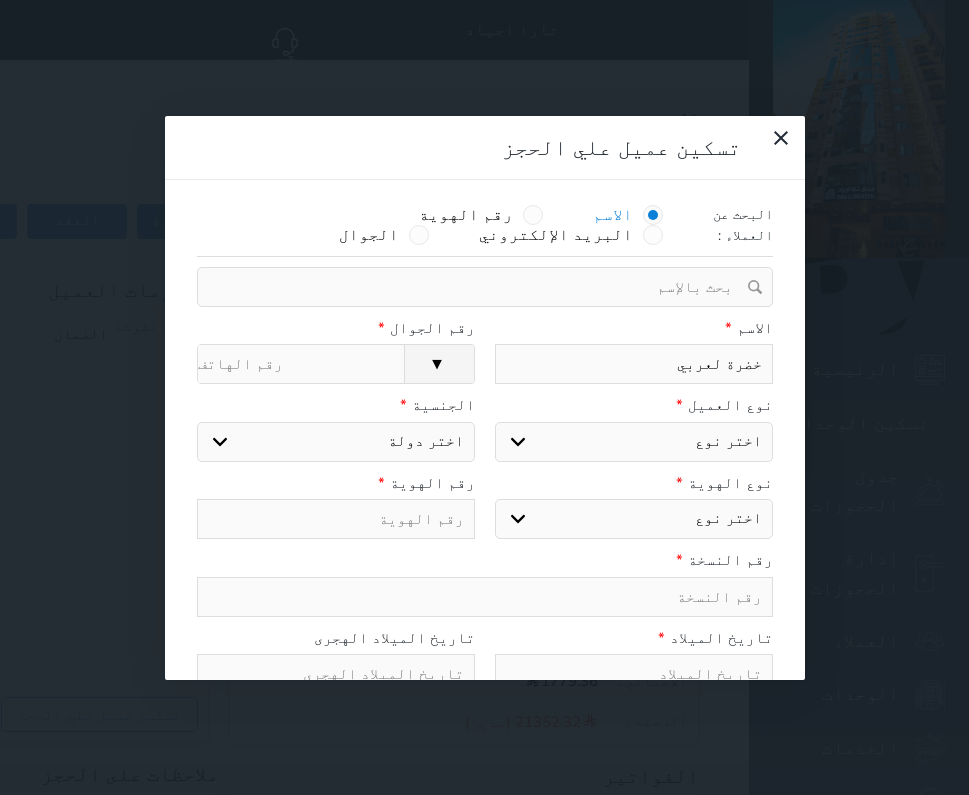 click on "رسوم الإلغاء" at bounding box center [301, 364] 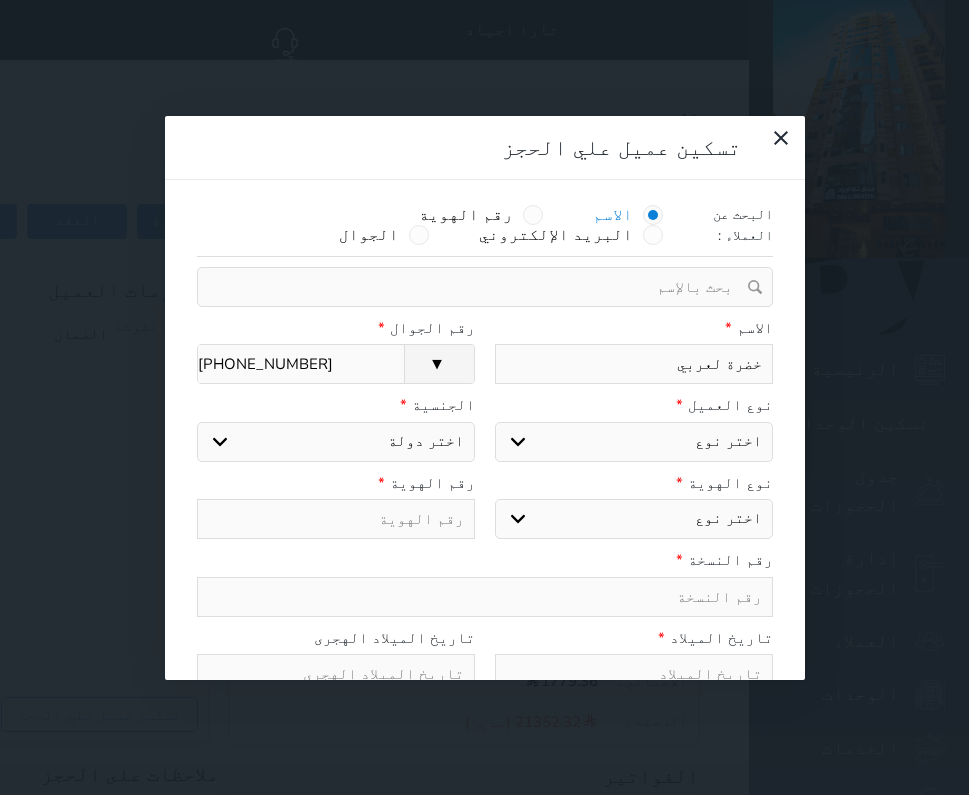 click on "اختر نوع   مواطن مواطن خليجي زائر مقيم" at bounding box center [634, 442] 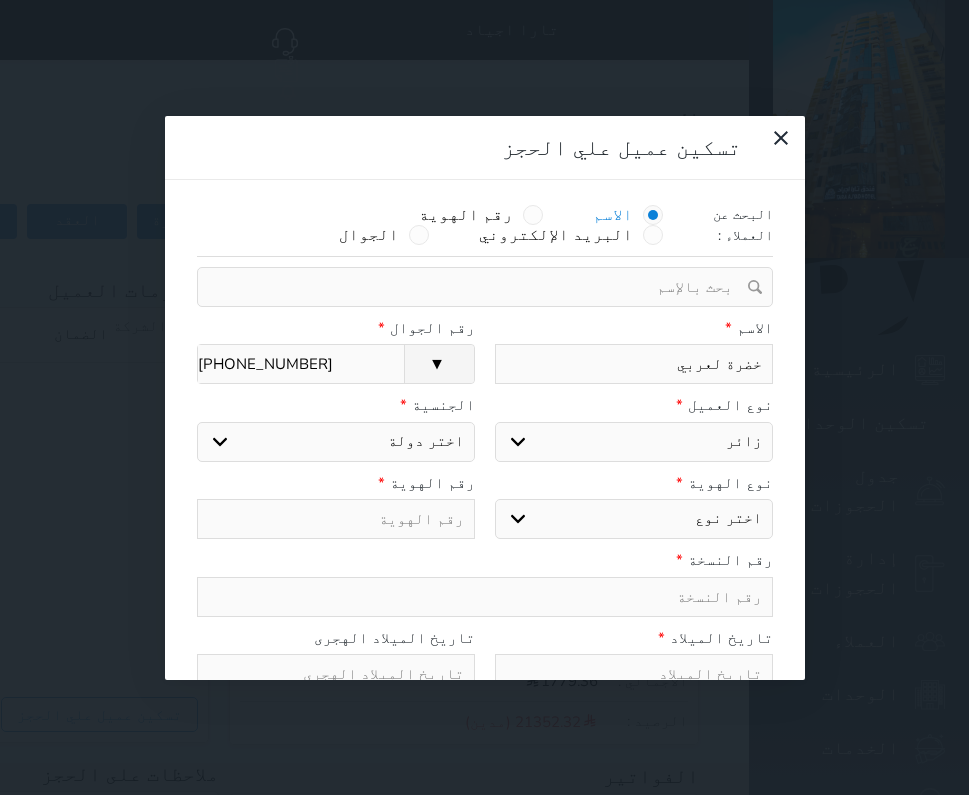click on "اختر نوع   مواطن مواطن خليجي زائر مقيم" at bounding box center [634, 442] 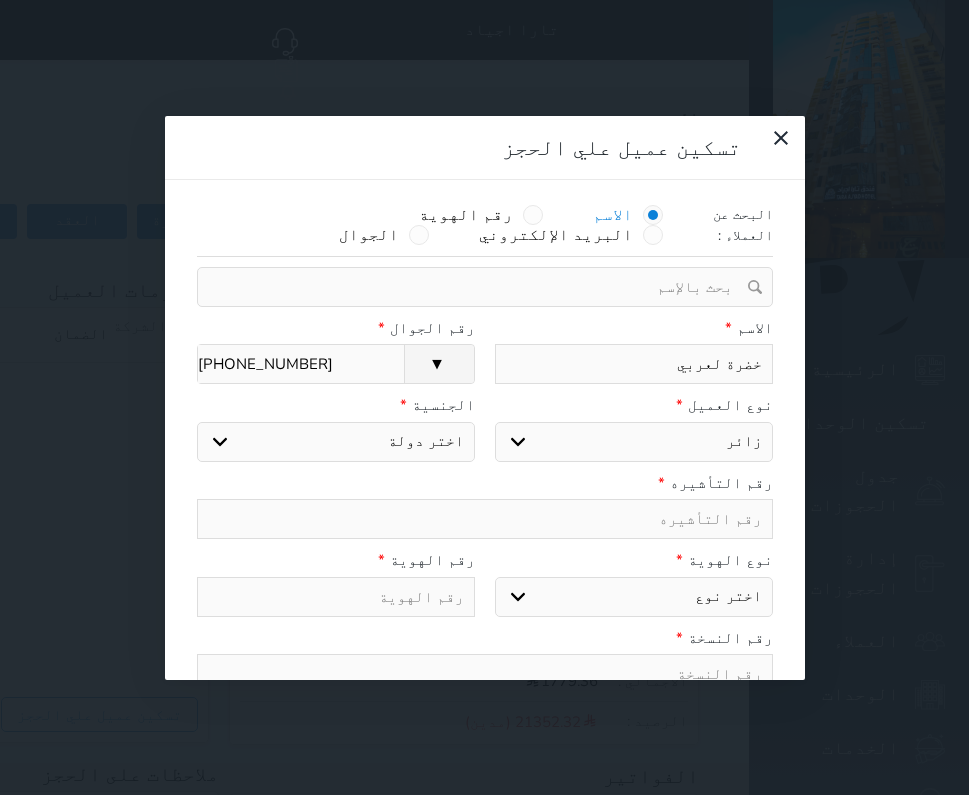 click on "اختر نوع   جواز السفر هوية زائر" at bounding box center (634, 597) 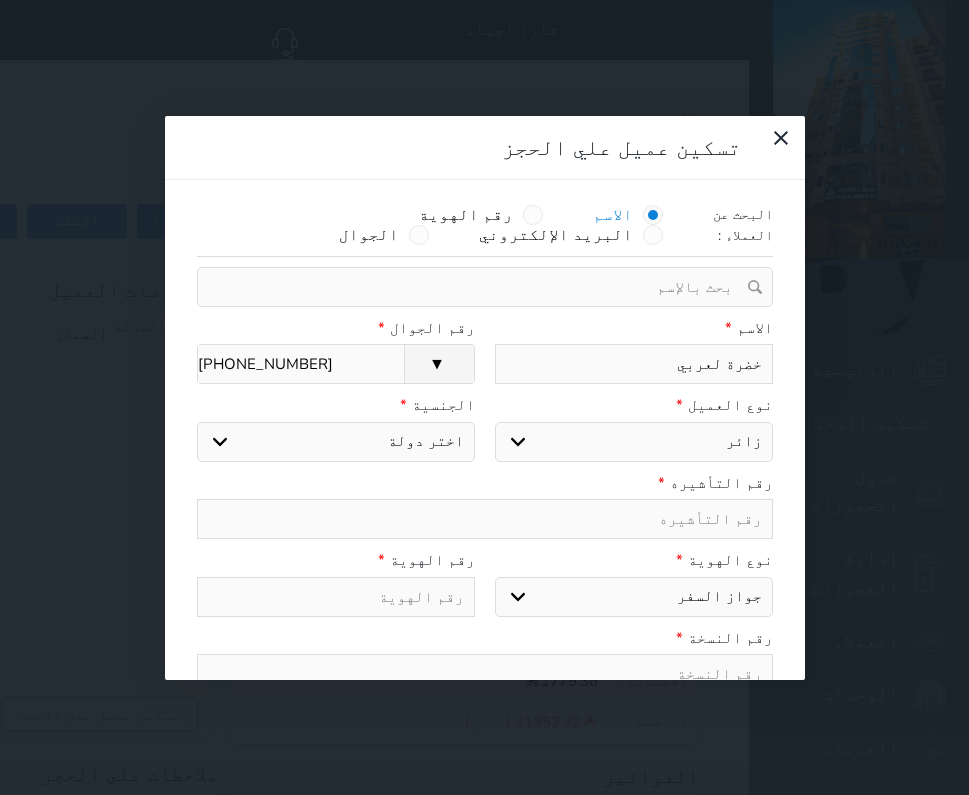 click on "اختر نوع   جواز السفر هوية زائر" at bounding box center (634, 597) 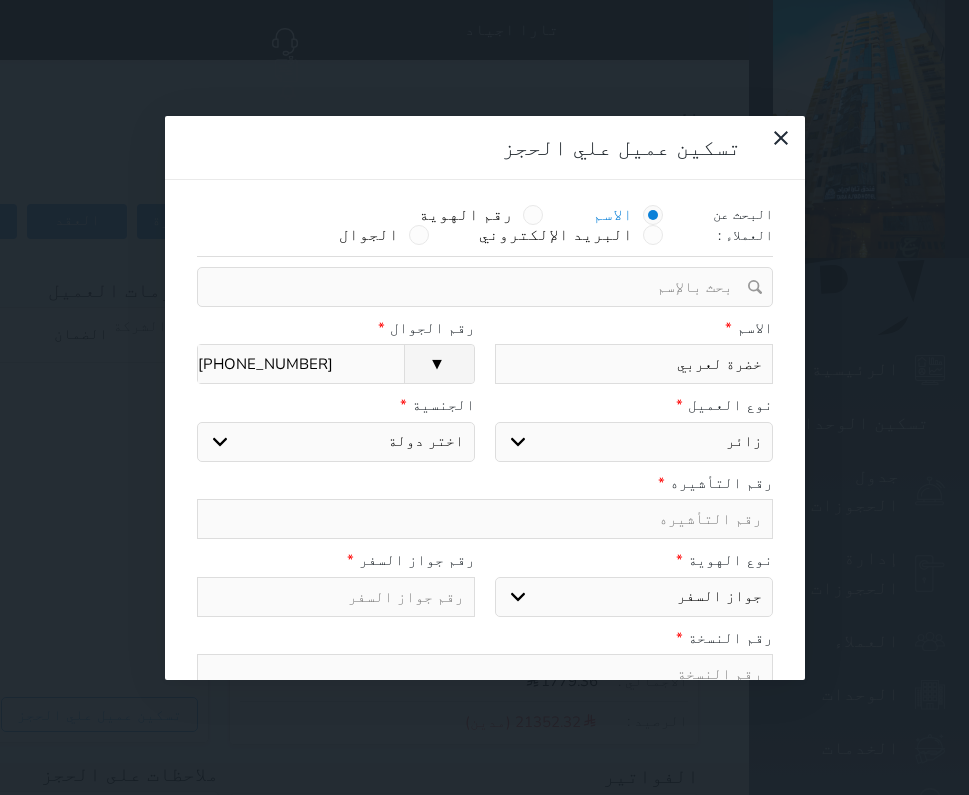 click at bounding box center [485, 519] 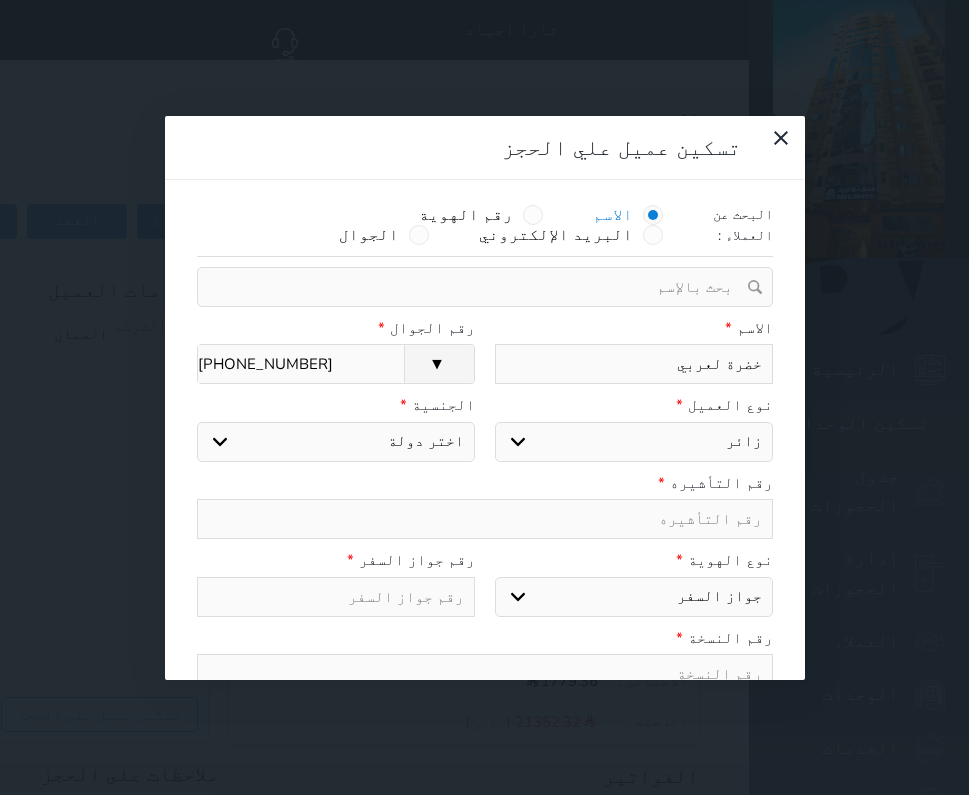 paste on "6145585718" 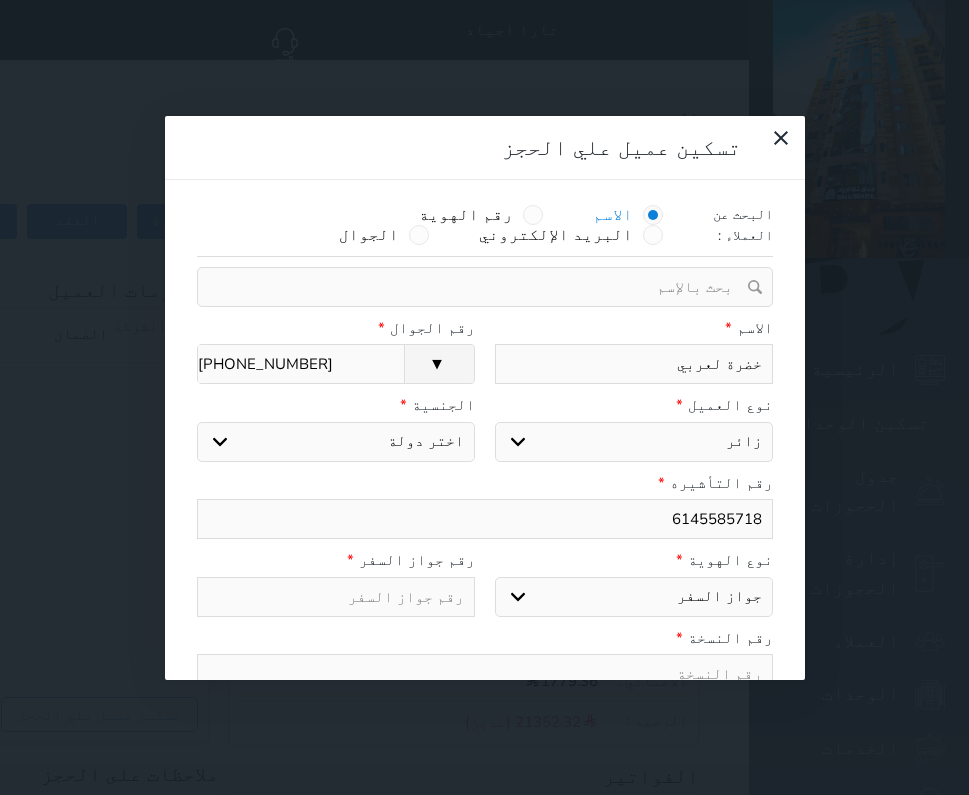 click at bounding box center (336, 597) 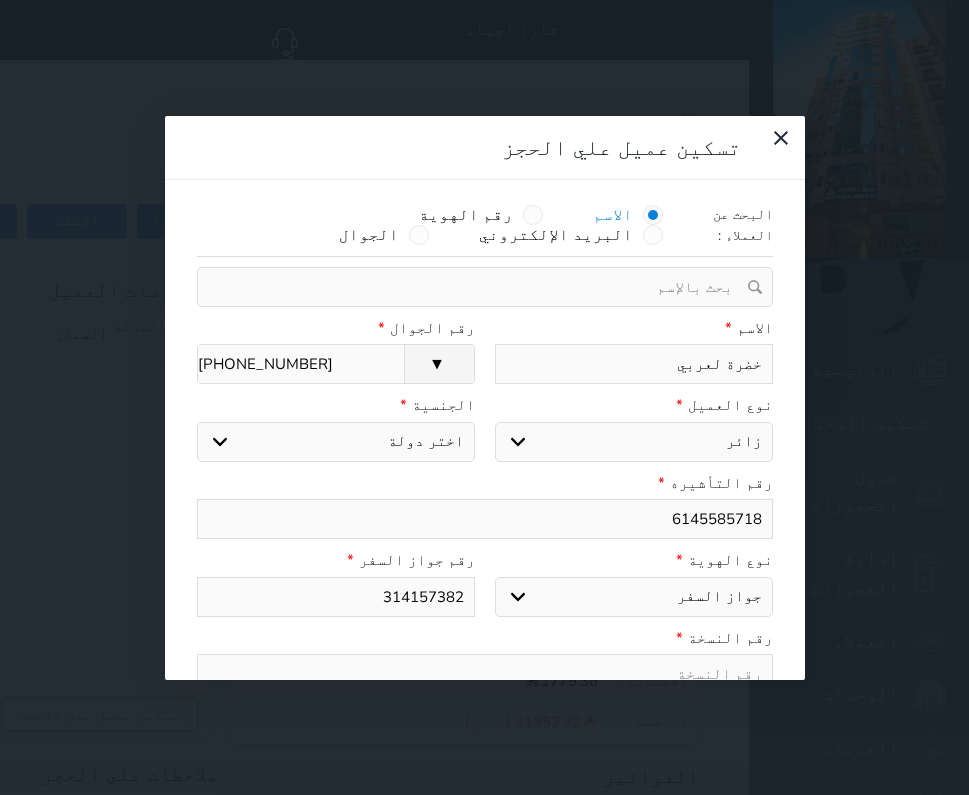 click at bounding box center (485, 674) 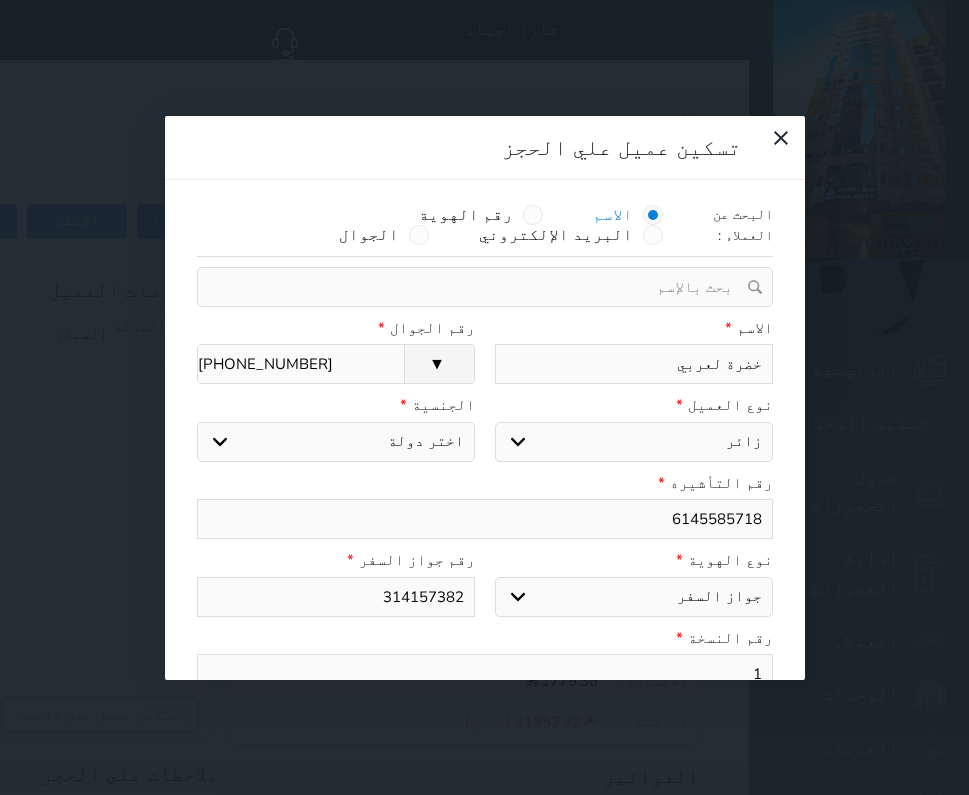 click on "اختر دولة   اثيوبيا اجنبي ب[GEOGRAPHIC_DATA] سعودي اخرى اذربيجان ارتيريا ارمينيا [GEOGRAPHIC_DATA] [GEOGRAPHIC_DATA] [GEOGRAPHIC_DATA] [GEOGRAPHIC_DATA] افراد القبائل افريقيا الوسطى [GEOGRAPHIC_DATA] اكوادور الارجنتين [GEOGRAPHIC_DATA] الامارات العربية الامم المتحدة البانيا البحرين البرازيل البرتغال البريطانية في المحيط ال[GEOGRAPHIC_DATA] والهرسك الجبل الأ سود الجزائر الدانمارك الراسالاخضر السلفادور السنغال السودان السويد الشاشان الصومال الصين الشعبية الصين الوطنية العراق الفلبين القبائل النازحة الكاميرون الكونغو الكويت الكويت-بدون المانيا المغرب المكسيك المملكة المتحدة المناهيل والمهرة النرويج النمسا النيجر الهند اليابان" at bounding box center (336, 442) 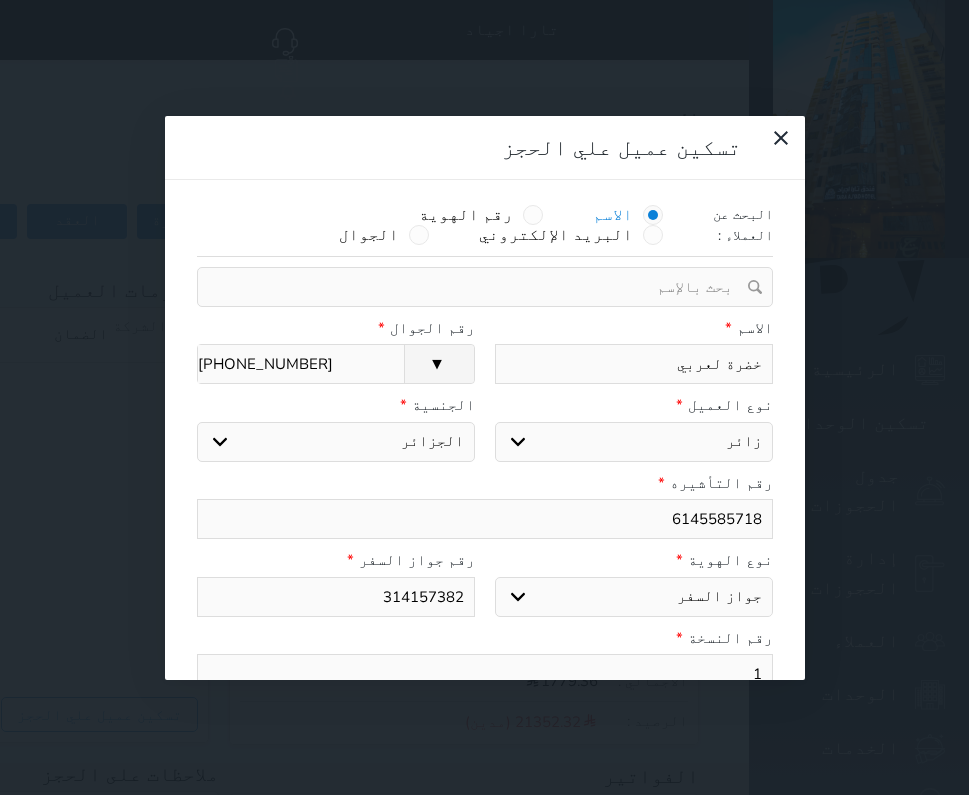 click on "اختر دولة   اثيوبيا اجنبي ب[GEOGRAPHIC_DATA] سعودي اخرى اذربيجان ارتيريا ارمينيا [GEOGRAPHIC_DATA] [GEOGRAPHIC_DATA] [GEOGRAPHIC_DATA] [GEOGRAPHIC_DATA] افراد القبائل افريقيا الوسطى [GEOGRAPHIC_DATA] اكوادور الارجنتين [GEOGRAPHIC_DATA] الامارات العربية الامم المتحدة البانيا البحرين البرازيل البرتغال البريطانية في المحيط ال[GEOGRAPHIC_DATA] والهرسك الجبل الأ سود الجزائر الدانمارك الراسالاخضر السلفادور السنغال السودان السويد الشاشان الصومال الصين الشعبية الصين الوطنية العراق الفلبين القبائل النازحة الكاميرون الكونغو الكويت الكويت-بدون المانيا المغرب المكسيك المملكة المتحدة المناهيل والمهرة النرويج النمسا النيجر الهند اليابان" at bounding box center [336, 442] 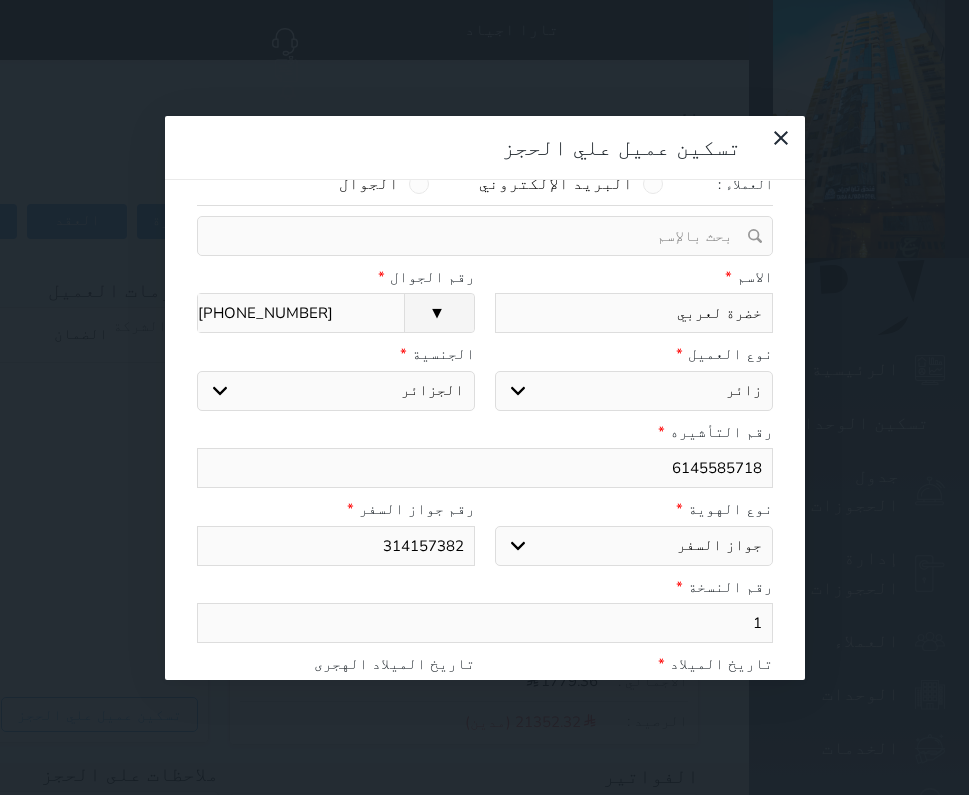 scroll, scrollTop: 100, scrollLeft: 0, axis: vertical 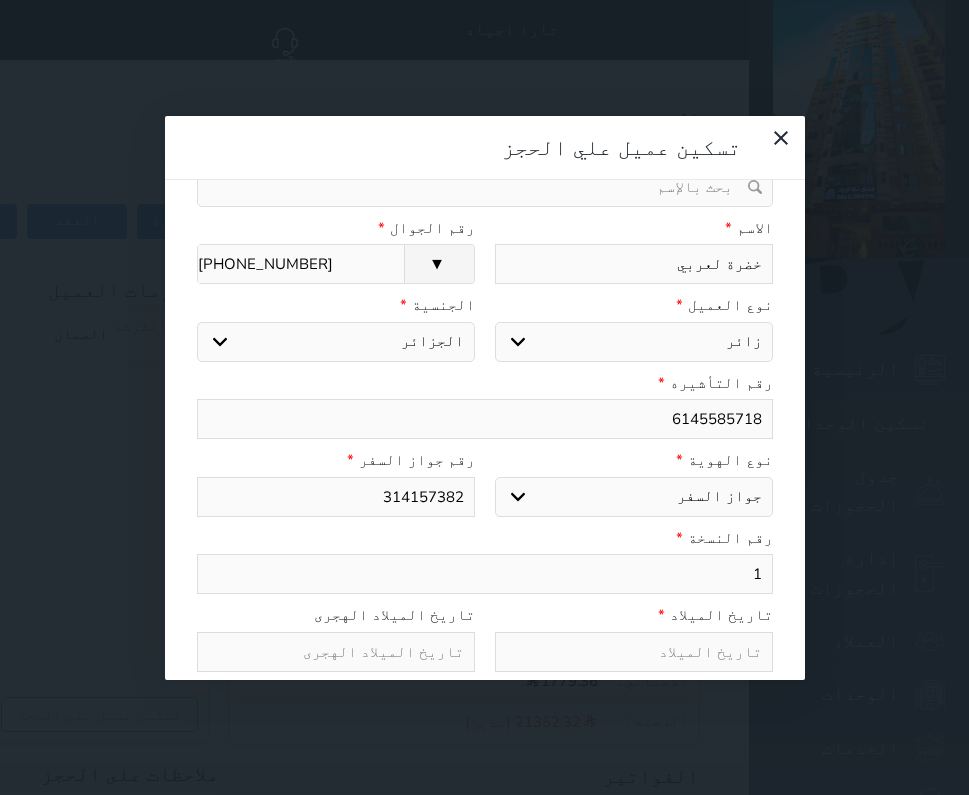 click at bounding box center [634, 652] 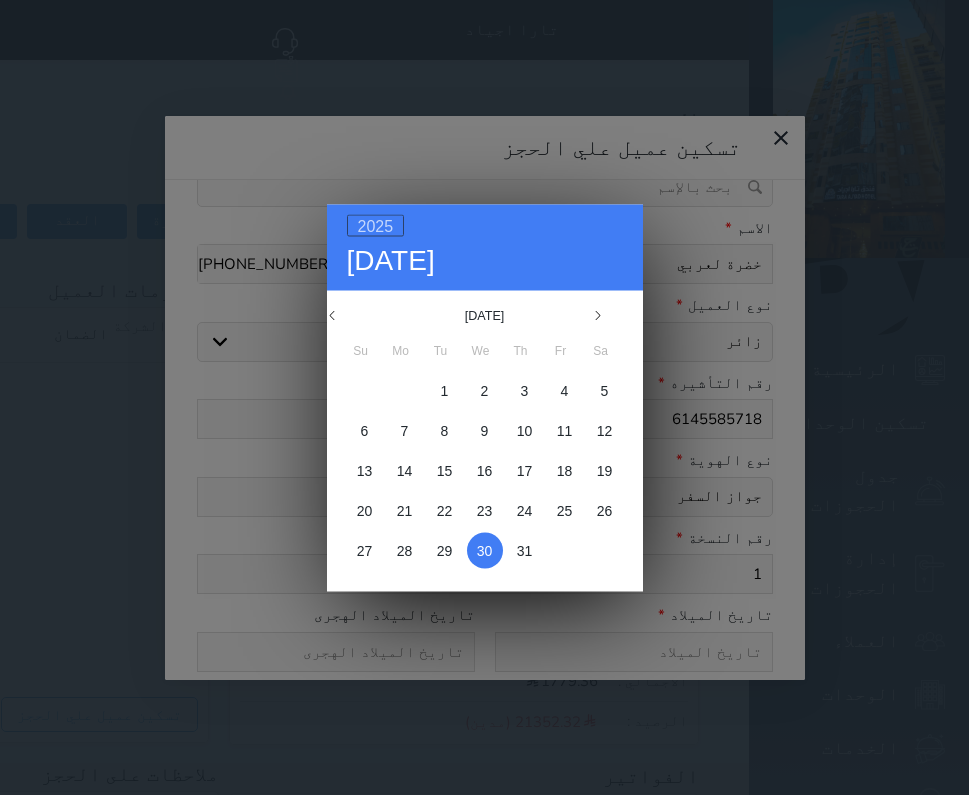 click on "2025" at bounding box center (376, 225) 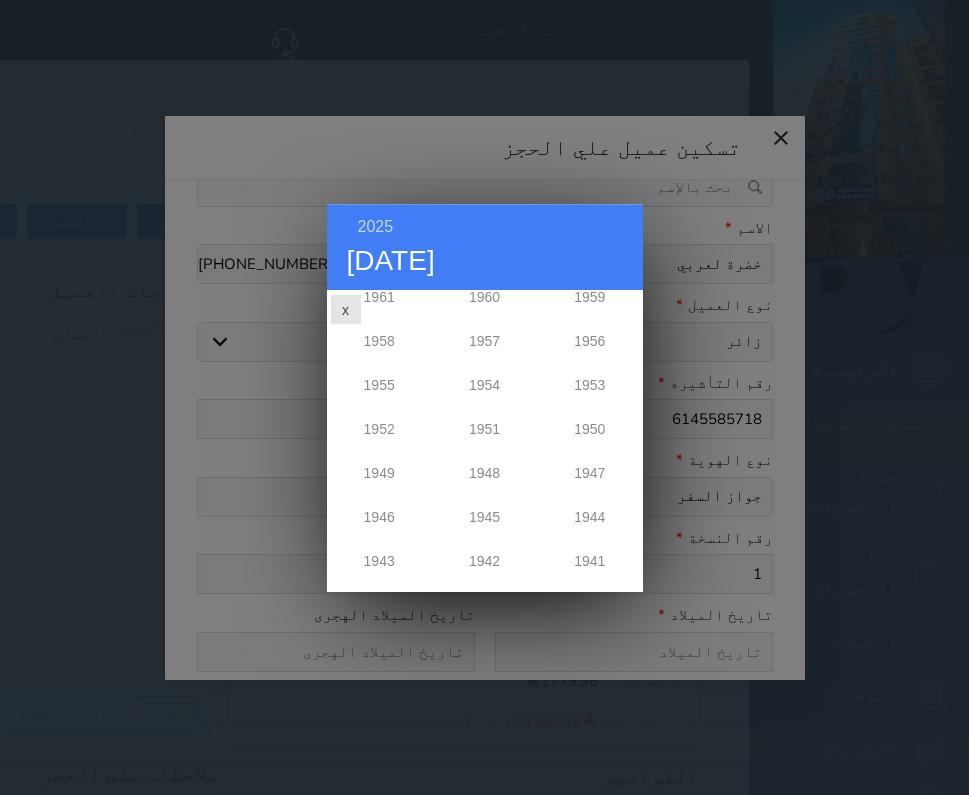 scroll, scrollTop: 1465, scrollLeft: 0, axis: vertical 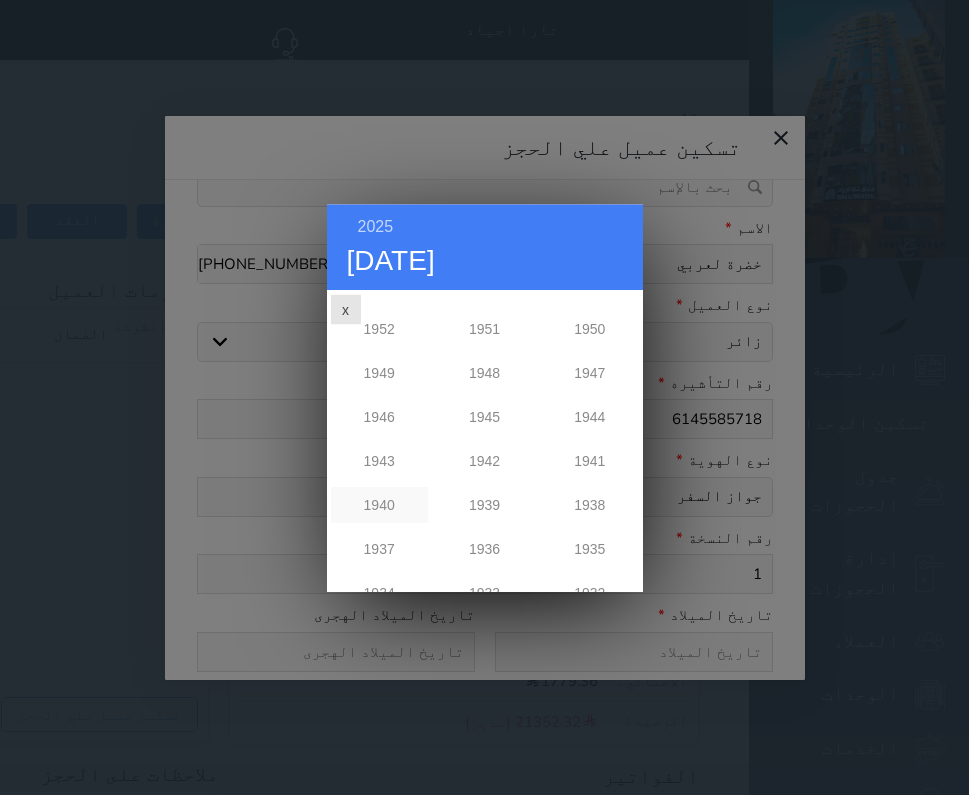 click on "1940" at bounding box center [379, 505] 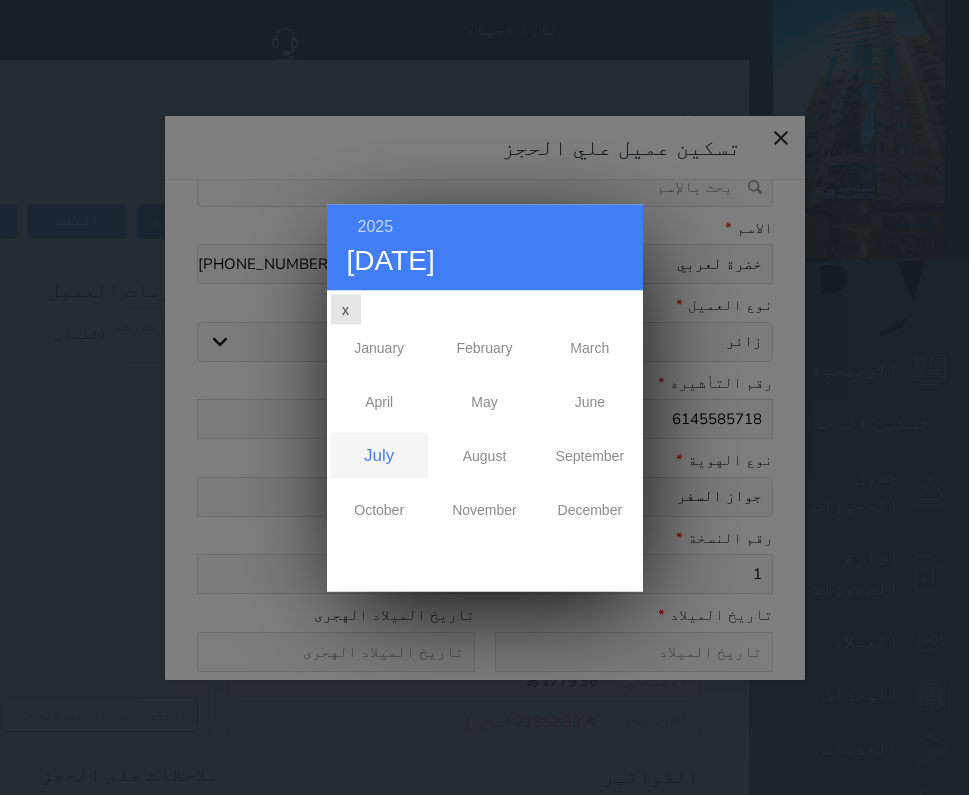 scroll, scrollTop: 0, scrollLeft: 0, axis: both 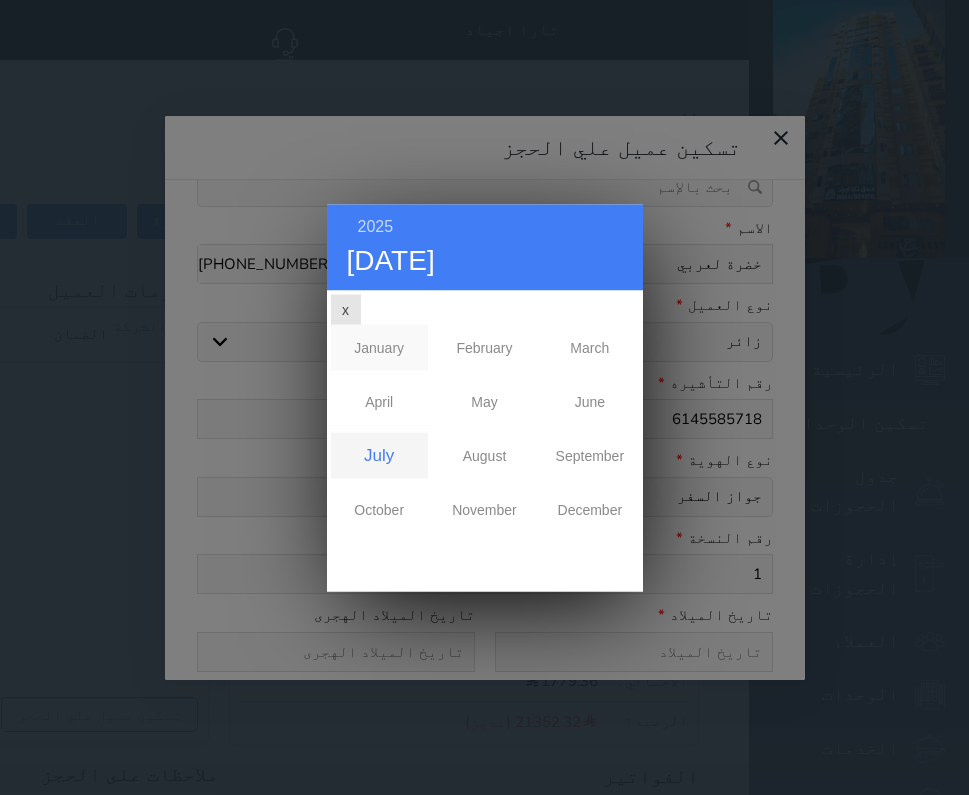 click on "January" at bounding box center [379, 347] 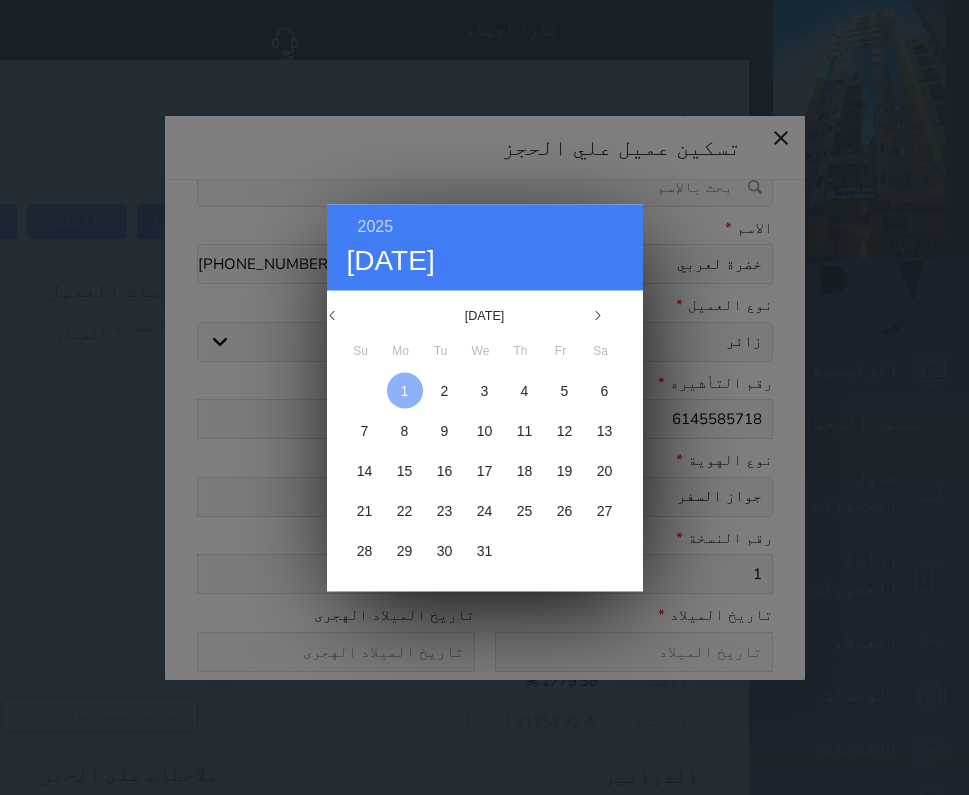 click at bounding box center [405, 390] 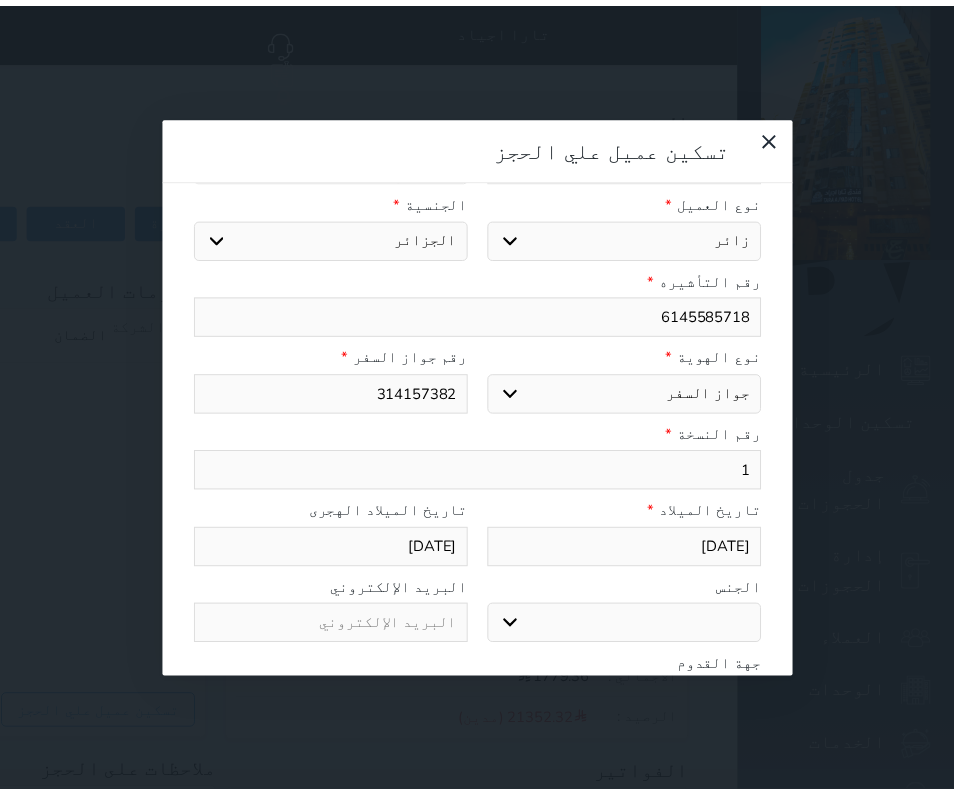 scroll, scrollTop: 267, scrollLeft: 0, axis: vertical 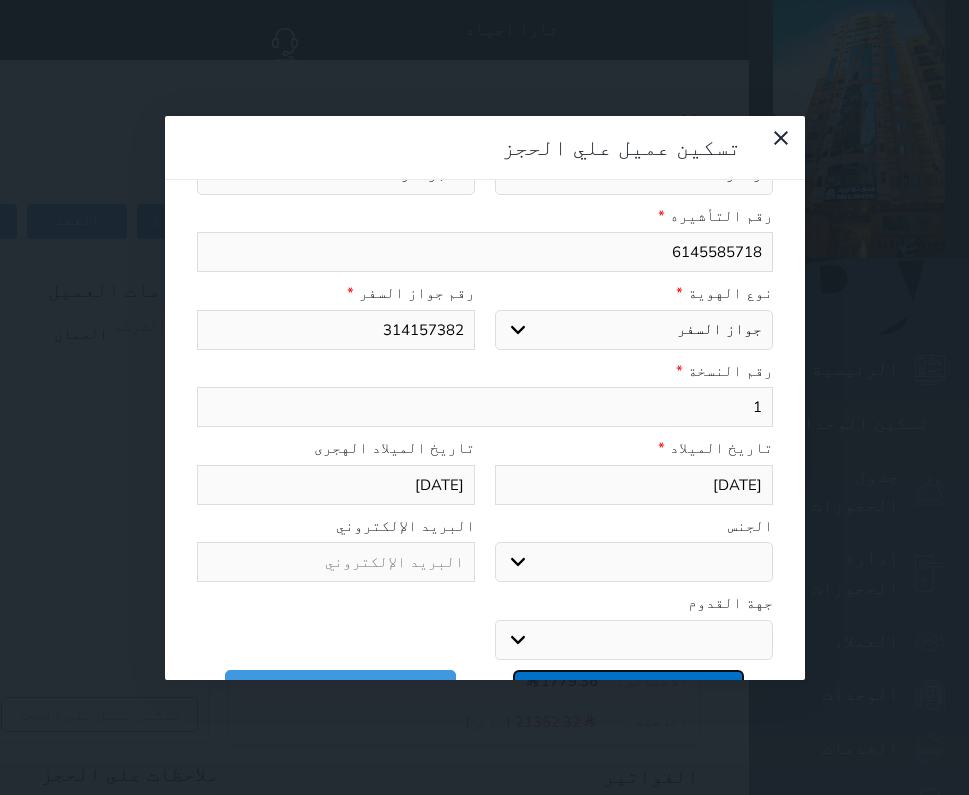 click on "تسكين عميل علي الحجز" at bounding box center (628, 687) 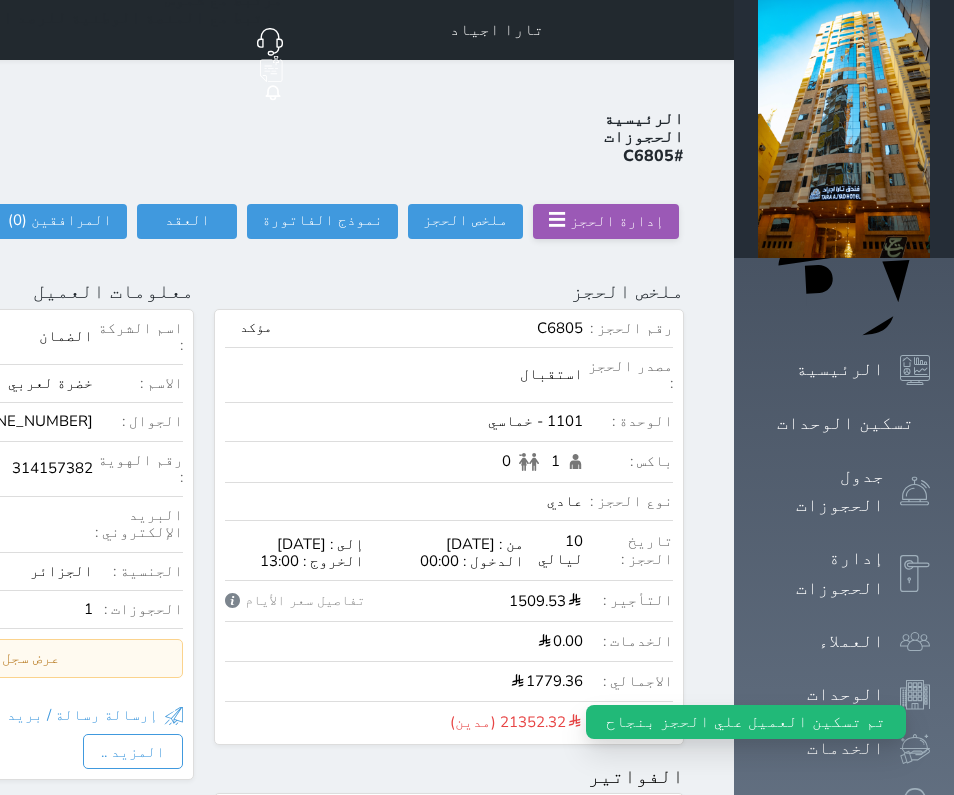 click on "تسجيل دخول" at bounding box center [-75, 221] 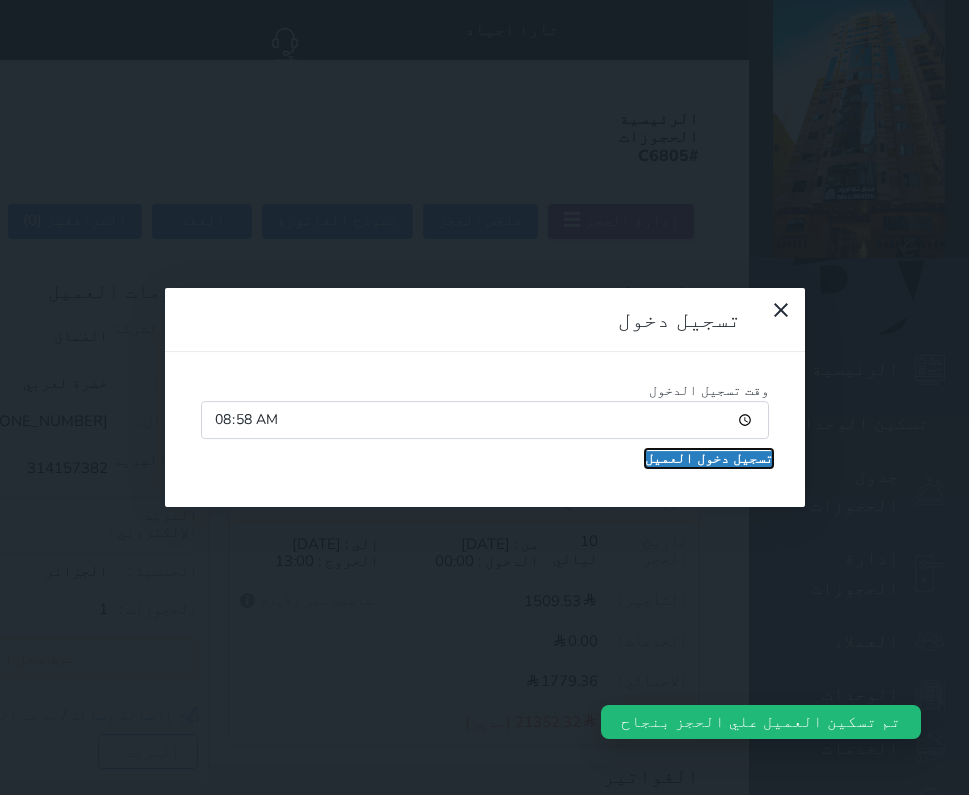 click on "تسجيل دخول العميل" at bounding box center (709, 459) 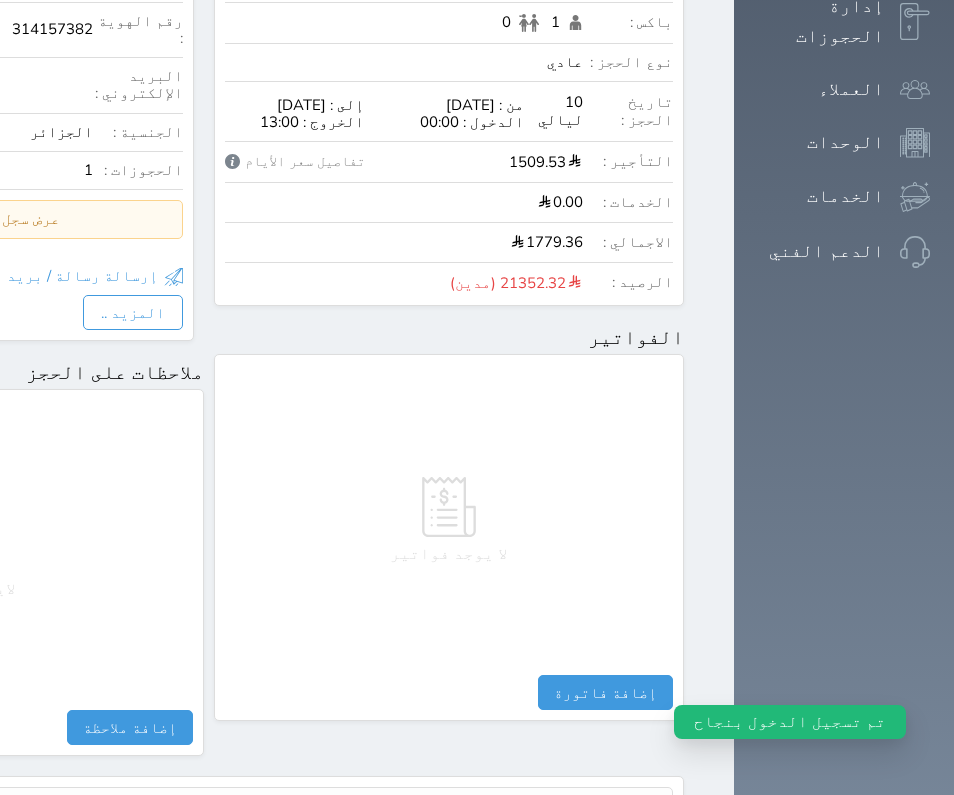 scroll, scrollTop: 580, scrollLeft: 0, axis: vertical 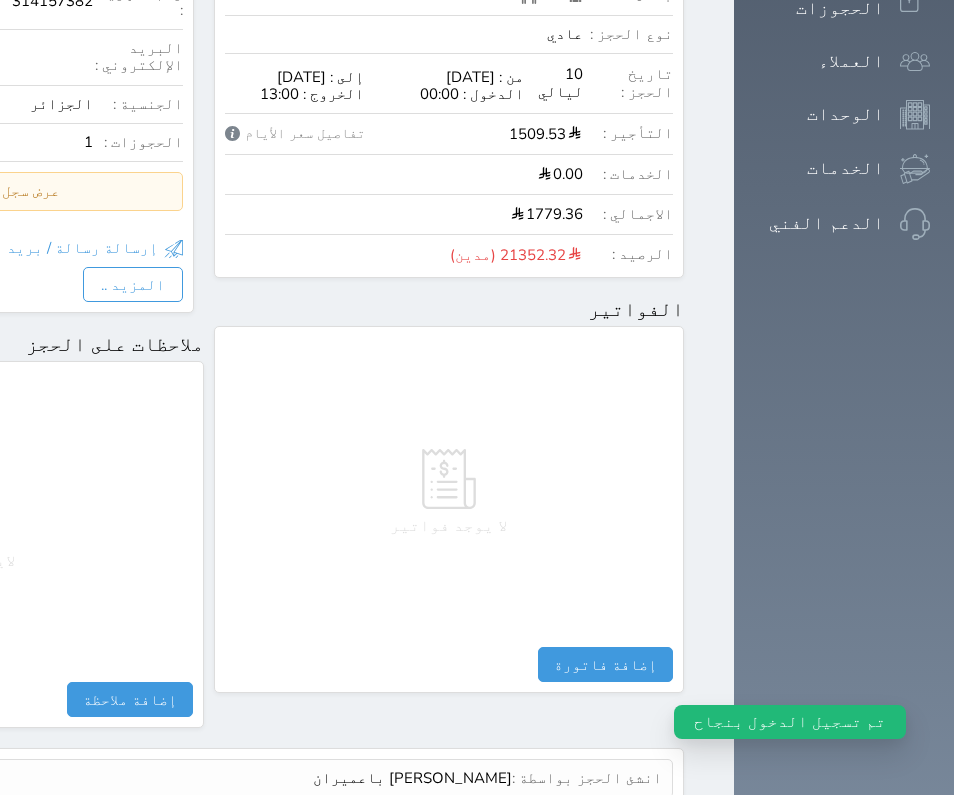 click on "عرض سجل شموس" at bounding box center (608, 825) 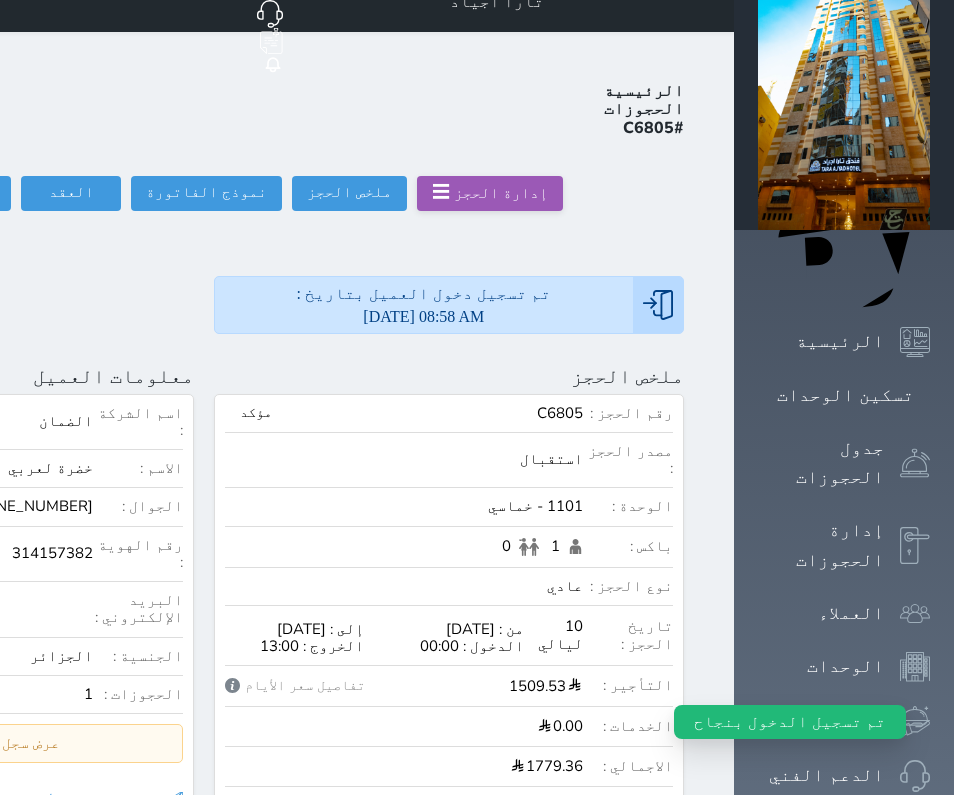 scroll, scrollTop: 0, scrollLeft: 0, axis: both 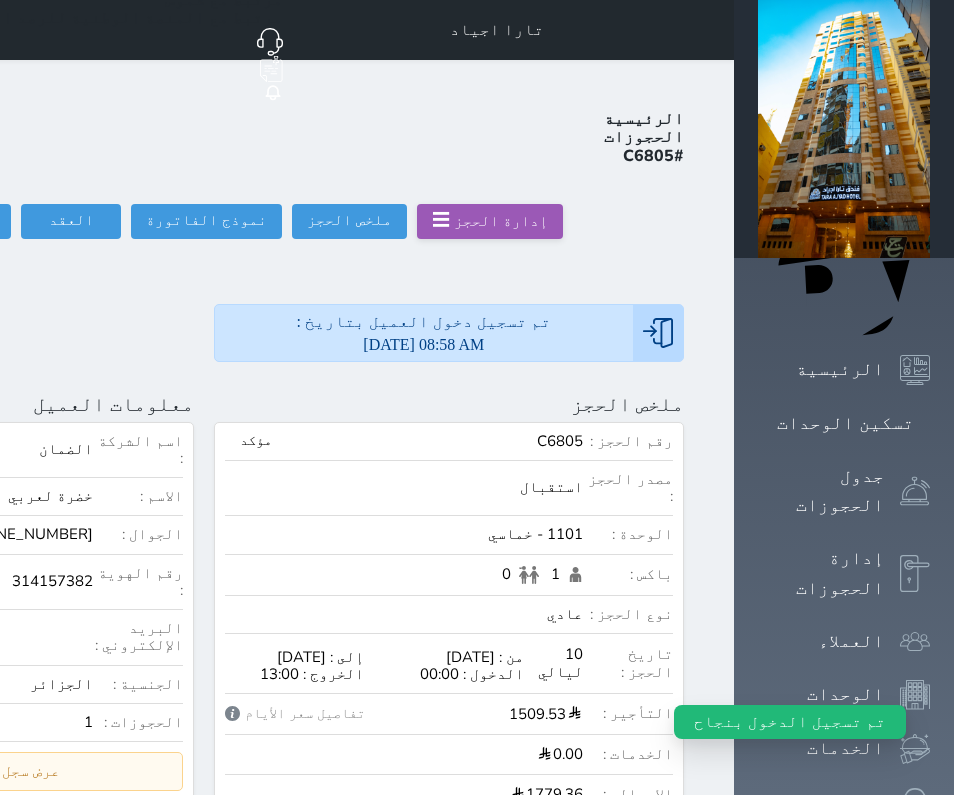 click on "الضمان" at bounding box center [66, 449] 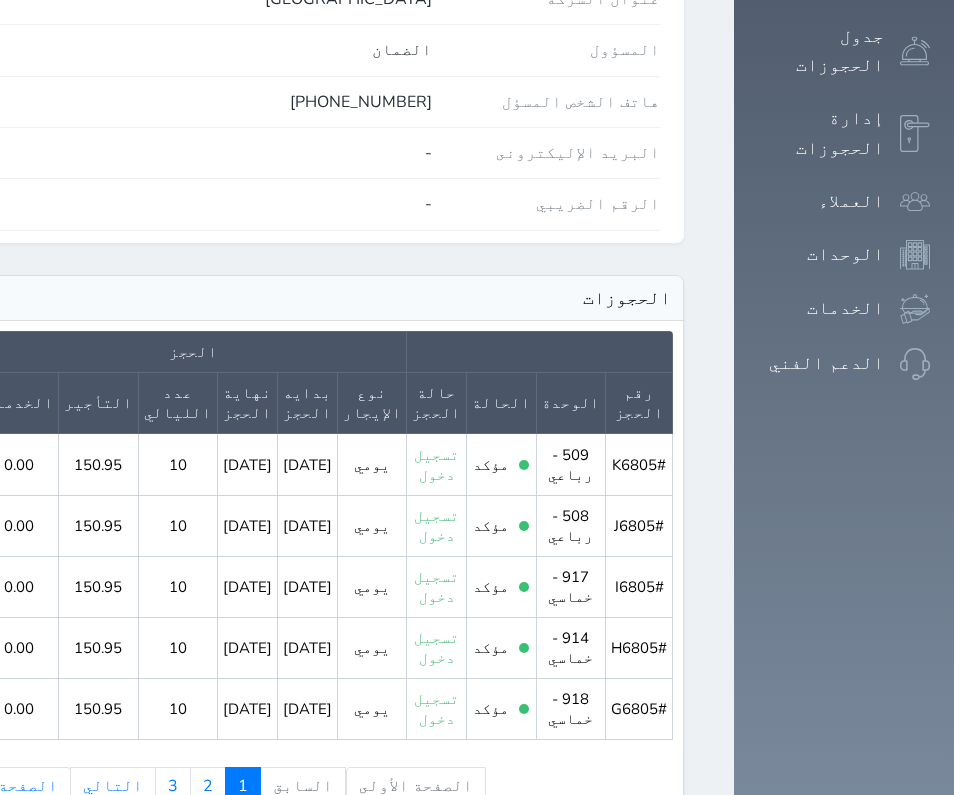 scroll, scrollTop: 446, scrollLeft: 0, axis: vertical 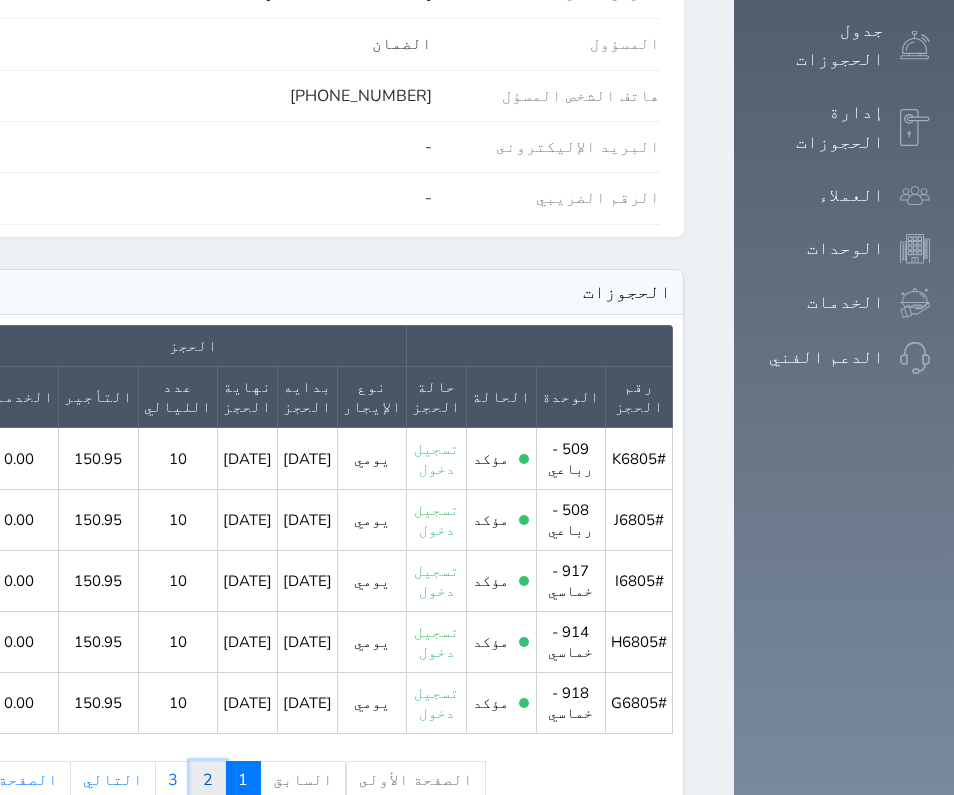 click on "2" at bounding box center [208, 780] 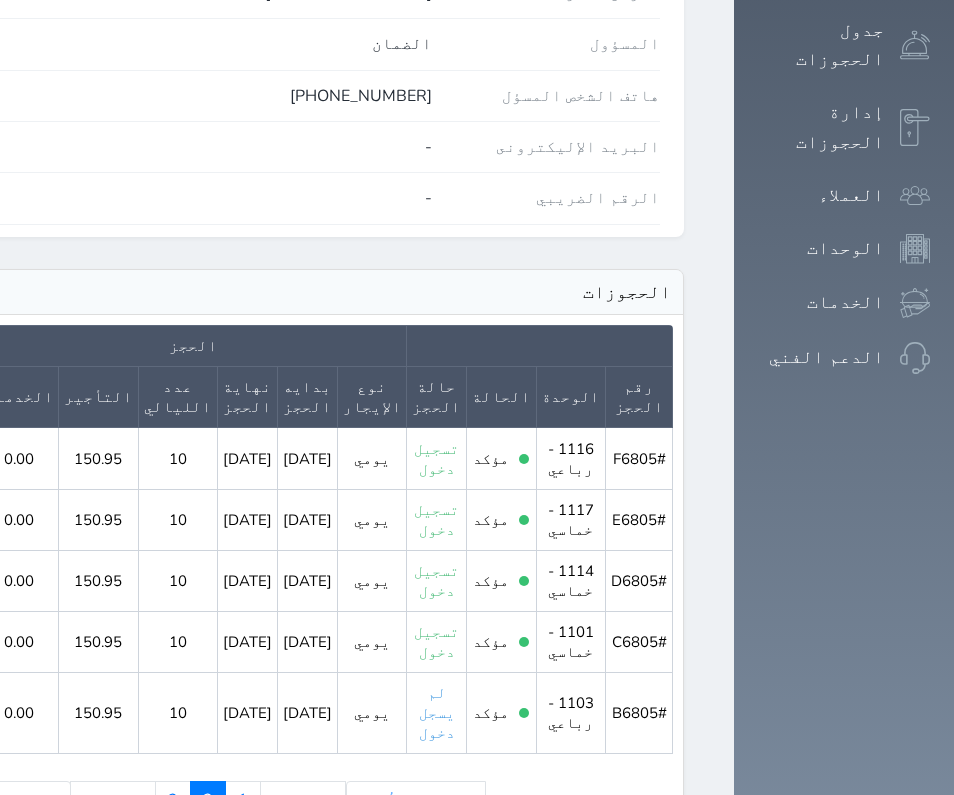 click on "undefined     الحجز   المستحق دفعة   المالية     رقم الحجز   الوحدة   الحالة   حالة الحجز   نوع الإيجار   بدايه الحجز   نهاية الحجز   عدد الليالي   التأجير   الخدمات   المبلغ   الضرائب   الاجمالى   المدفوع   دائن   مدين     الاجرائات   #F6805   1116 - رباعي    مؤكد           تسجيل دخول     يومي   [DATE]   [DATE]   10   150.95   0.00   1509.53   269.83   1779.36   0.00   -   1779.36     #E6805   1117 - خماسي    مؤكد           تسجيل دخول     يومي   [DATE]   [DATE]   10   150.95   0.00   1509.53   269.83   1779.36   0.00   -   1779.36     #D6805   1114 - خماسي    مؤكد           تسجيل دخول     يومي   [DATE]   [DATE]   10   150.95   0.00   1509.53   269.83   1779.36   0.00   -   1779.36     #C6805   1101 - خماسي    مؤكد           تسجيل دخول     يومي" at bounding box center (204, 585) 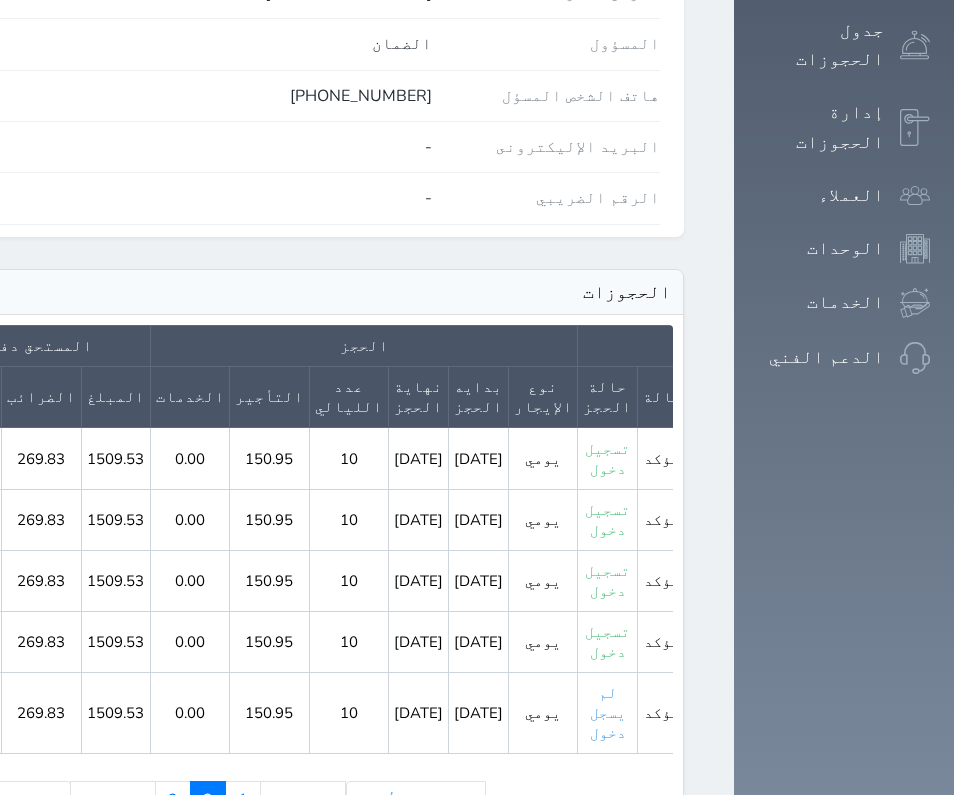 click at bounding box center [-309, 702] 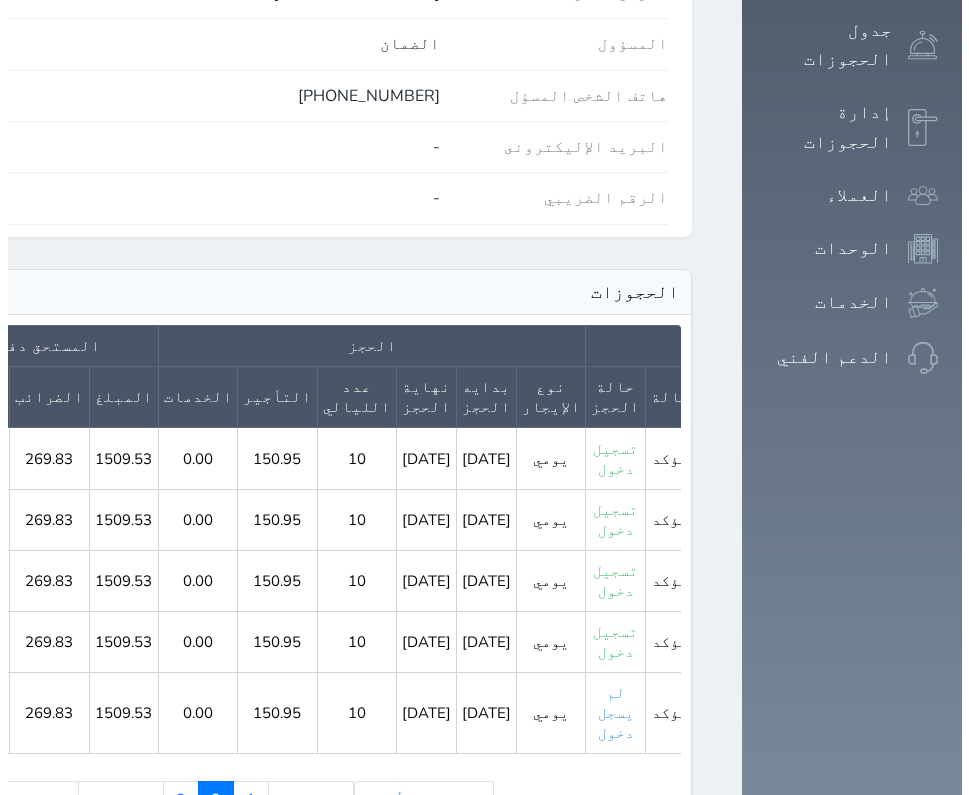 scroll, scrollTop: 0, scrollLeft: 0, axis: both 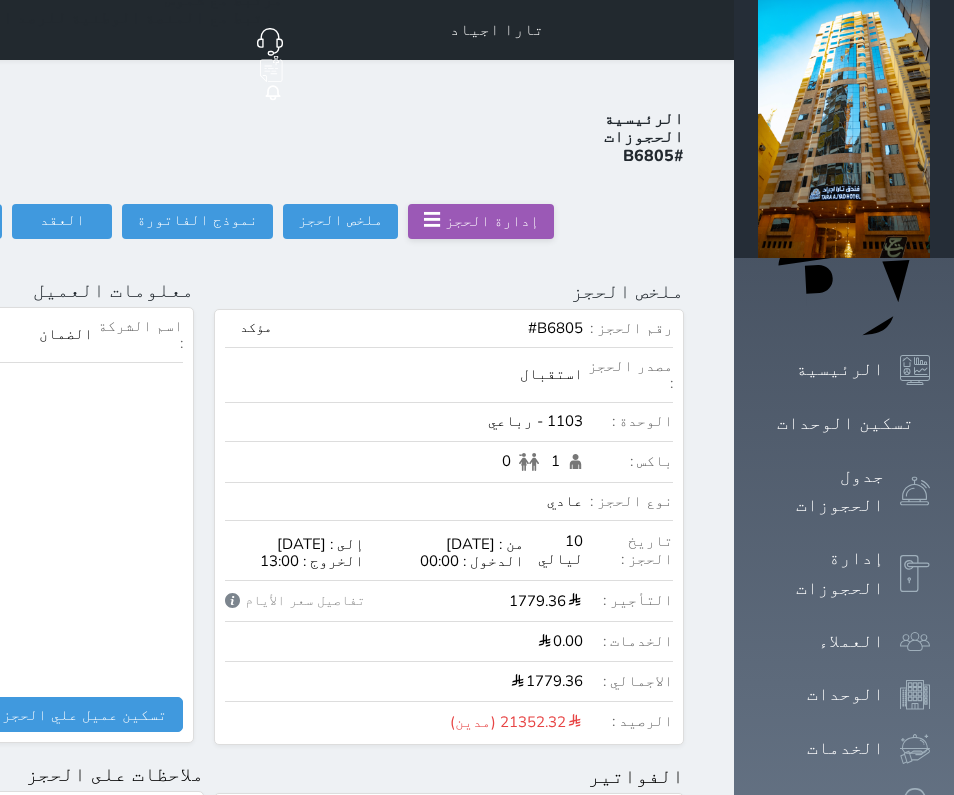 drag, startPoint x: 367, startPoint y: 677, endPoint x: 364, endPoint y: 661, distance: 16.27882 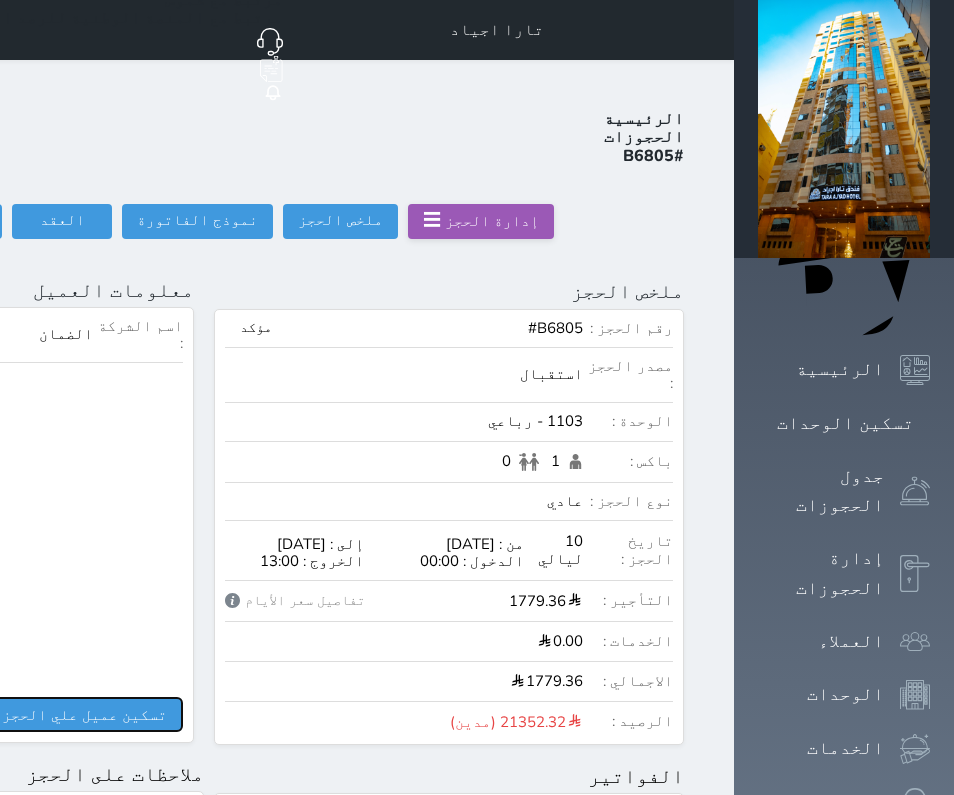 click on "تسكين عميل علي الحجز" at bounding box center [84, 714] 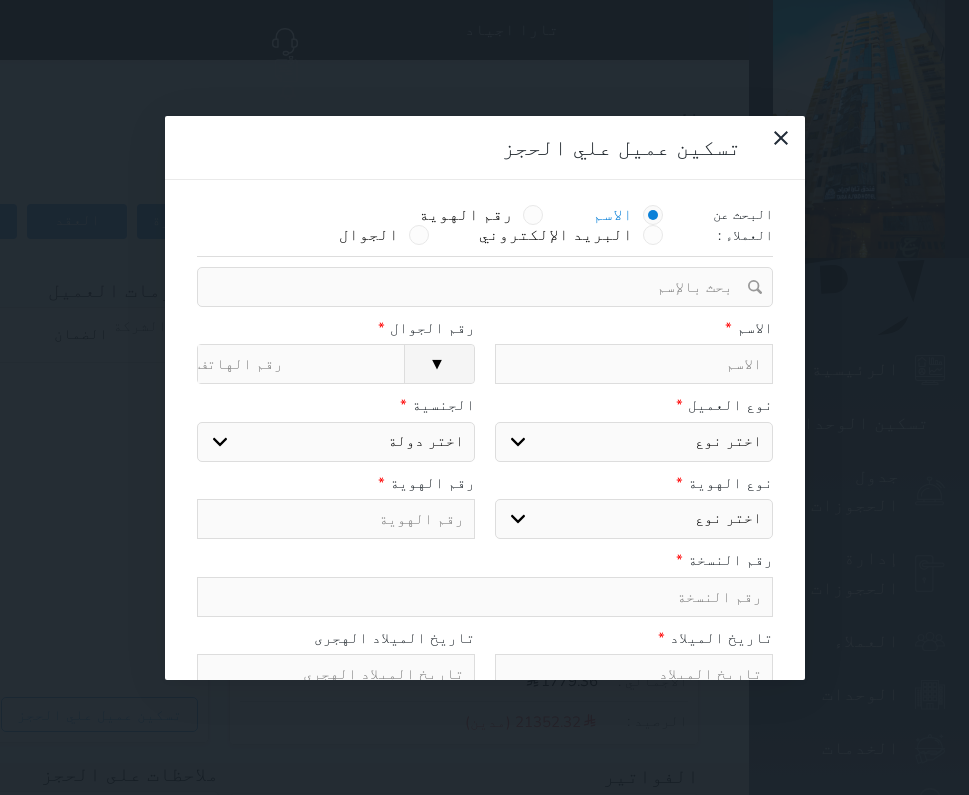 click on "الاسم *     رقم الجوال *       ▼     [GEOGRAPHIC_DATA] ([GEOGRAPHIC_DATA])   +93   [GEOGRAPHIC_DATA] ([GEOGRAPHIC_DATA])   +355   [GEOGRAPHIC_DATA] ([GEOGRAPHIC_DATA])   +213   [US_STATE]   +1684   [GEOGRAPHIC_DATA]   +376   [GEOGRAPHIC_DATA]   +244   [GEOGRAPHIC_DATA]   +1264   [GEOGRAPHIC_DATA]   +1268   [GEOGRAPHIC_DATA]   +54   [GEOGRAPHIC_DATA] ([GEOGRAPHIC_DATA])   +374   [GEOGRAPHIC_DATA]   +297   [GEOGRAPHIC_DATA]   +61   [GEOGRAPHIC_DATA] ([GEOGRAPHIC_DATA])   +43   [GEOGRAPHIC_DATA] ([GEOGRAPHIC_DATA])   +994   [GEOGRAPHIC_DATA]   +1242   [GEOGRAPHIC_DATA] (‫[GEOGRAPHIC_DATA])   +973   [GEOGRAPHIC_DATA] ([GEOGRAPHIC_DATA])   +880   [GEOGRAPHIC_DATA]   +1246   [GEOGRAPHIC_DATA] ([GEOGRAPHIC_DATA])   +375   [GEOGRAPHIC_DATA] ([GEOGRAPHIC_DATA])   +32   [GEOGRAPHIC_DATA]   +501   [GEOGRAPHIC_DATA] ([GEOGRAPHIC_DATA])   +229   [GEOGRAPHIC_DATA]   +1441   [GEOGRAPHIC_DATA] (འབྲུག)   +975   [GEOGRAPHIC_DATA]   +591   [GEOGRAPHIC_DATA] ([GEOGRAPHIC_DATA])   +387   [GEOGRAPHIC_DATA]   +267   [GEOGRAPHIC_DATA] ([GEOGRAPHIC_DATA])   +55   [GEOGRAPHIC_DATA]   +246   [GEOGRAPHIC_DATA]   +1284   [GEOGRAPHIC_DATA]   +673   [GEOGRAPHIC_DATA] ([GEOGRAPHIC_DATA])   +359   [GEOGRAPHIC_DATA]   +226   [GEOGRAPHIC_DATA] ([GEOGRAPHIC_DATA])   +257" at bounding box center [485, 356] 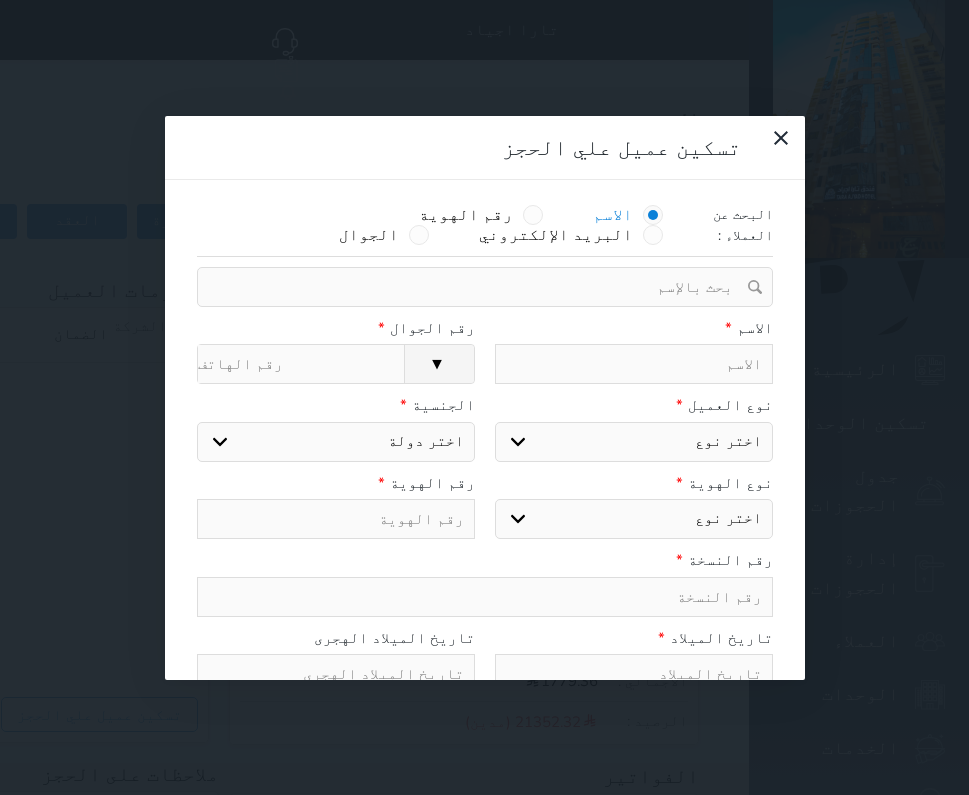 click at bounding box center [634, 364] 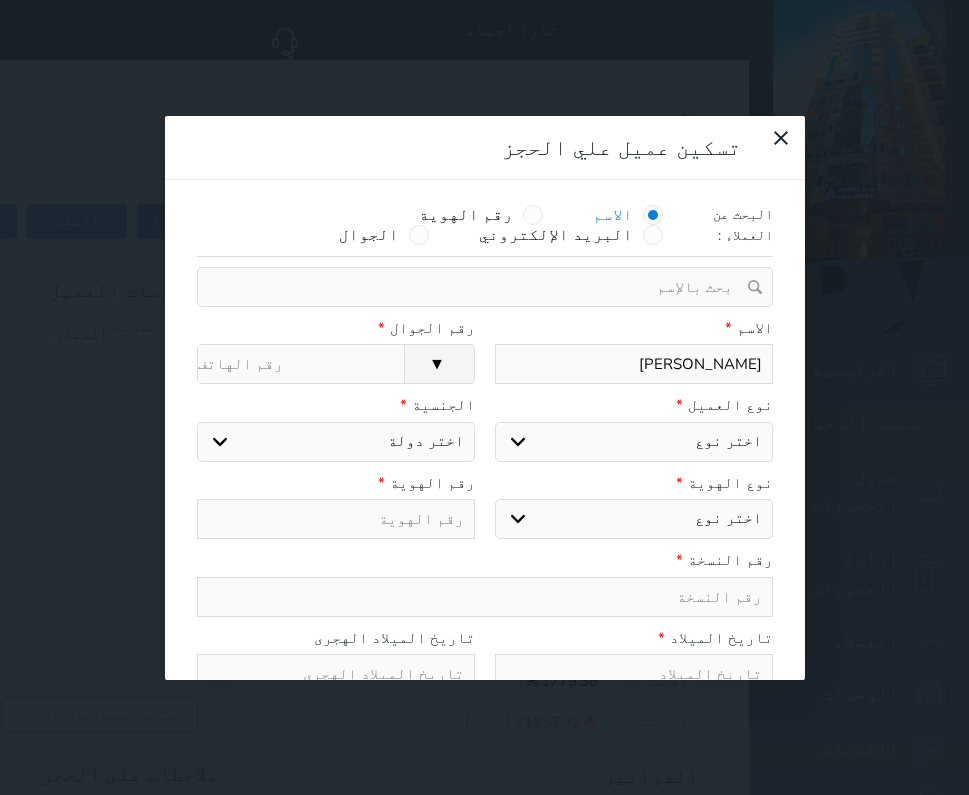click on "رسوم الإلغاء" at bounding box center (301, 364) 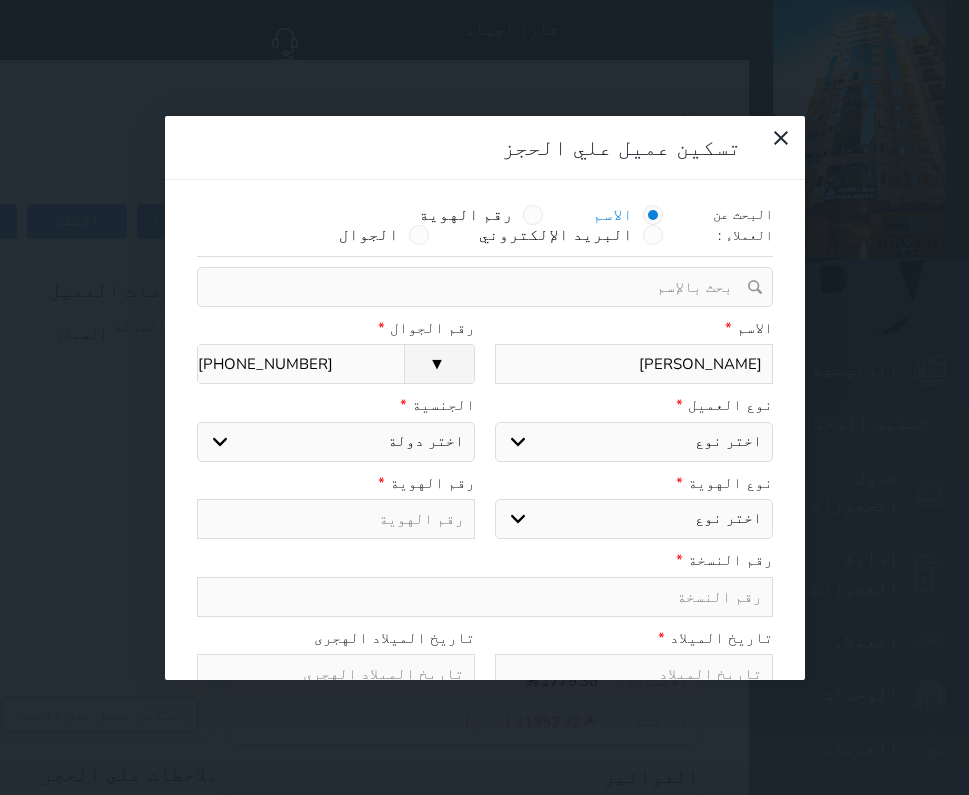 click on "اختر نوع   مواطن مواطن خليجي زائر مقيم" at bounding box center [634, 442] 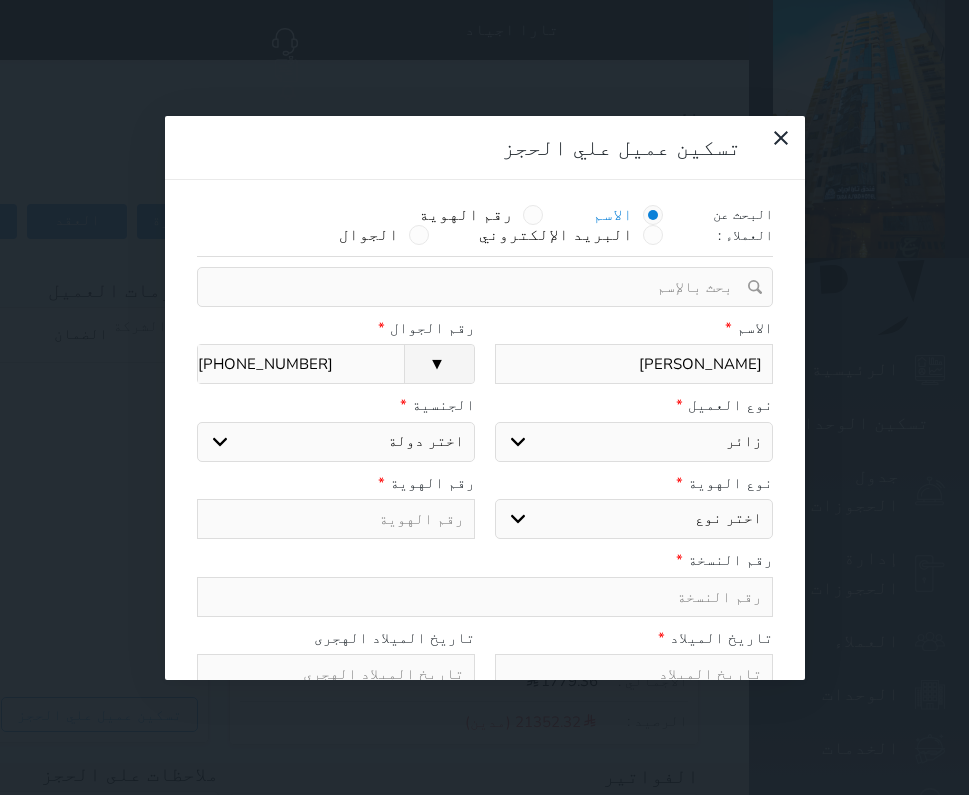 click on "اختر نوع   مواطن مواطن خليجي زائر مقيم" at bounding box center (634, 442) 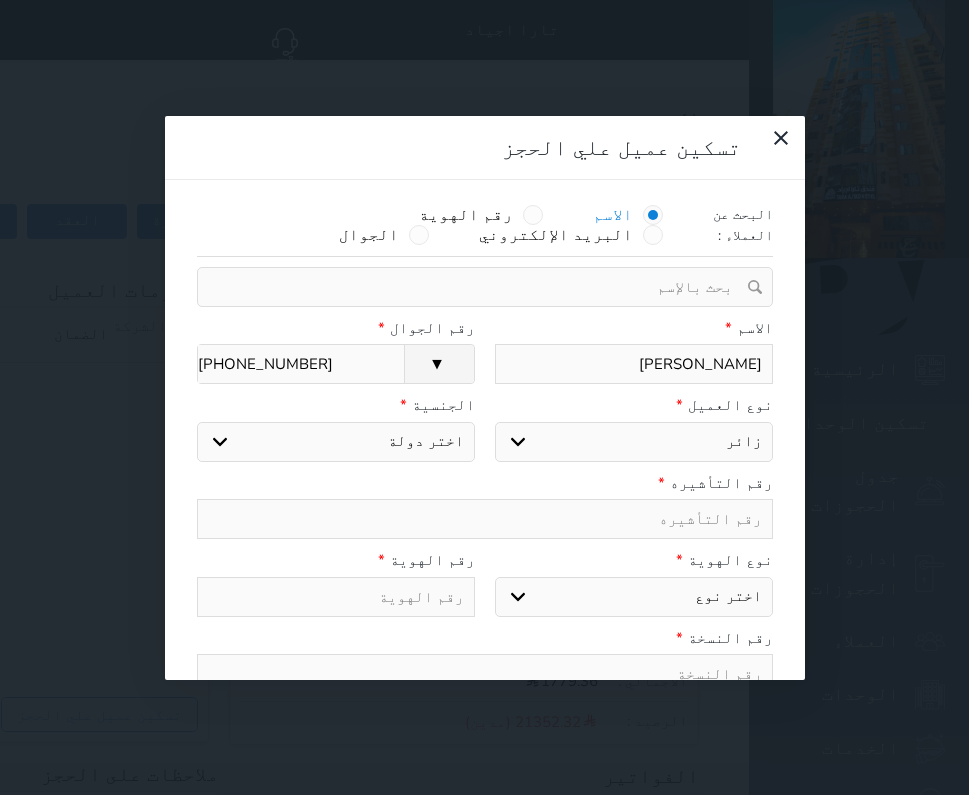 click on "نوع الهوية *   اختر نوع   جواز السفر هوية زائر   رقم الهوية *" at bounding box center (485, 588) 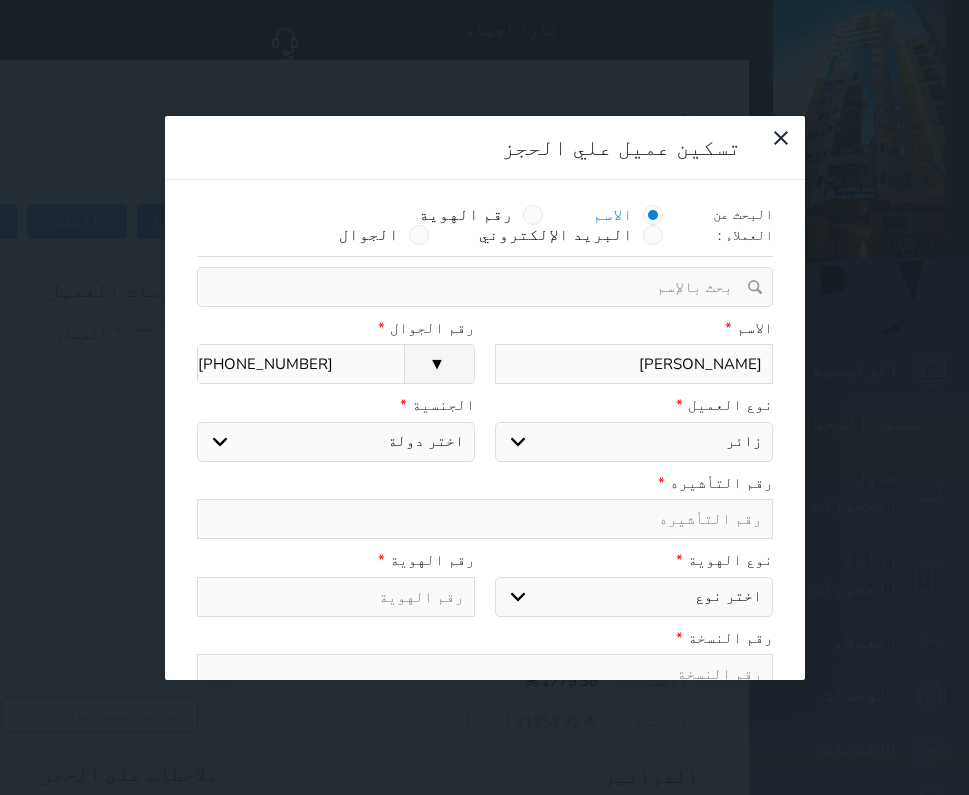 click on "اختر نوع   جواز السفر هوية زائر" at bounding box center [634, 597] 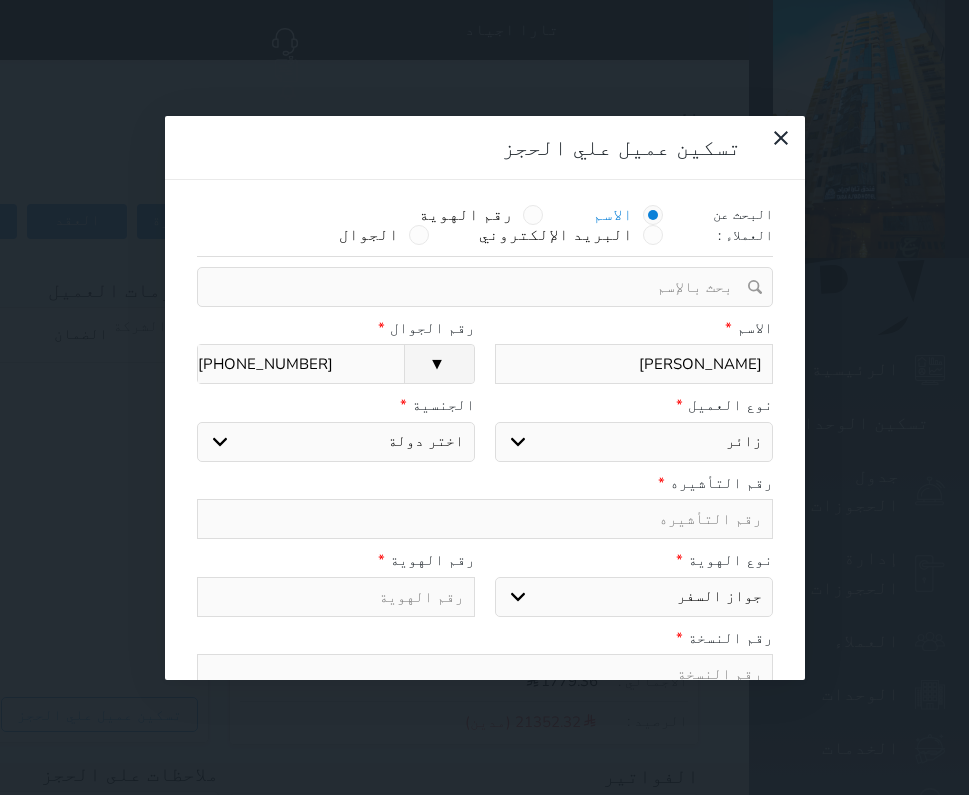 click on "اختر نوع   جواز السفر هوية زائر" at bounding box center [634, 597] 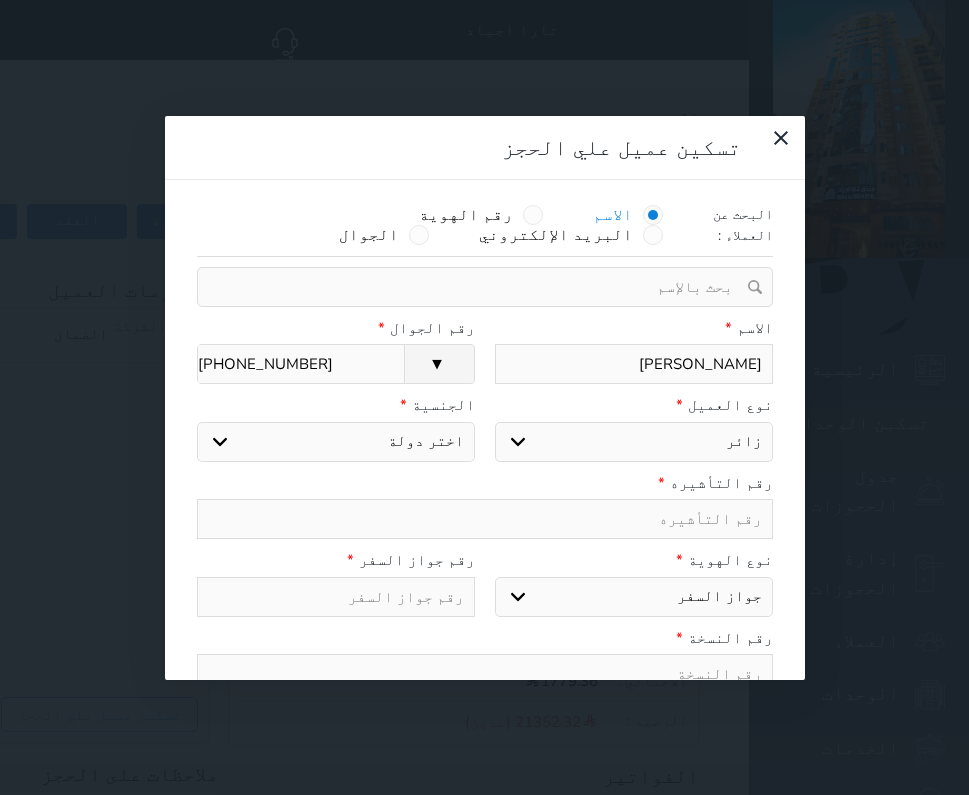 click at bounding box center [485, 674] 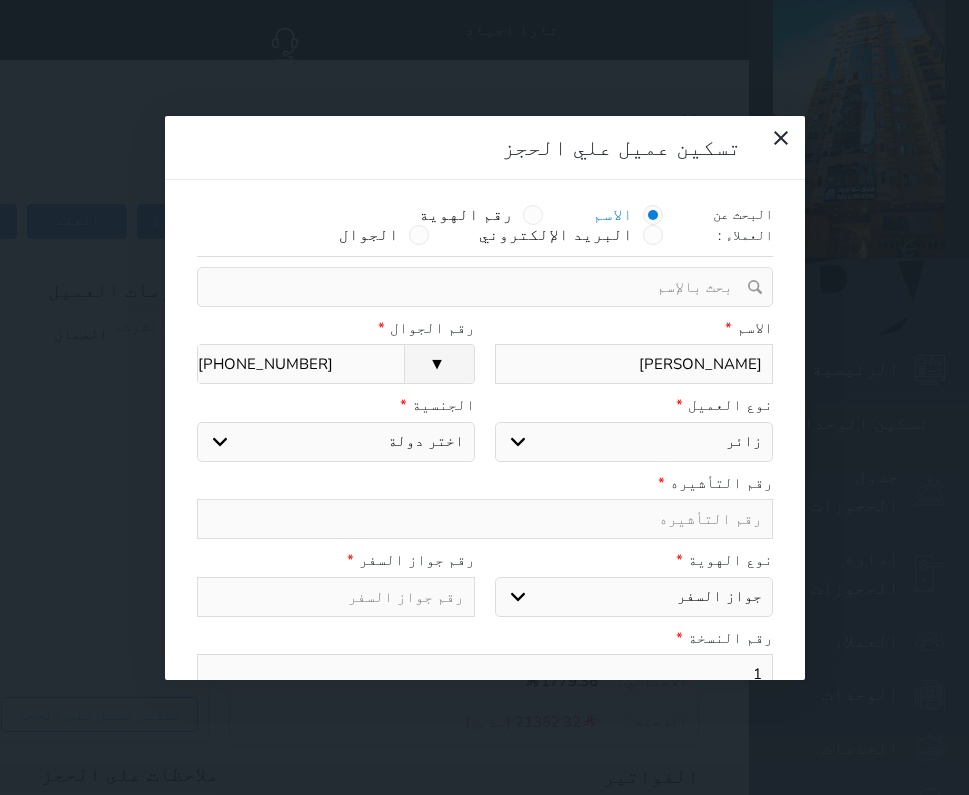 drag, startPoint x: 691, startPoint y: 361, endPoint x: 698, endPoint y: 379, distance: 19.313208 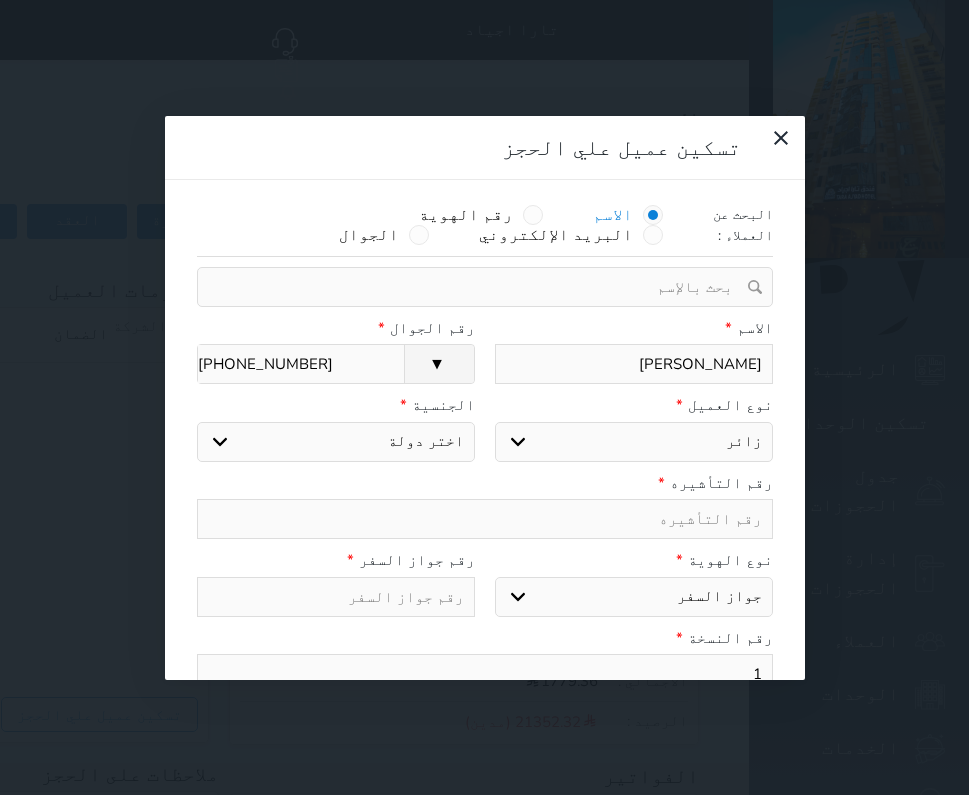 click on "رقم التأشيره  *" at bounding box center [485, 506] 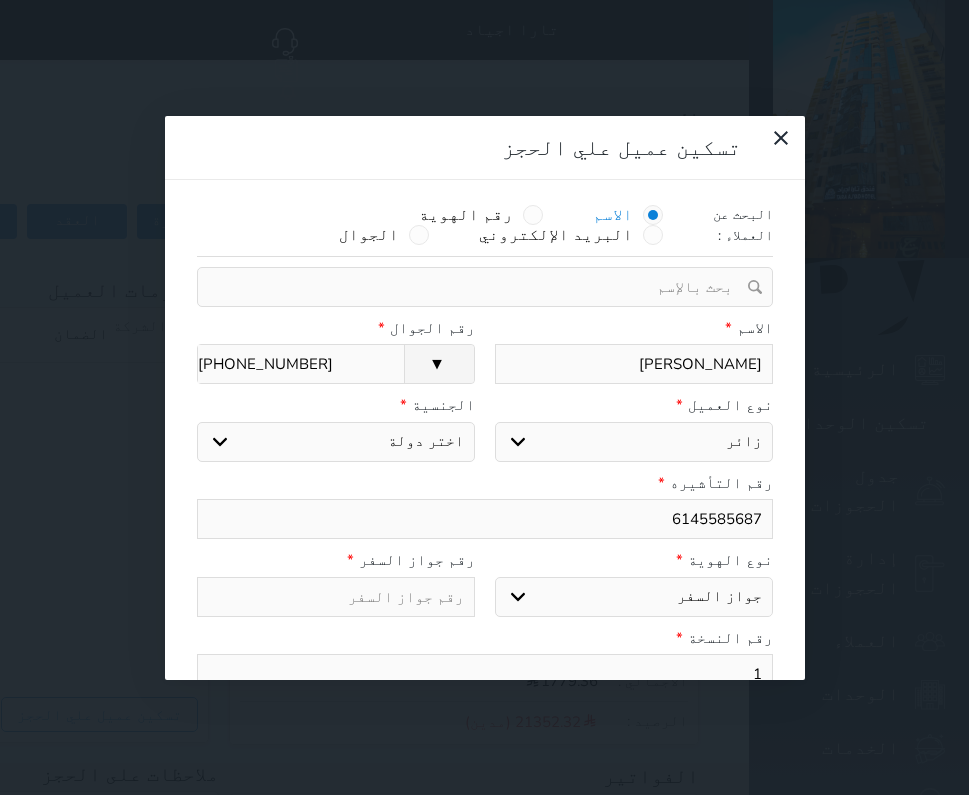 click at bounding box center (336, 597) 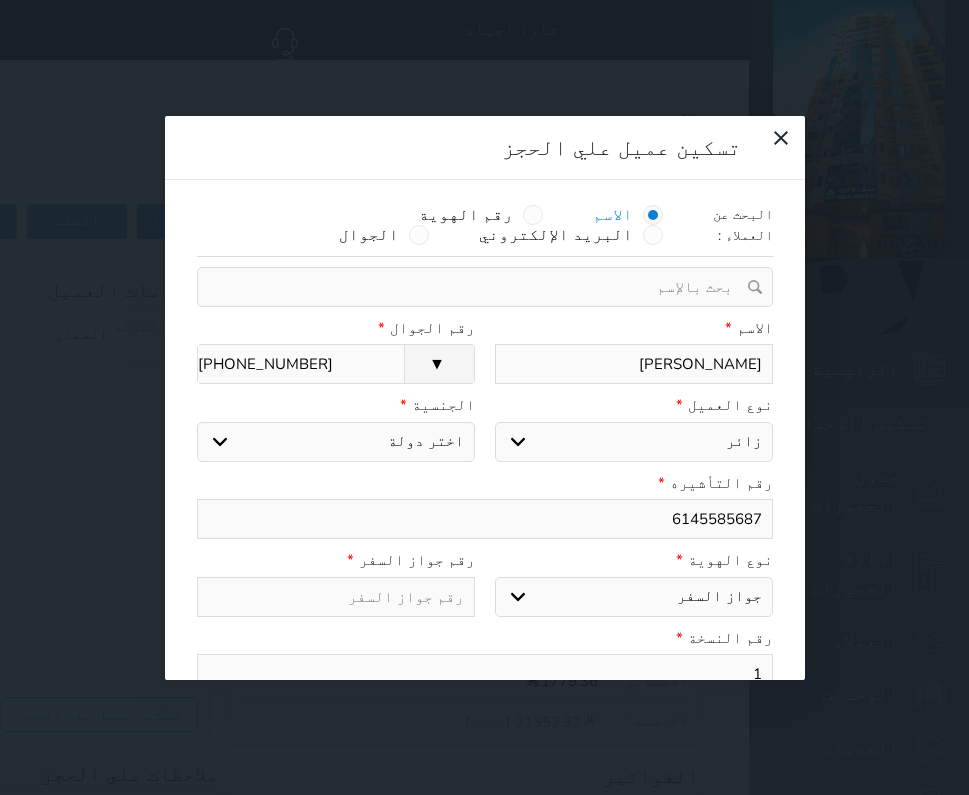 click at bounding box center (336, 597) 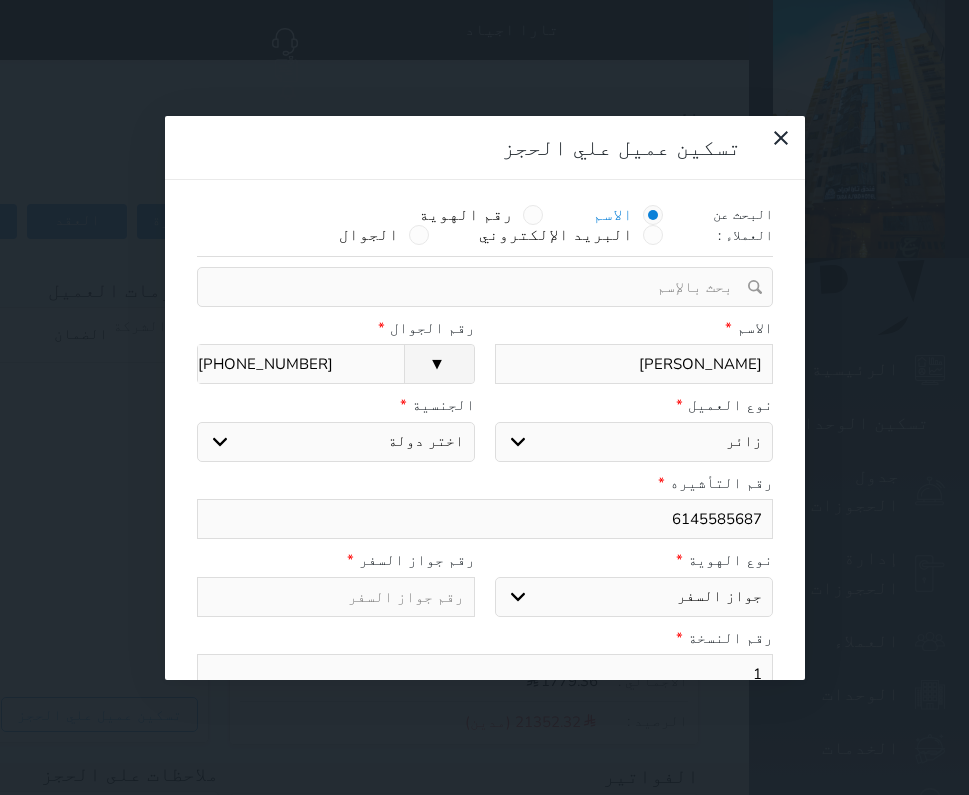 paste on "313832367" 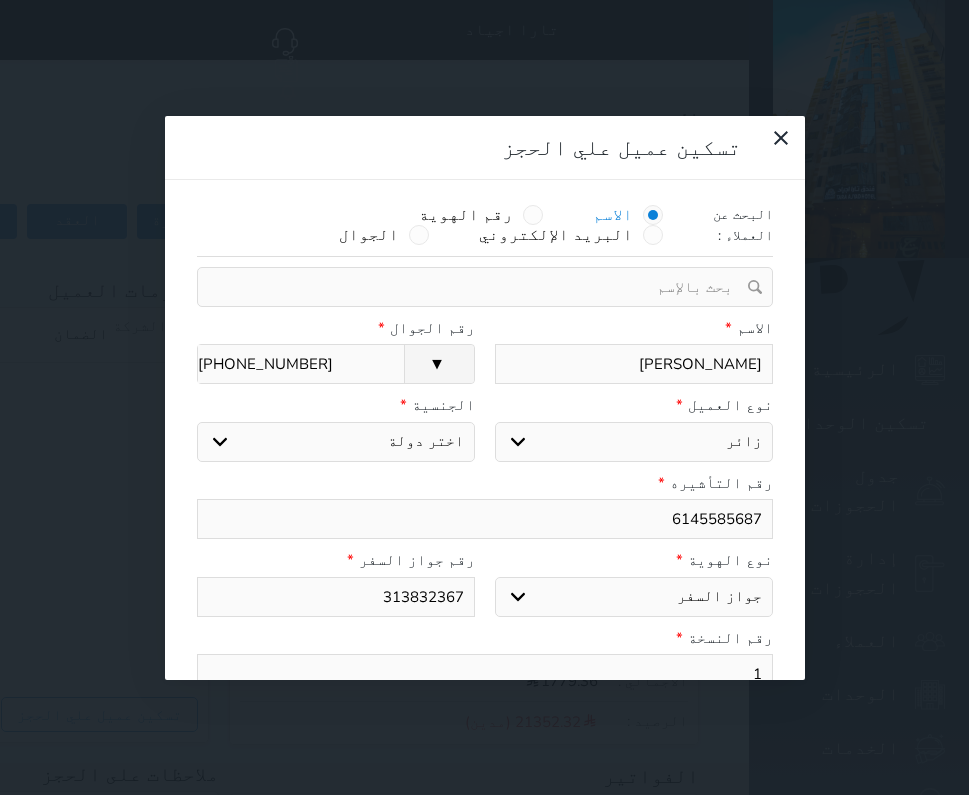 click on "اختر دولة   اثيوبيا اجنبي ب[GEOGRAPHIC_DATA] سعودي اخرى اذربيجان ارتيريا ارمينيا [GEOGRAPHIC_DATA] [GEOGRAPHIC_DATA] [GEOGRAPHIC_DATA] [GEOGRAPHIC_DATA] افراد القبائل افريقيا الوسطى [GEOGRAPHIC_DATA] اكوادور الارجنتين [GEOGRAPHIC_DATA] الامارات العربية الامم المتحدة البانيا البحرين البرازيل البرتغال البريطانية في المحيط ال[GEOGRAPHIC_DATA] والهرسك الجبل الأ سود الجزائر الدانمارك الراسالاخضر السلفادور السنغال السودان السويد الشاشان الصومال الصين الشعبية الصين الوطنية العراق الفلبين القبائل النازحة الكاميرون الكونغو الكويت الكويت-بدون المانيا المغرب المكسيك المملكة المتحدة المناهيل والمهرة النرويج النمسا النيجر الهند اليابان" at bounding box center [336, 442] 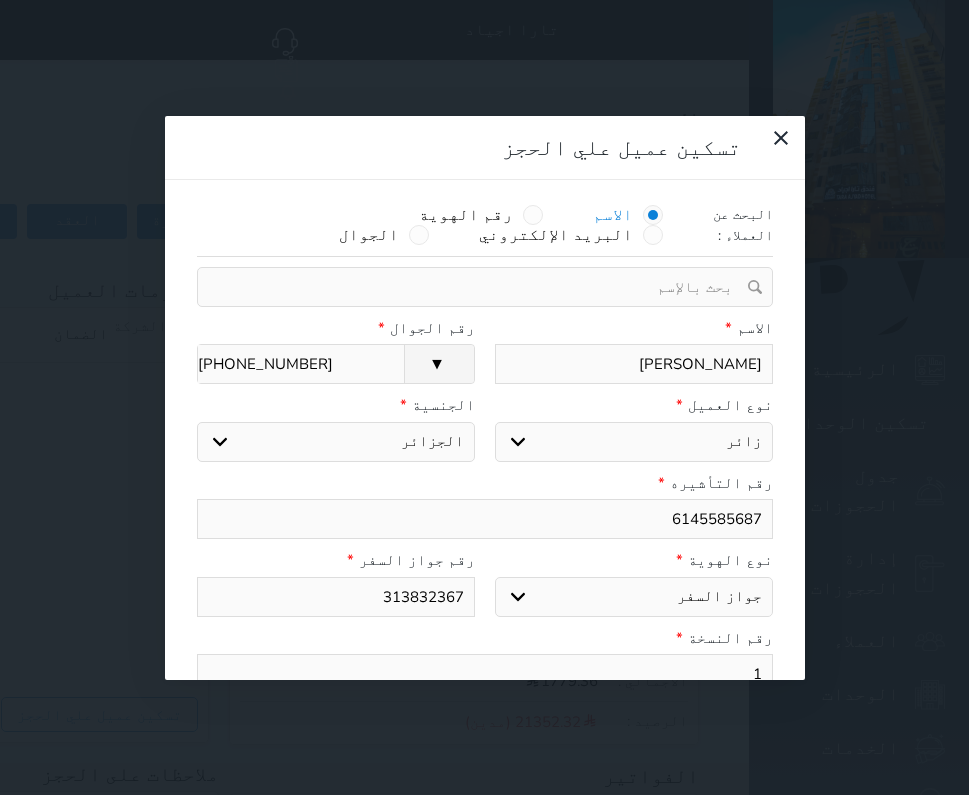 click on "اختر دولة   اثيوبيا اجنبي ب[GEOGRAPHIC_DATA] سعودي اخرى اذربيجان ارتيريا ارمينيا [GEOGRAPHIC_DATA] [GEOGRAPHIC_DATA] [GEOGRAPHIC_DATA] [GEOGRAPHIC_DATA] افراد القبائل افريقيا الوسطى [GEOGRAPHIC_DATA] اكوادور الارجنتين [GEOGRAPHIC_DATA] الامارات العربية الامم المتحدة البانيا البحرين البرازيل البرتغال البريطانية في المحيط ال[GEOGRAPHIC_DATA] والهرسك الجبل الأ سود الجزائر الدانمارك الراسالاخضر السلفادور السنغال السودان السويد الشاشان الصومال الصين الشعبية الصين الوطنية العراق الفلبين القبائل النازحة الكاميرون الكونغو الكويت الكويت-بدون المانيا المغرب المكسيك المملكة المتحدة المناهيل والمهرة النرويج النمسا النيجر الهند اليابان" at bounding box center [336, 442] 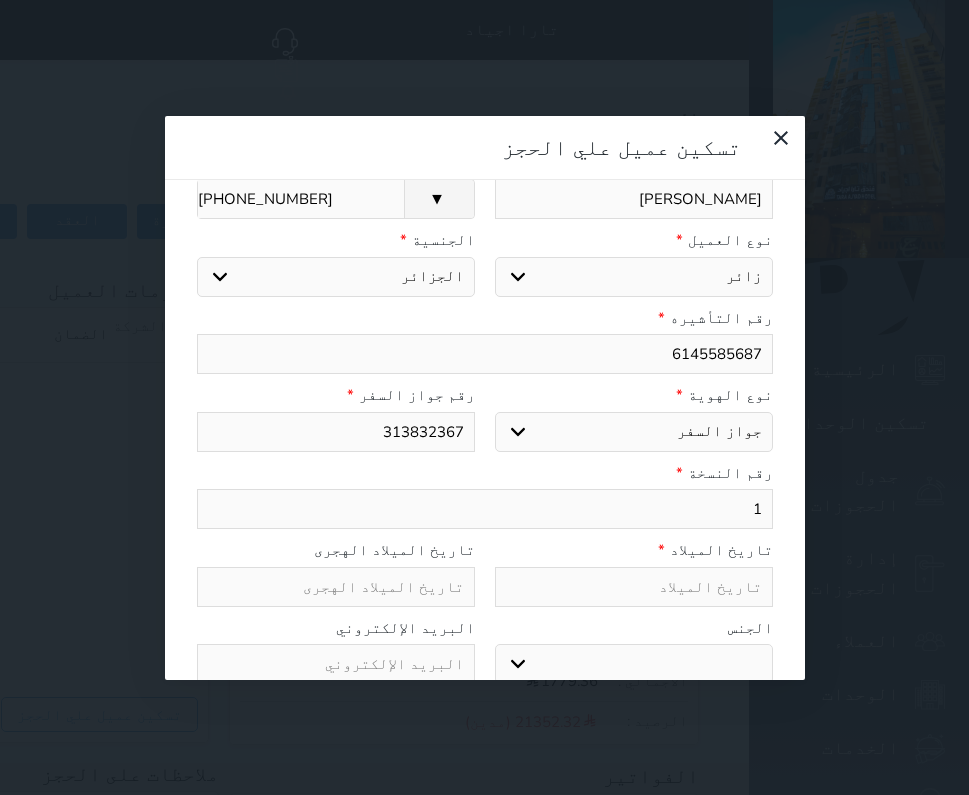 scroll, scrollTop: 200, scrollLeft: 0, axis: vertical 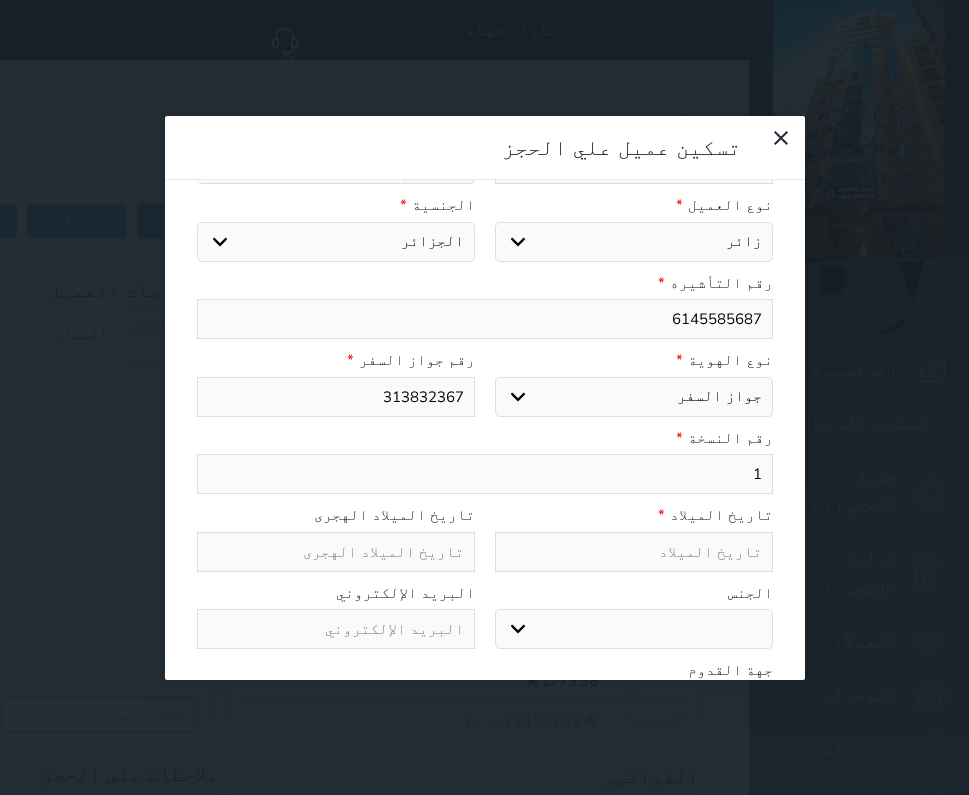 click at bounding box center [634, 552] 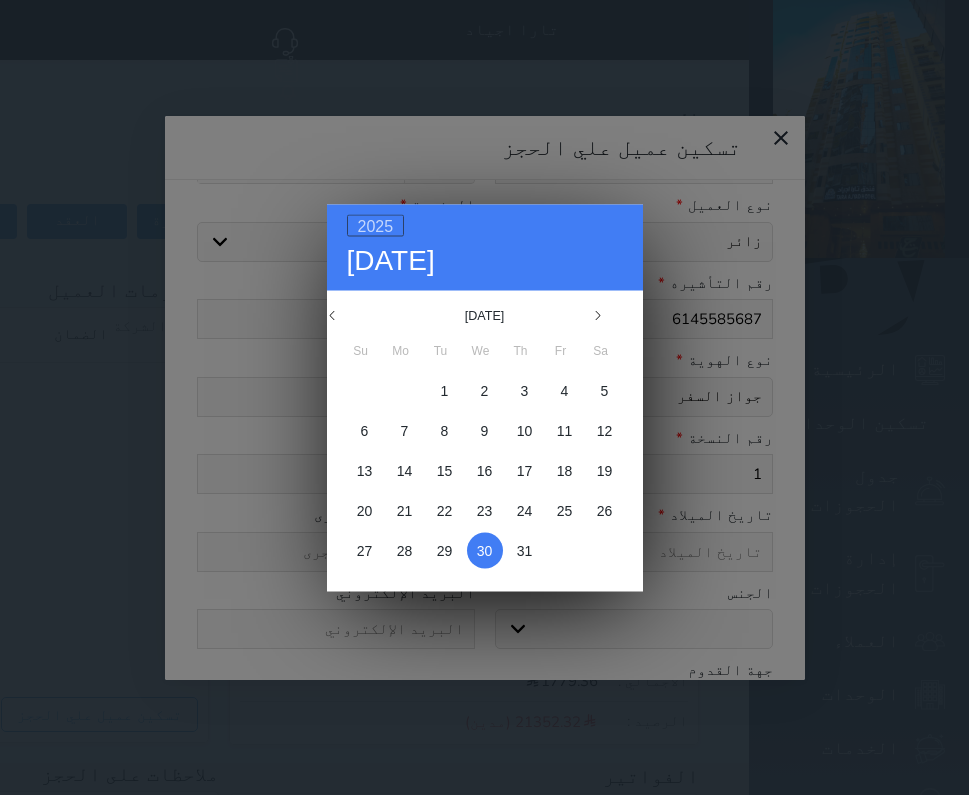 click on "2025" at bounding box center [376, 225] 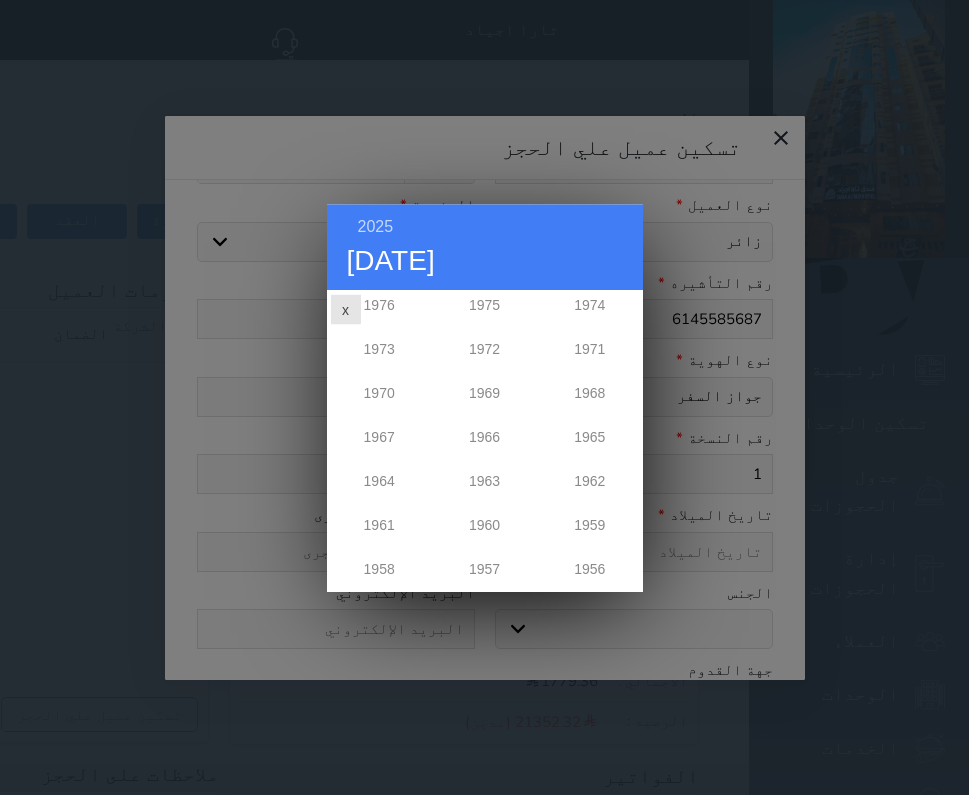 scroll, scrollTop: 1172, scrollLeft: 0, axis: vertical 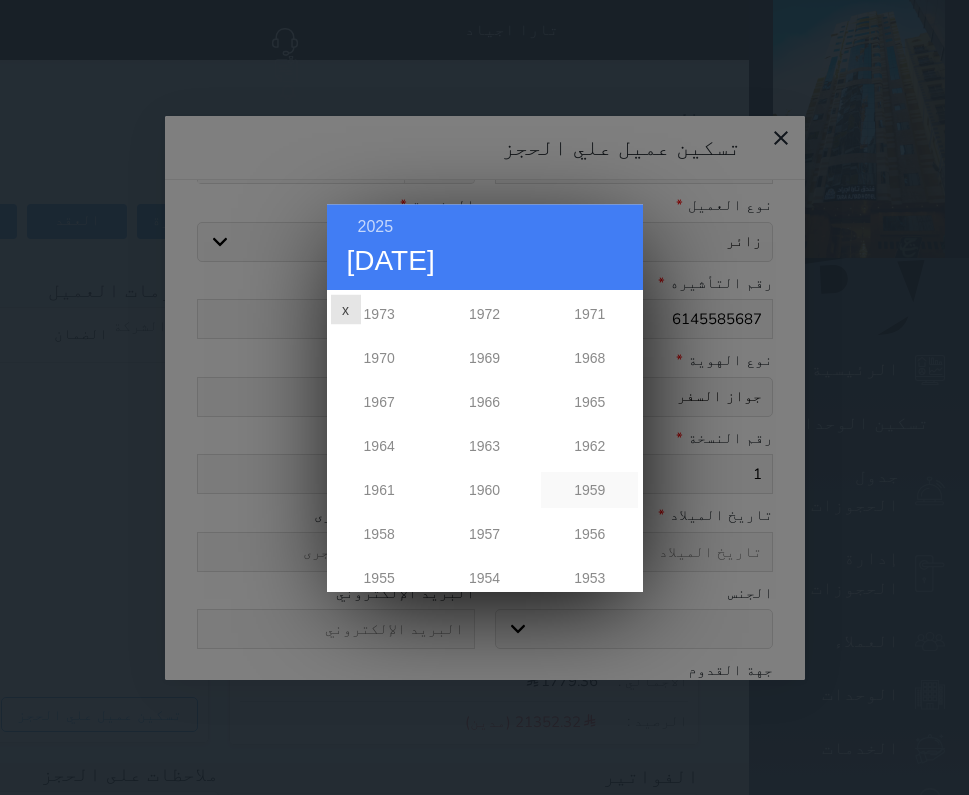 click on "1959" at bounding box center (589, 490) 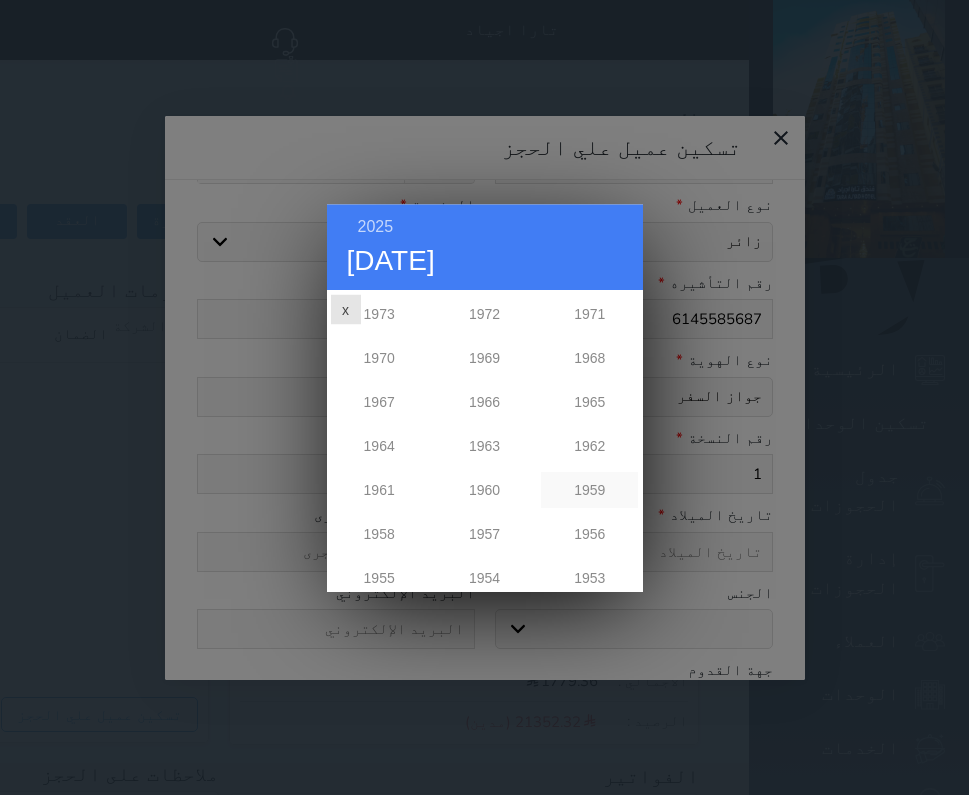 scroll, scrollTop: 0, scrollLeft: 0, axis: both 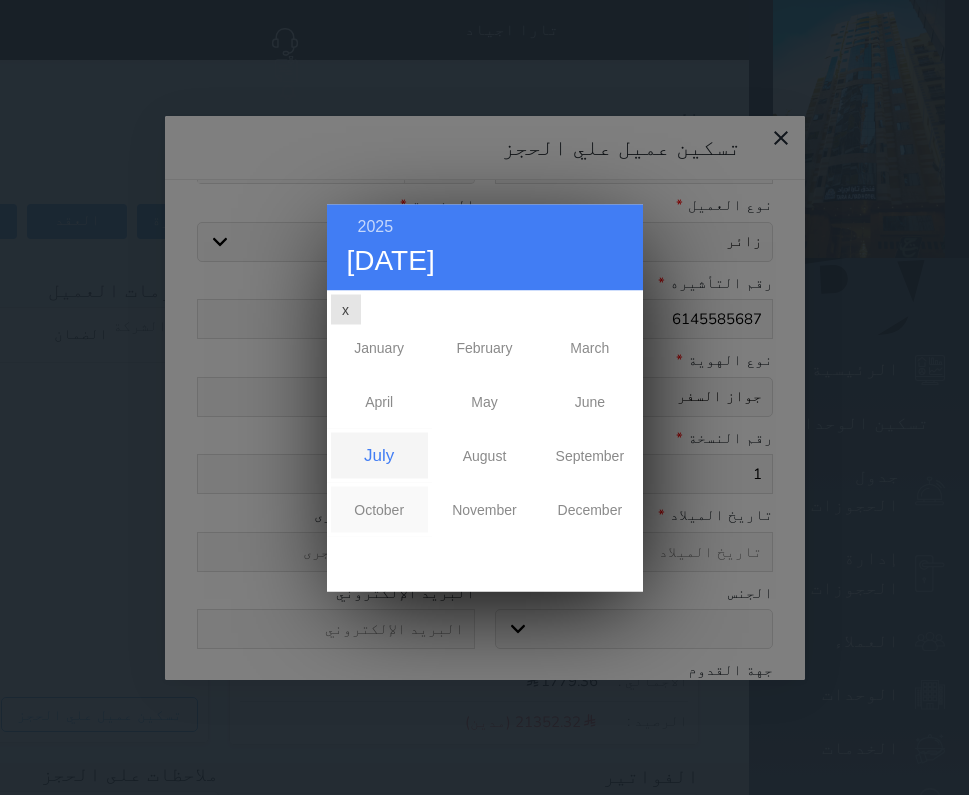 click on "October" at bounding box center [379, 509] 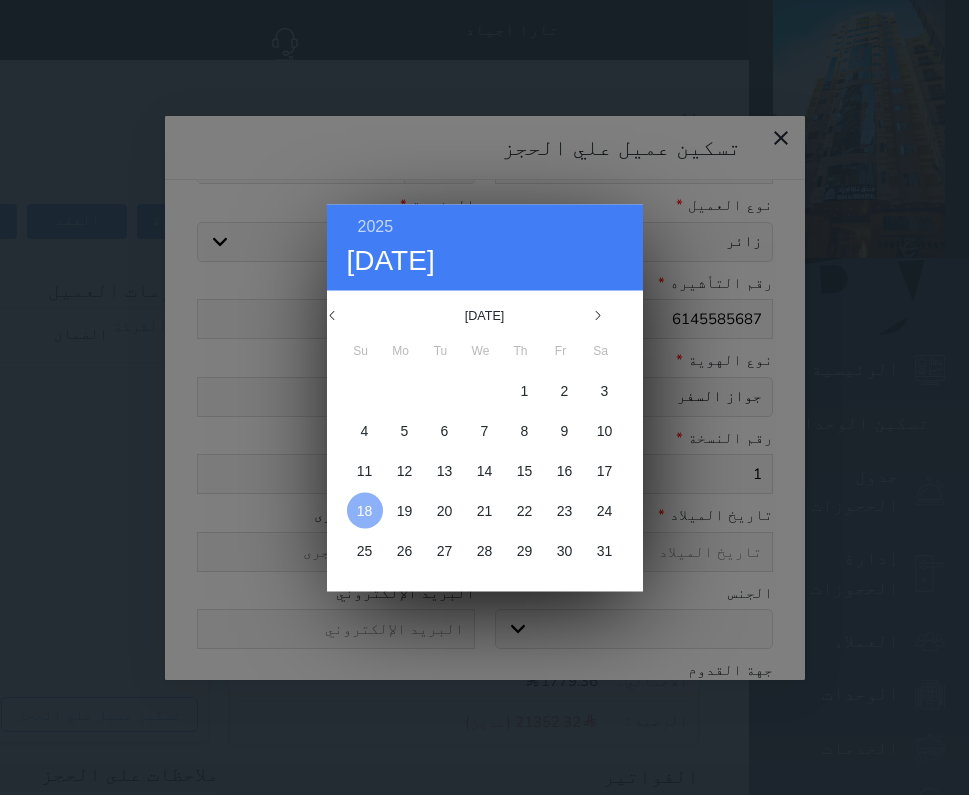 click at bounding box center (365, 510) 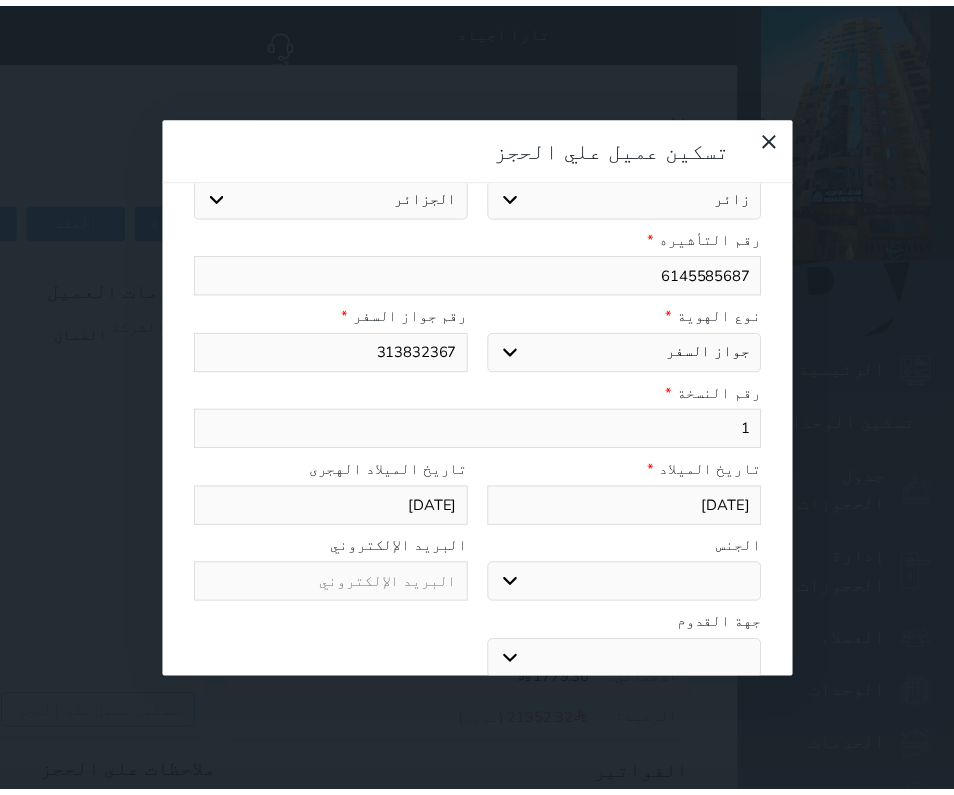 scroll, scrollTop: 267, scrollLeft: 0, axis: vertical 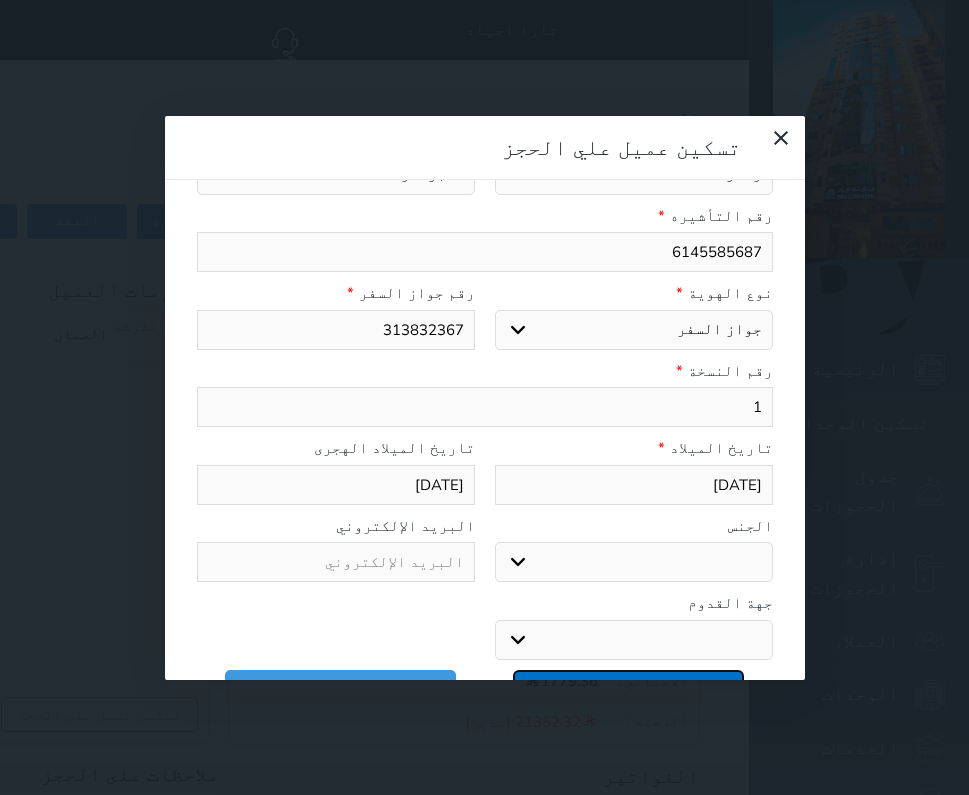 click on "تسكين عميل علي الحجز" at bounding box center [628, 687] 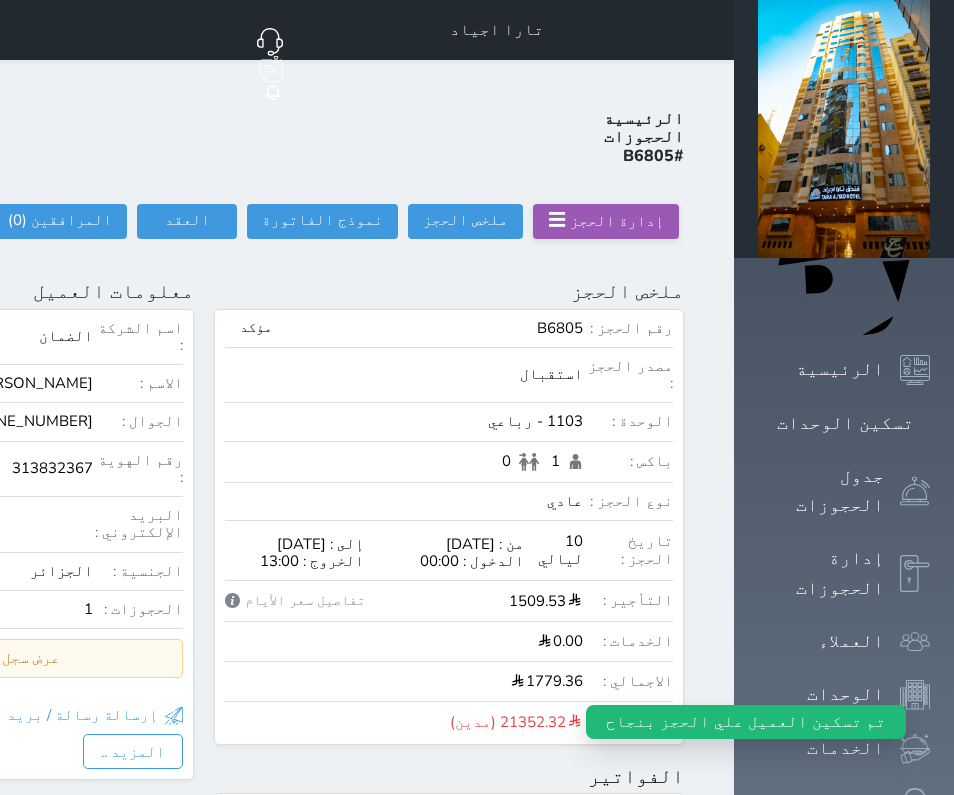 click on "تسجيل دخول" at bounding box center (-75, 221) 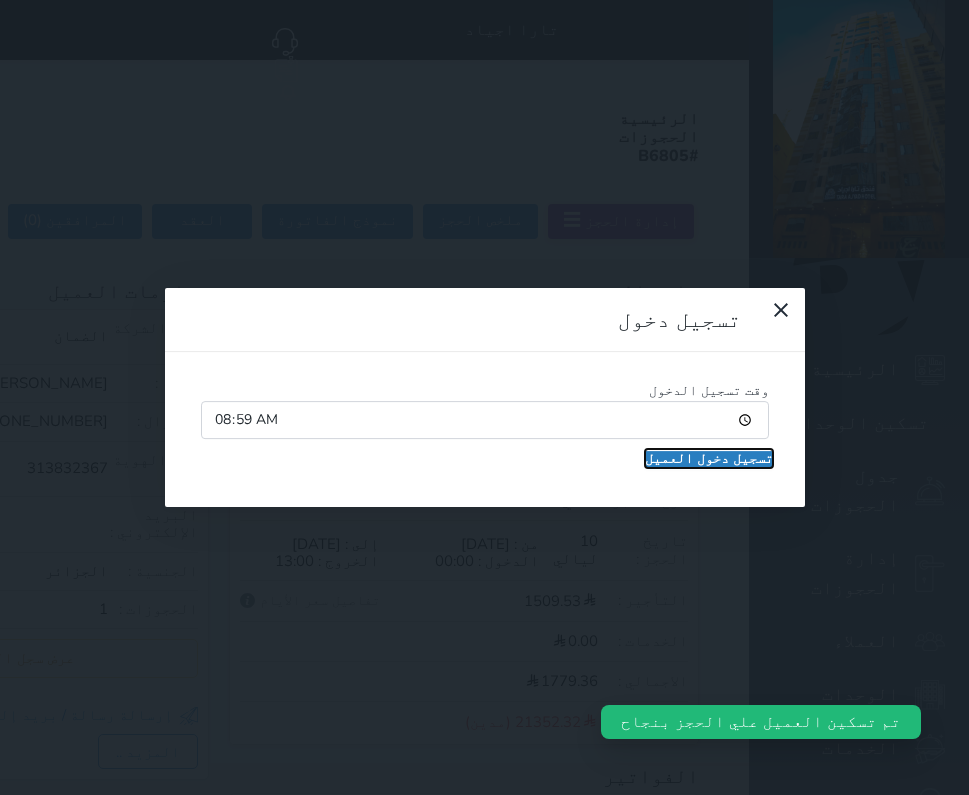click on "تسجيل دخول العميل" at bounding box center (709, 459) 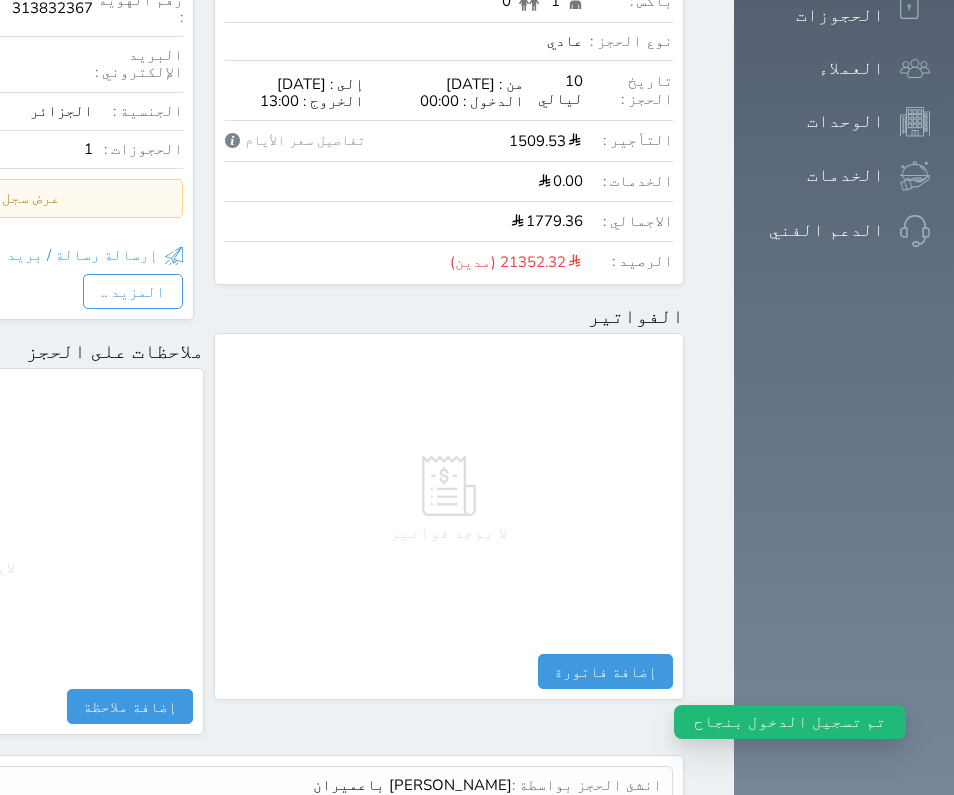 scroll, scrollTop: 580, scrollLeft: 0, axis: vertical 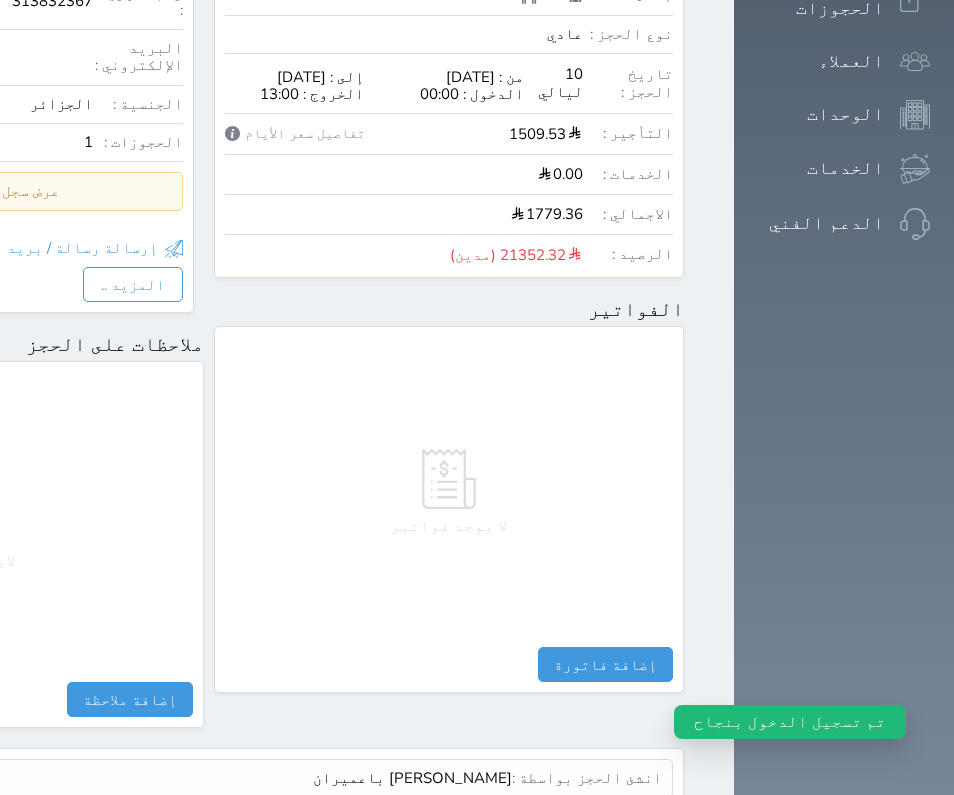click on "عرض سجل شموس" at bounding box center [608, 825] 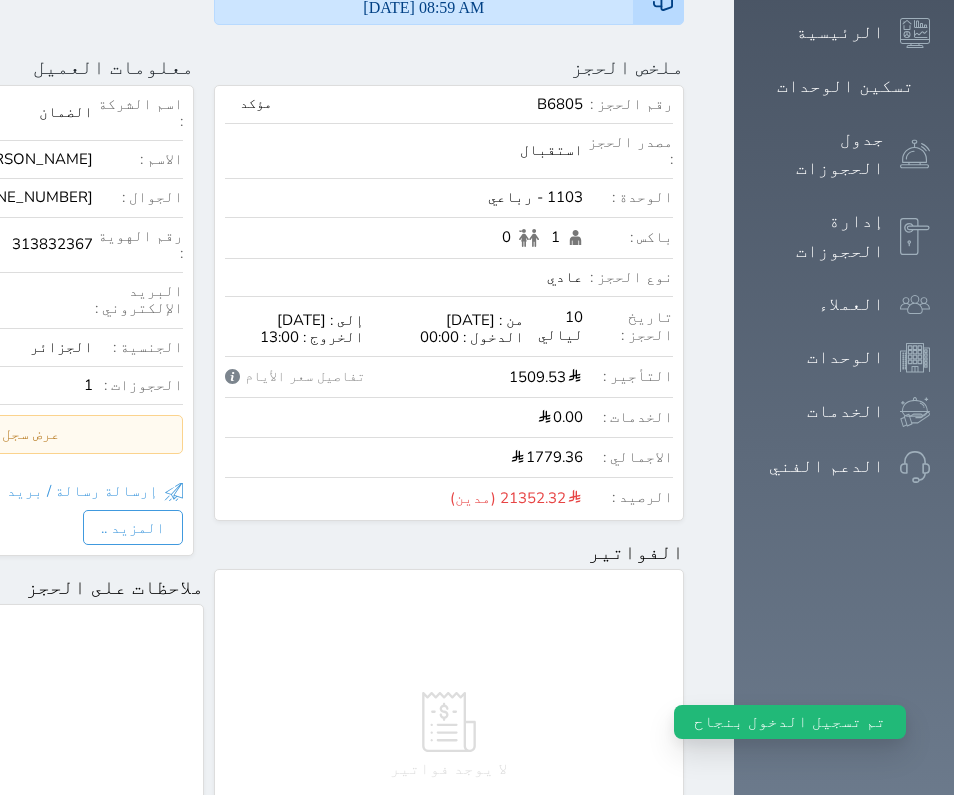 scroll, scrollTop: 80, scrollLeft: 0, axis: vertical 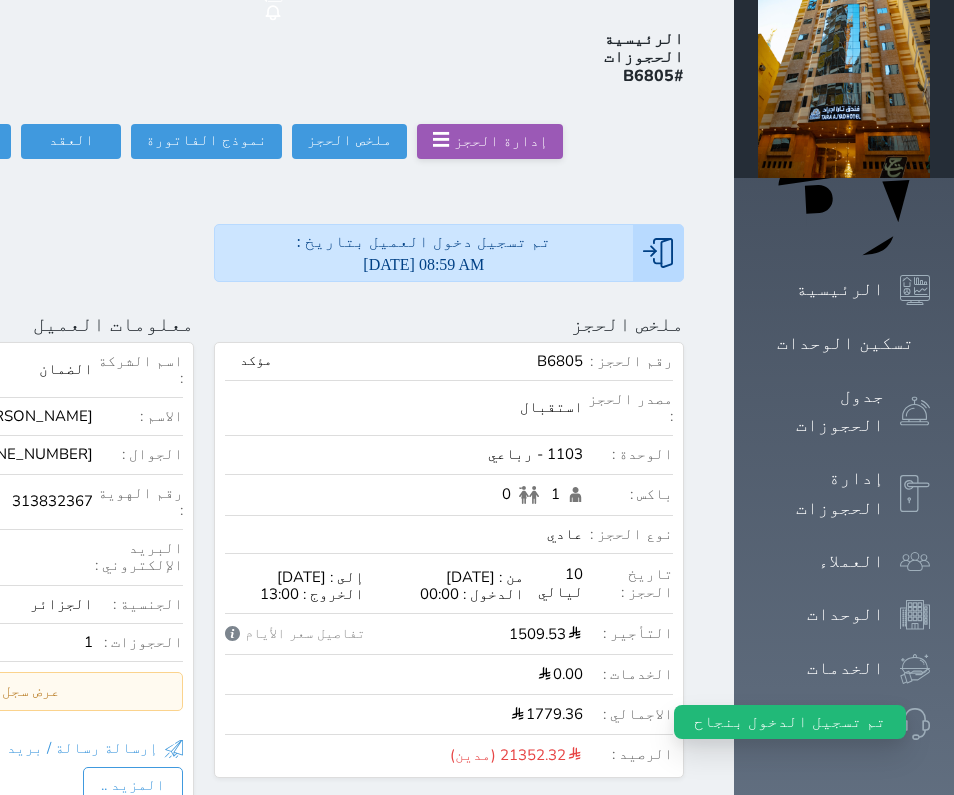 click on "الضمان" at bounding box center [66, 369] 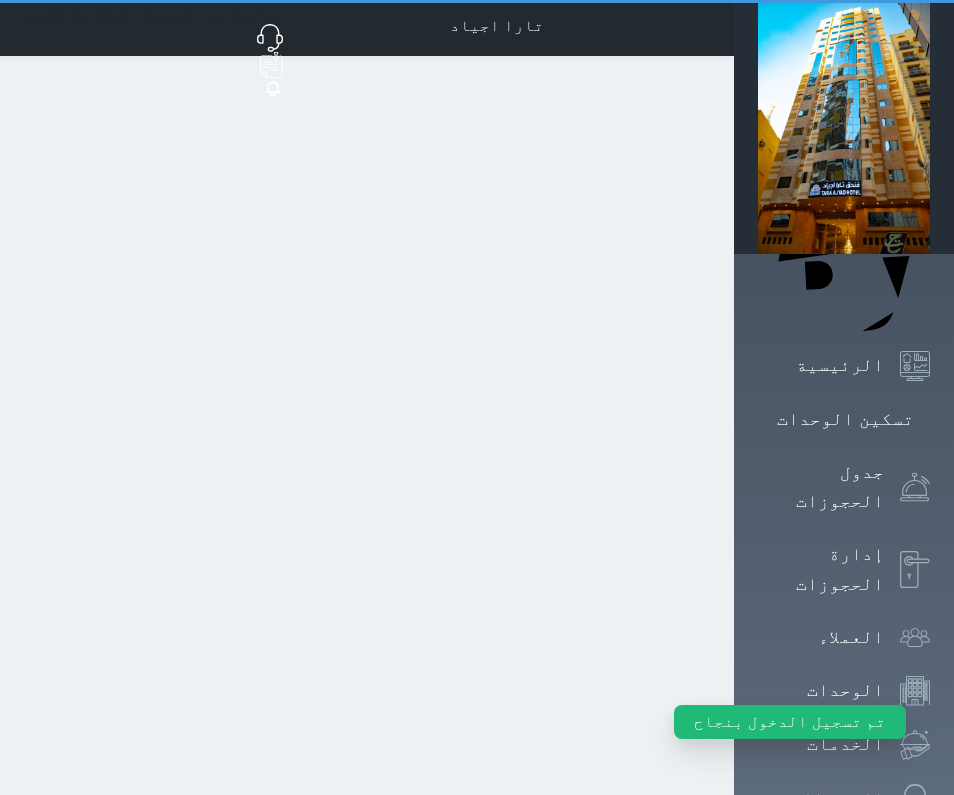 scroll, scrollTop: 0, scrollLeft: 0, axis: both 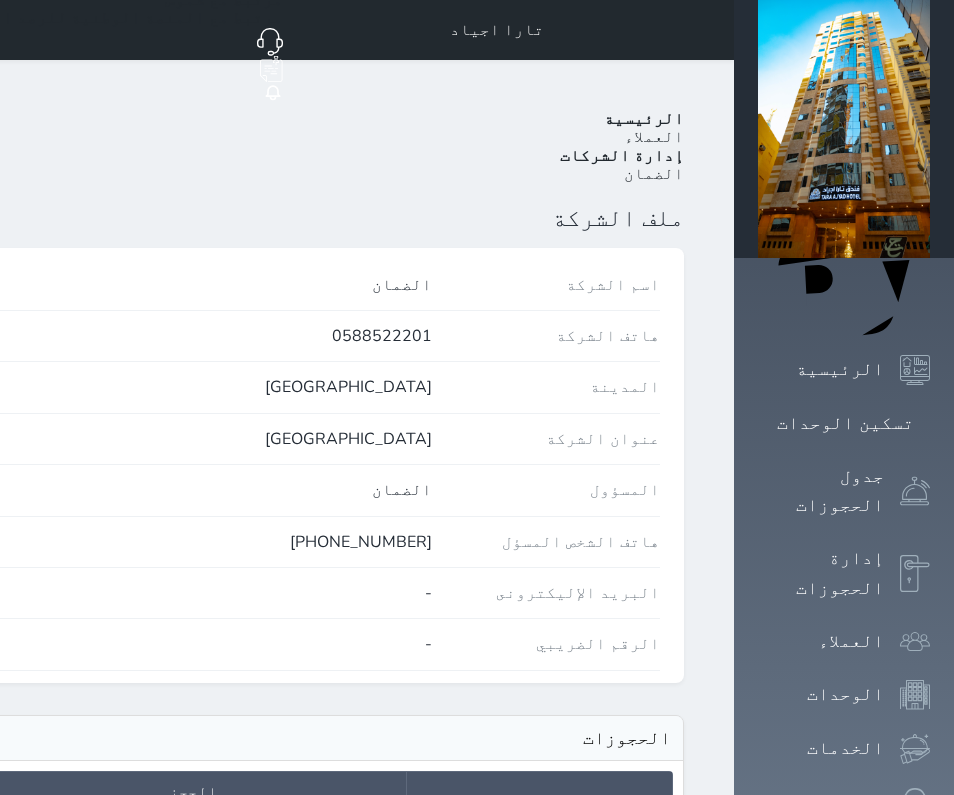 click on "[PHONE_NUMBER]" at bounding box center (90, 542) 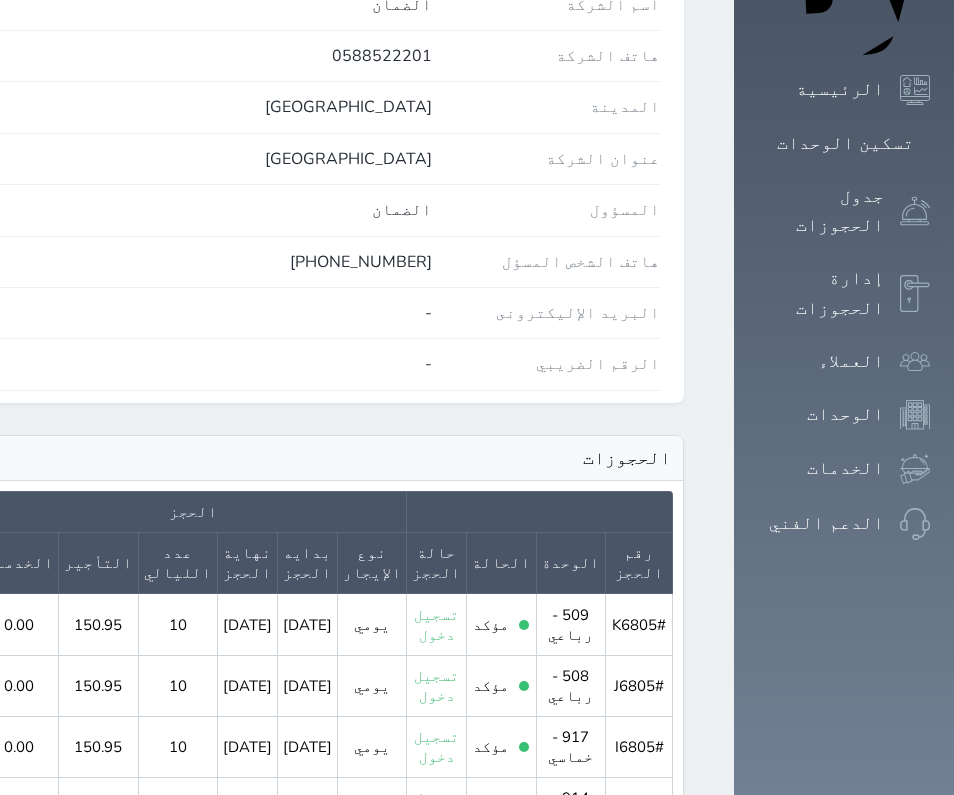 scroll, scrollTop: 446, scrollLeft: 0, axis: vertical 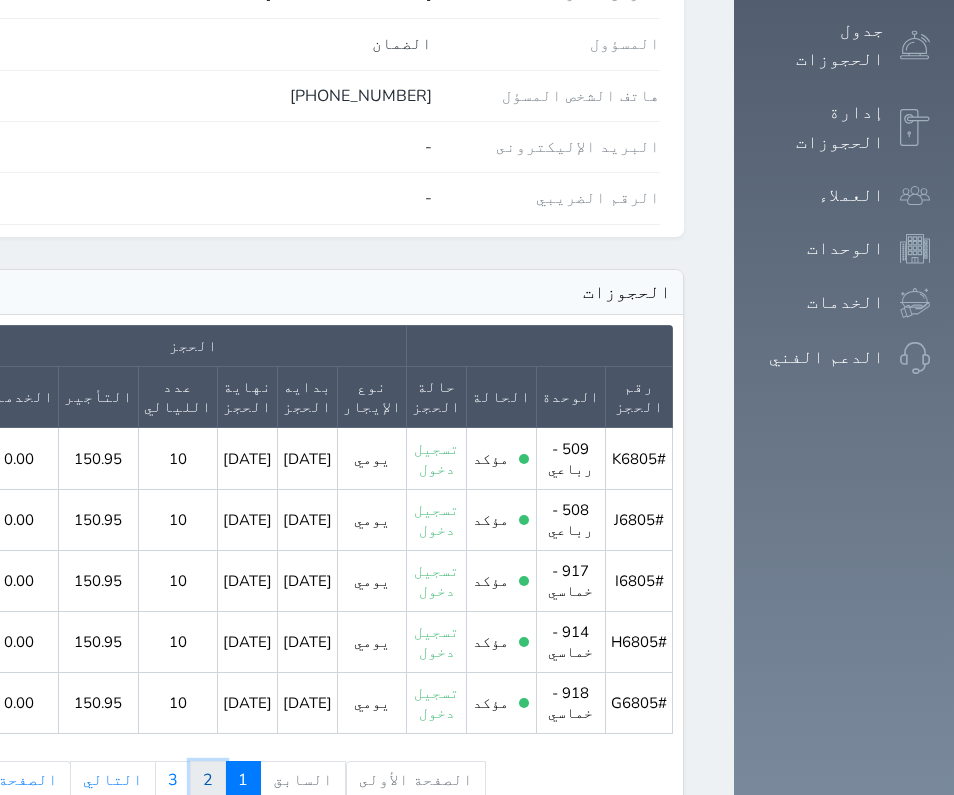 click on "2" at bounding box center [208, 780] 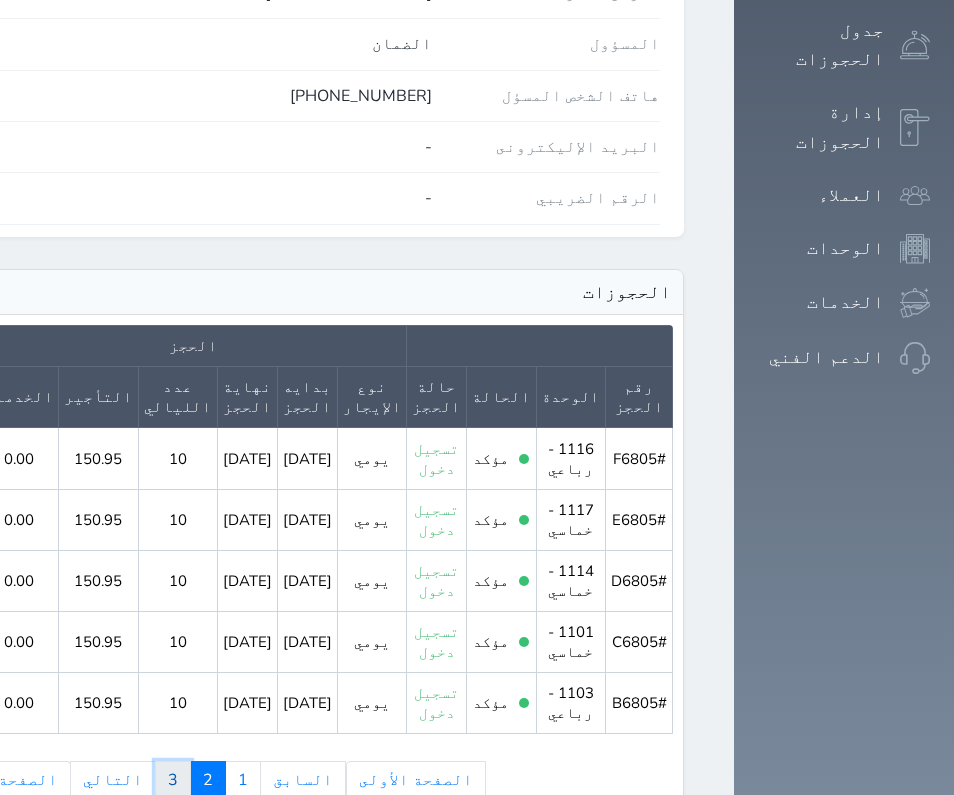 click on "3" at bounding box center [173, 780] 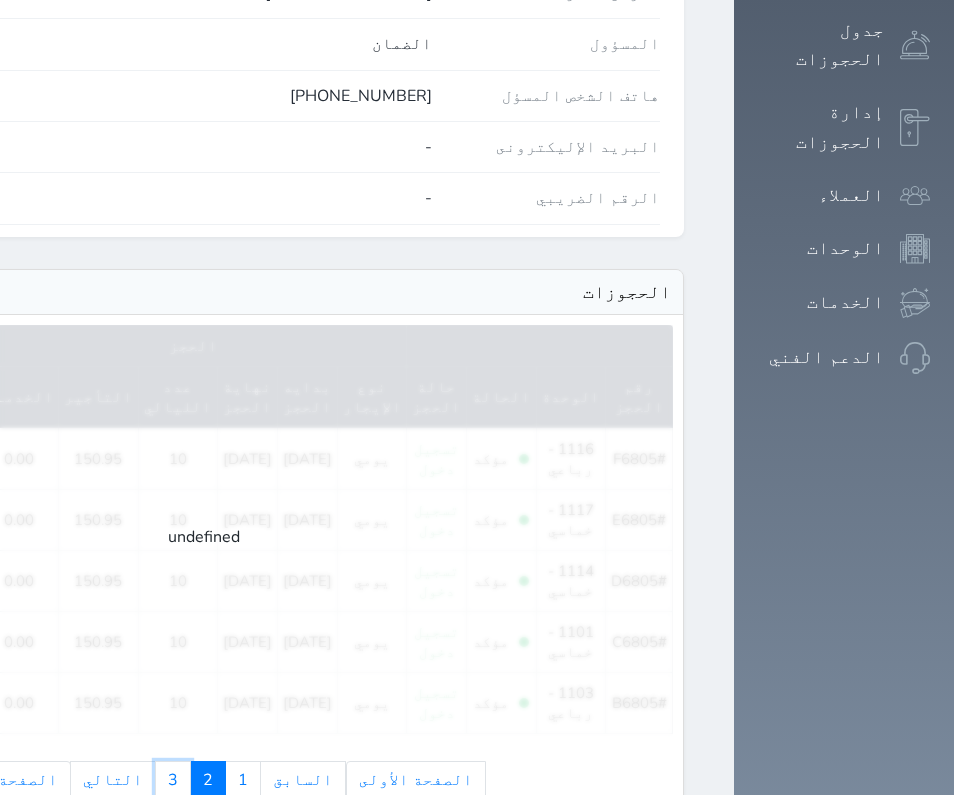 scroll, scrollTop: 283, scrollLeft: 0, axis: vertical 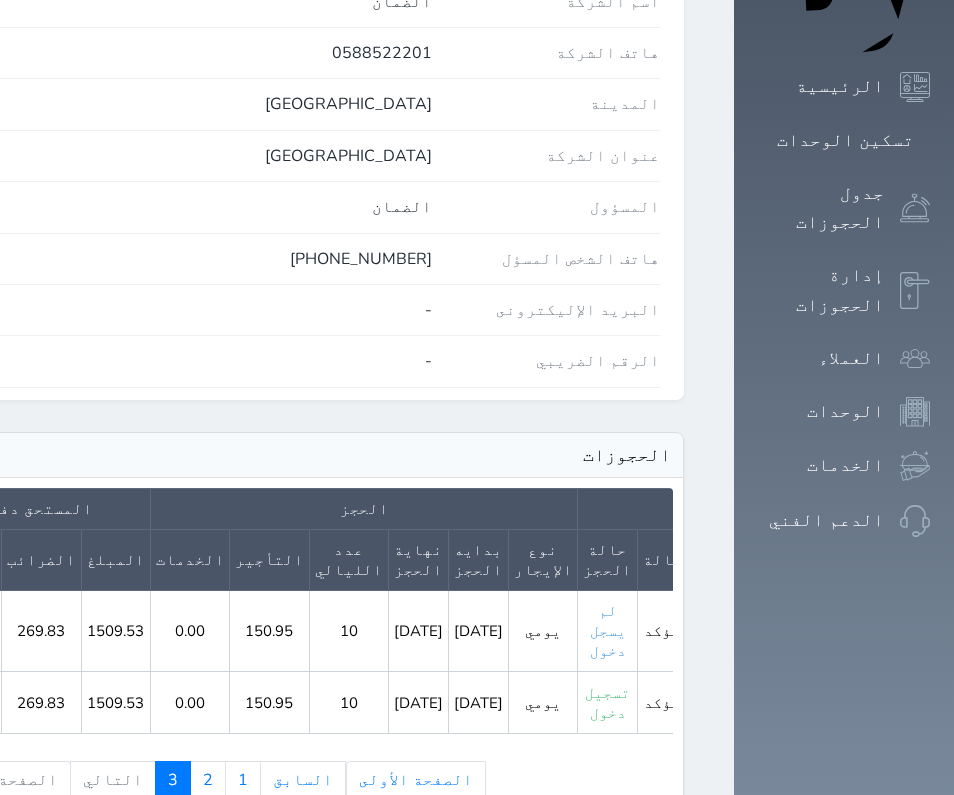 click 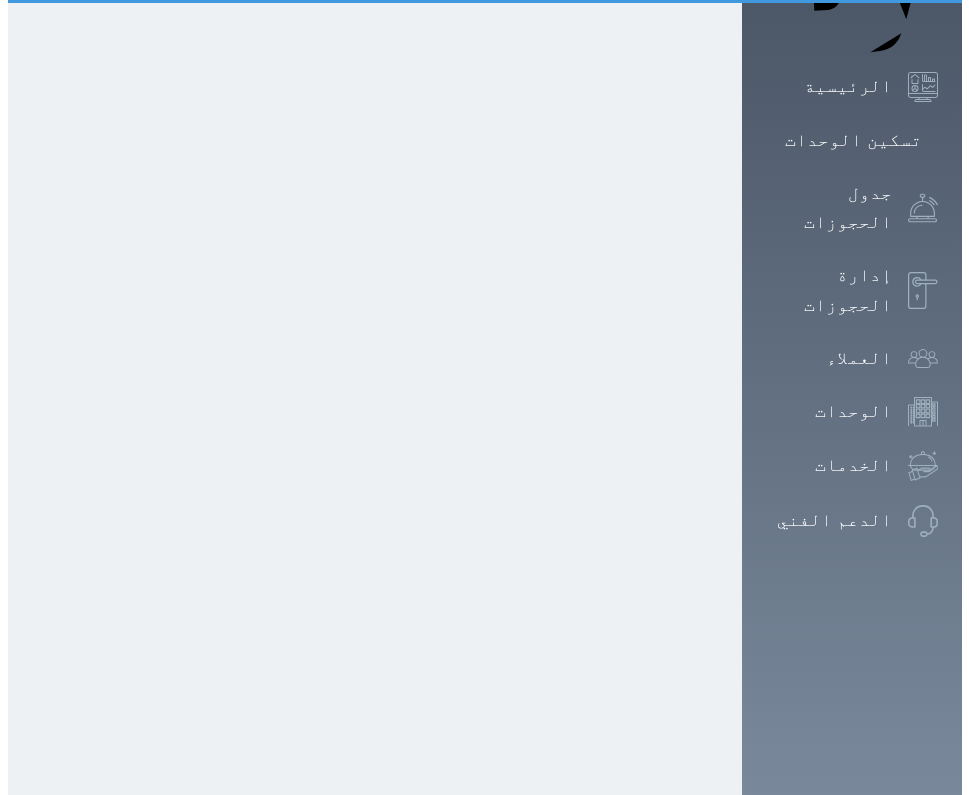scroll, scrollTop: 0, scrollLeft: 0, axis: both 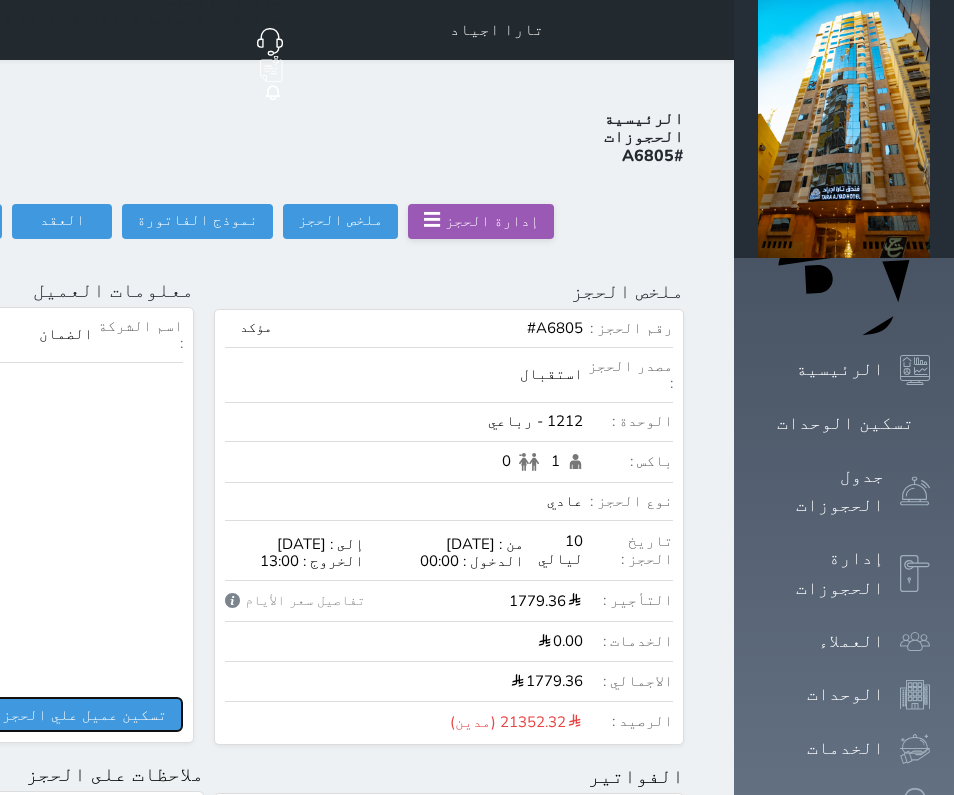 click on "تسكين عميل علي الحجز" at bounding box center [84, 714] 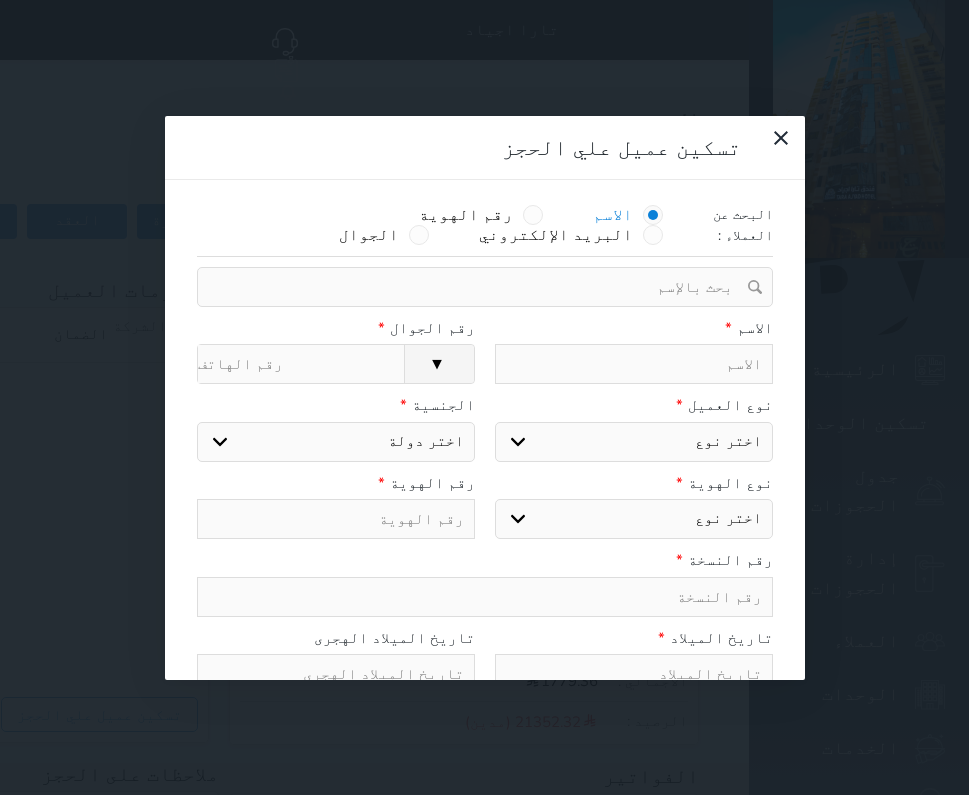 click at bounding box center [634, 364] 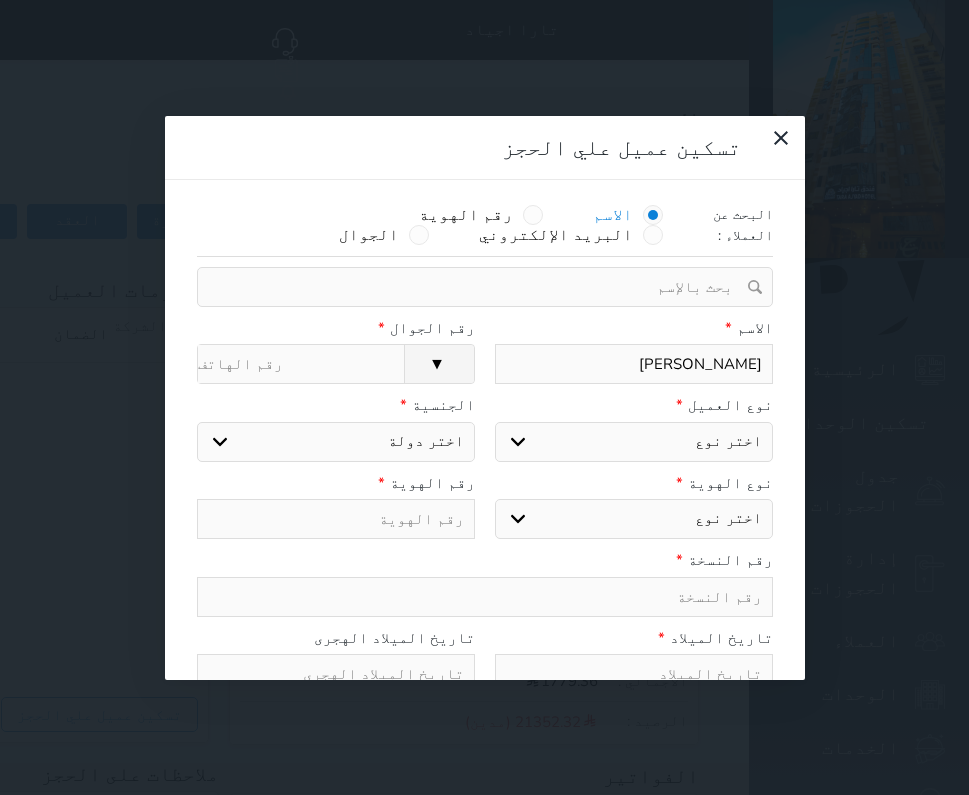 drag, startPoint x: 721, startPoint y: 307, endPoint x: 734, endPoint y: 293, distance: 19.104973 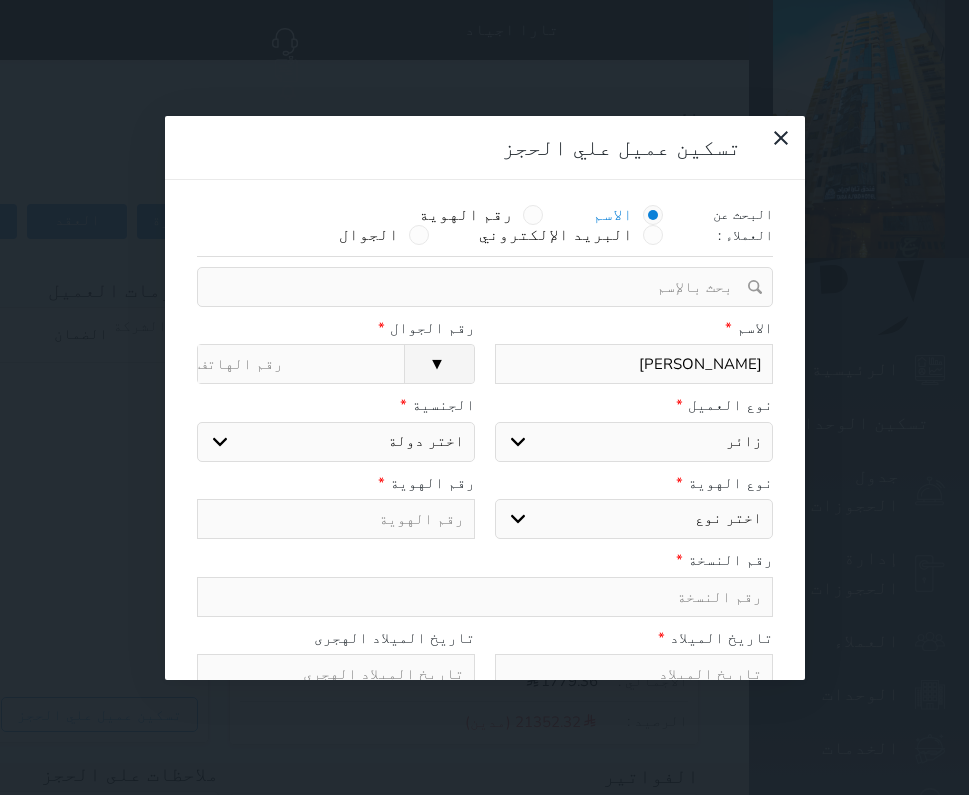 click on "اختر نوع   مواطن مواطن خليجي زائر مقيم" at bounding box center [634, 442] 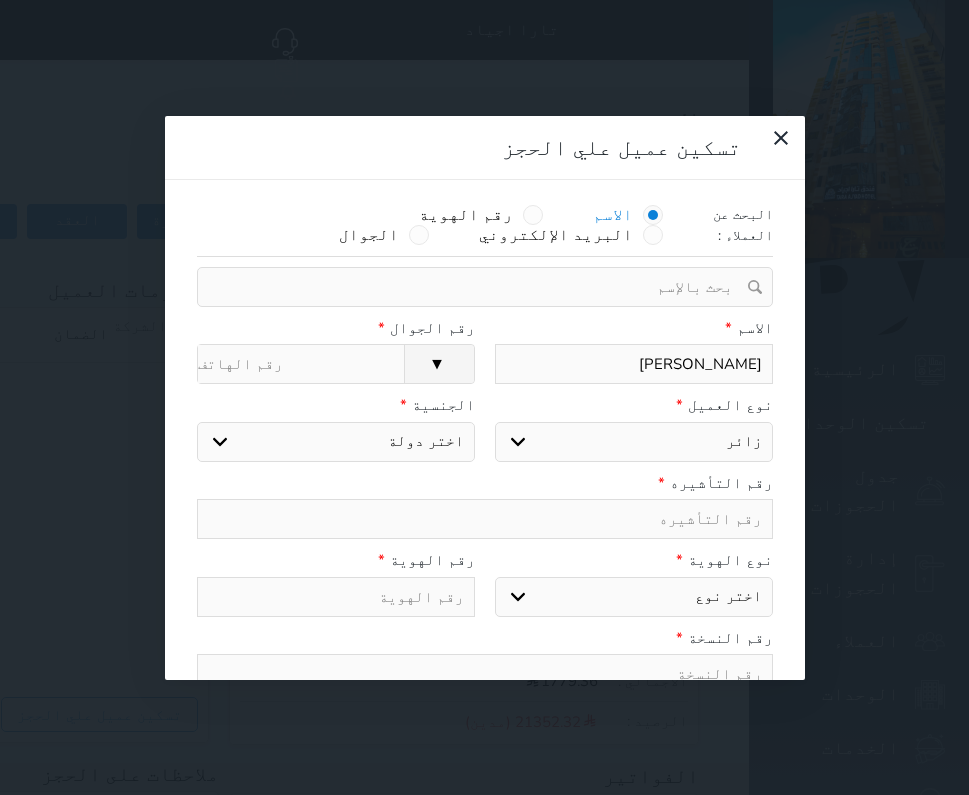 click on "رسوم الإلغاء" at bounding box center [301, 364] 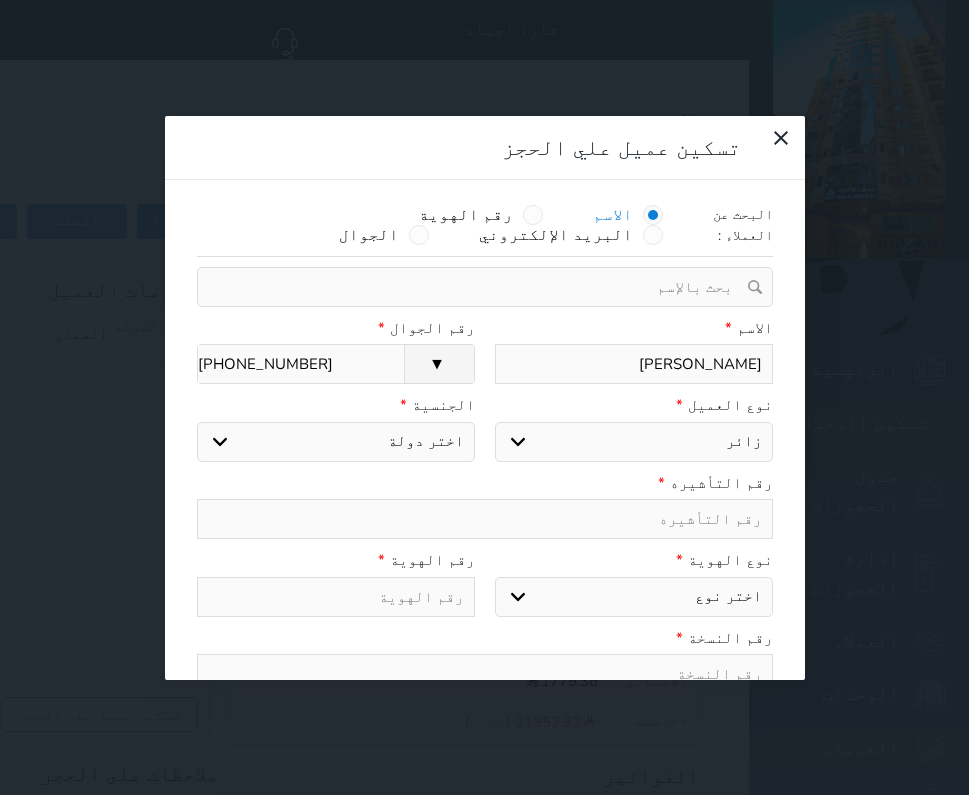 click on "اختر دولة   اثيوبيا اجنبي ب[GEOGRAPHIC_DATA] سعودي اخرى اذربيجان ارتيريا ارمينيا [GEOGRAPHIC_DATA] [GEOGRAPHIC_DATA] [GEOGRAPHIC_DATA] [GEOGRAPHIC_DATA] افراد القبائل افريقيا الوسطى [GEOGRAPHIC_DATA] اكوادور الارجنتين [GEOGRAPHIC_DATA] الامارات العربية الامم المتحدة البانيا البحرين البرازيل البرتغال البريطانية في المحيط ال[GEOGRAPHIC_DATA] والهرسك الجبل الأ سود الجزائر الدانمارك الراسالاخضر السلفادور السنغال السودان السويد الشاشان الصومال الصين الشعبية الصين الوطنية العراق الفلبين القبائل النازحة الكاميرون الكونغو الكويت الكويت-بدون المانيا المغرب المكسيك المملكة المتحدة المناهيل والمهرة النرويج النمسا النيجر الهند اليابان" at bounding box center (336, 442) 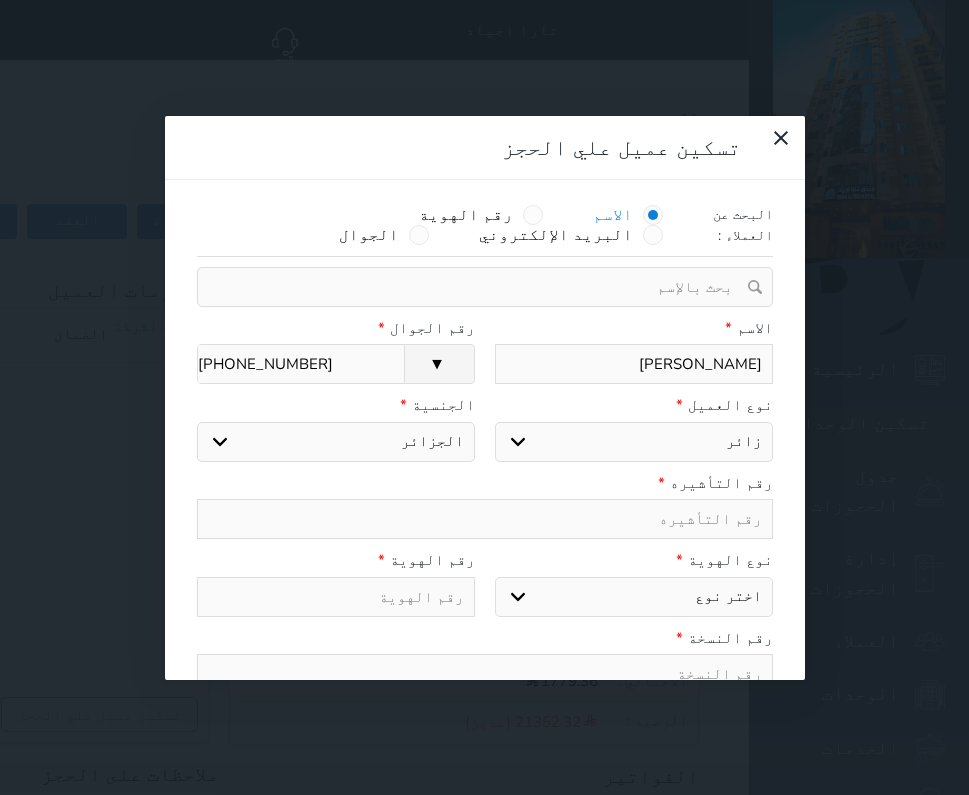 click on "اختر دولة   اثيوبيا اجنبي ب[GEOGRAPHIC_DATA] سعودي اخرى اذربيجان ارتيريا ارمينيا [GEOGRAPHIC_DATA] [GEOGRAPHIC_DATA] [GEOGRAPHIC_DATA] [GEOGRAPHIC_DATA] افراد القبائل افريقيا الوسطى [GEOGRAPHIC_DATA] اكوادور الارجنتين [GEOGRAPHIC_DATA] الامارات العربية الامم المتحدة البانيا البحرين البرازيل البرتغال البريطانية في المحيط ال[GEOGRAPHIC_DATA] والهرسك الجبل الأ سود الجزائر الدانمارك الراسالاخضر السلفادور السنغال السودان السويد الشاشان الصومال الصين الشعبية الصين الوطنية العراق الفلبين القبائل النازحة الكاميرون الكونغو الكويت الكويت-بدون المانيا المغرب المكسيك المملكة المتحدة المناهيل والمهرة النرويج النمسا النيجر الهند اليابان" at bounding box center [336, 442] 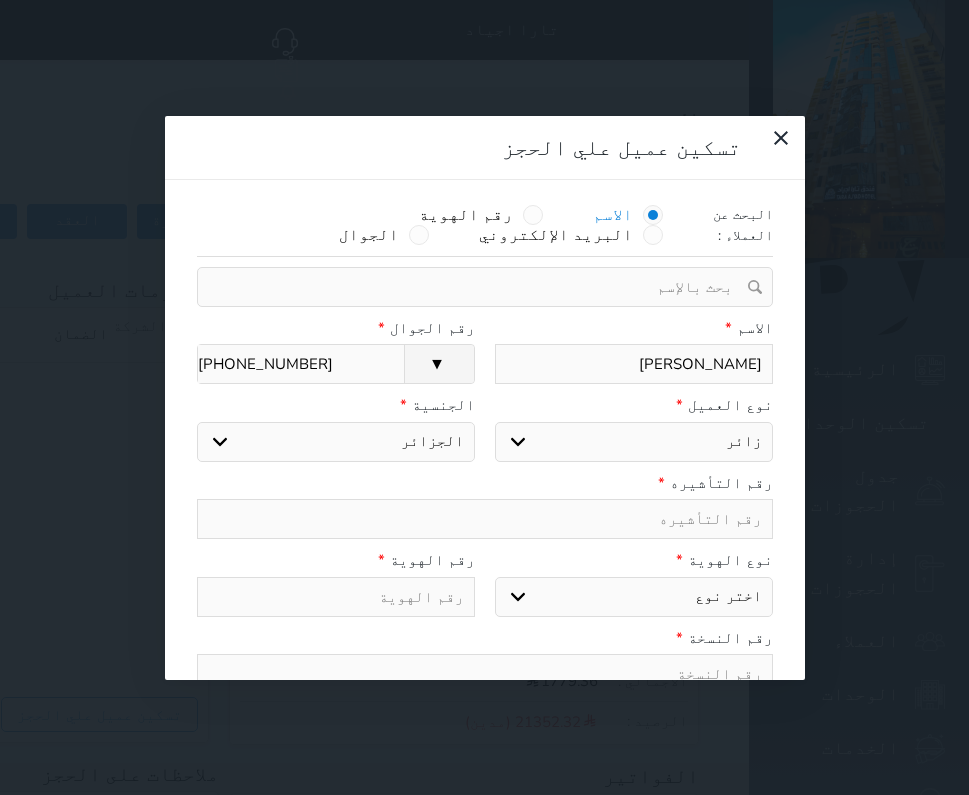 click on "رقم النسخة *" at bounding box center [485, 638] 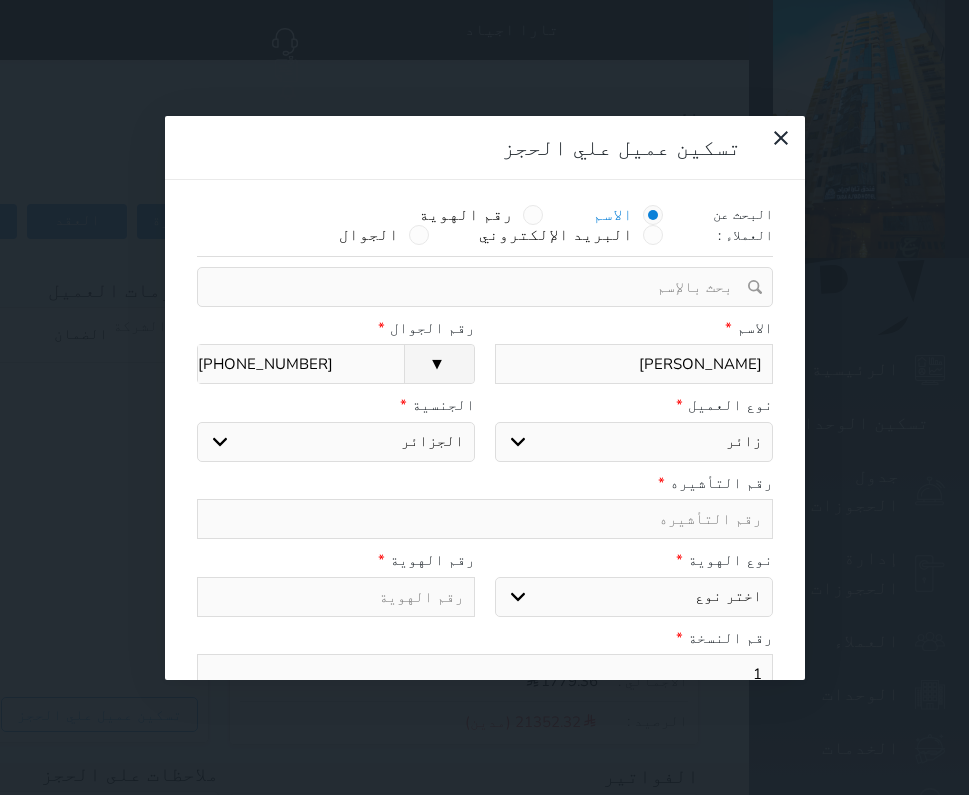 click on "اختر نوع   جواز السفر هوية زائر" at bounding box center [634, 597] 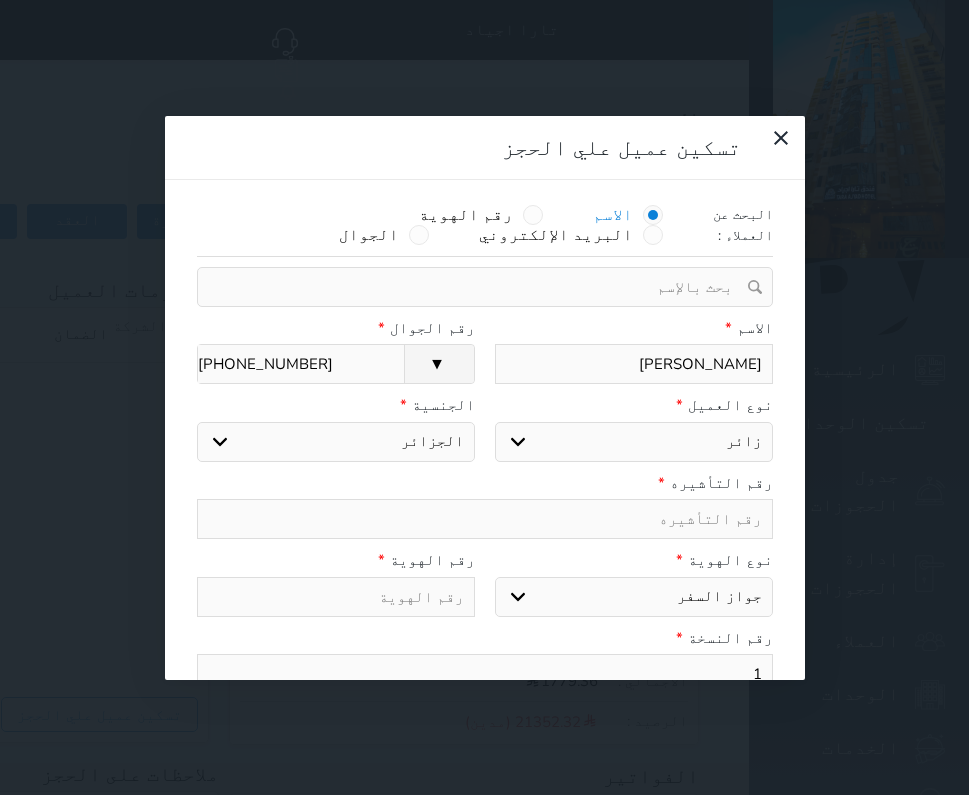click on "اختر نوع   جواز السفر هوية زائر" at bounding box center (634, 597) 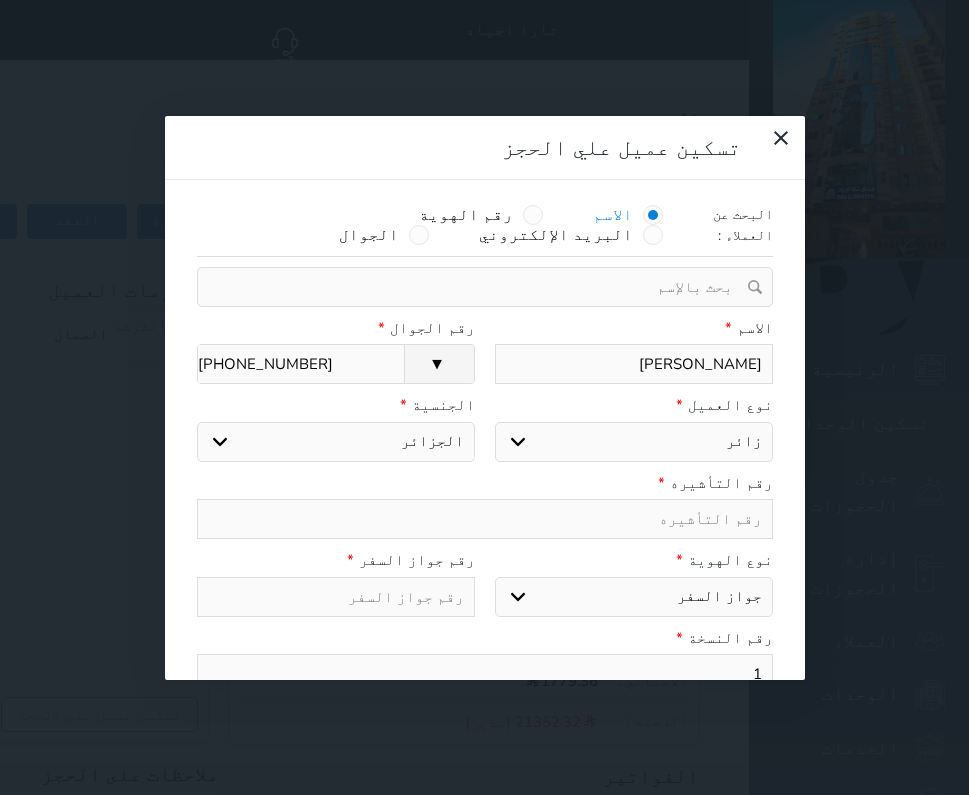 click at bounding box center (485, 519) 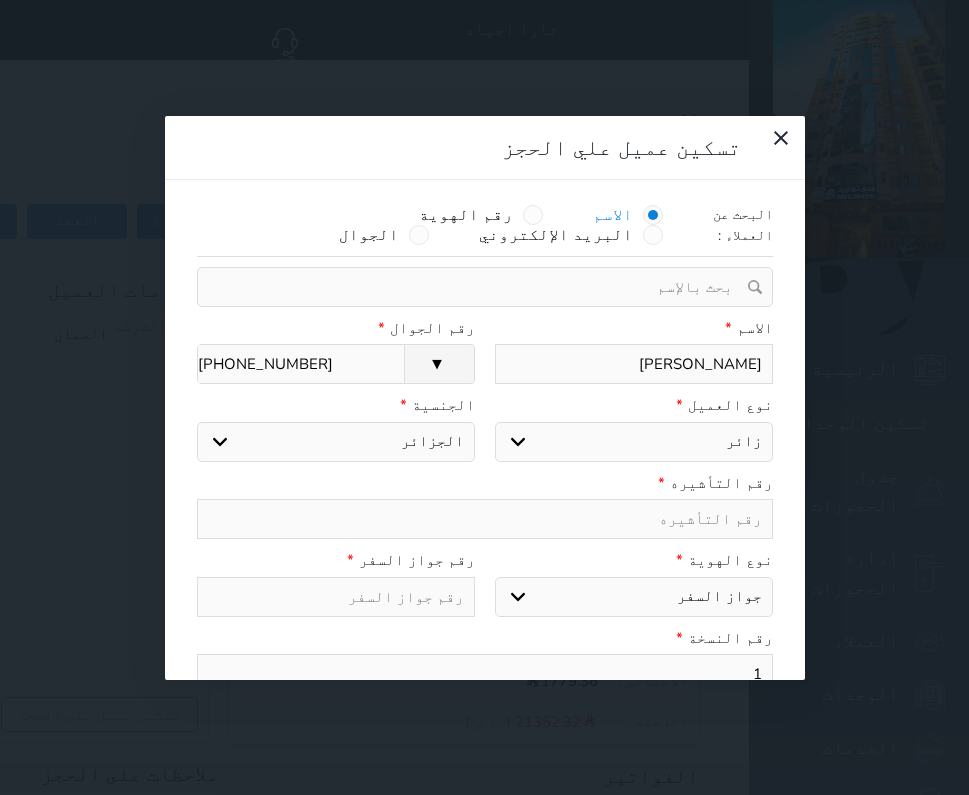 paste on "6145585670" 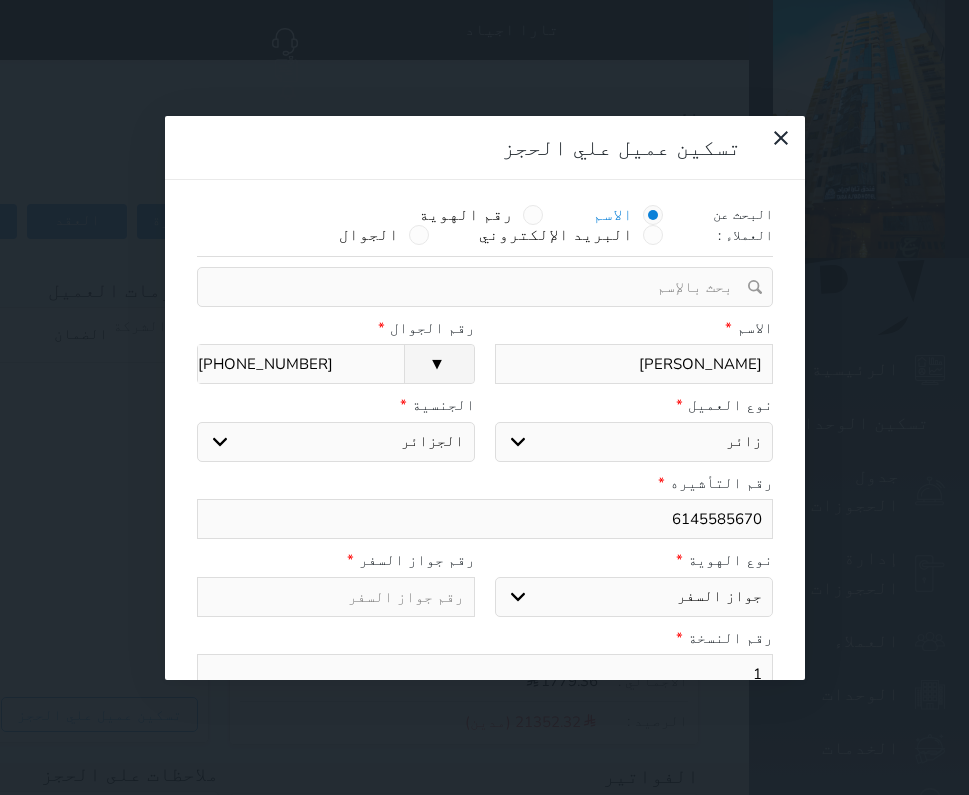 click at bounding box center [336, 597] 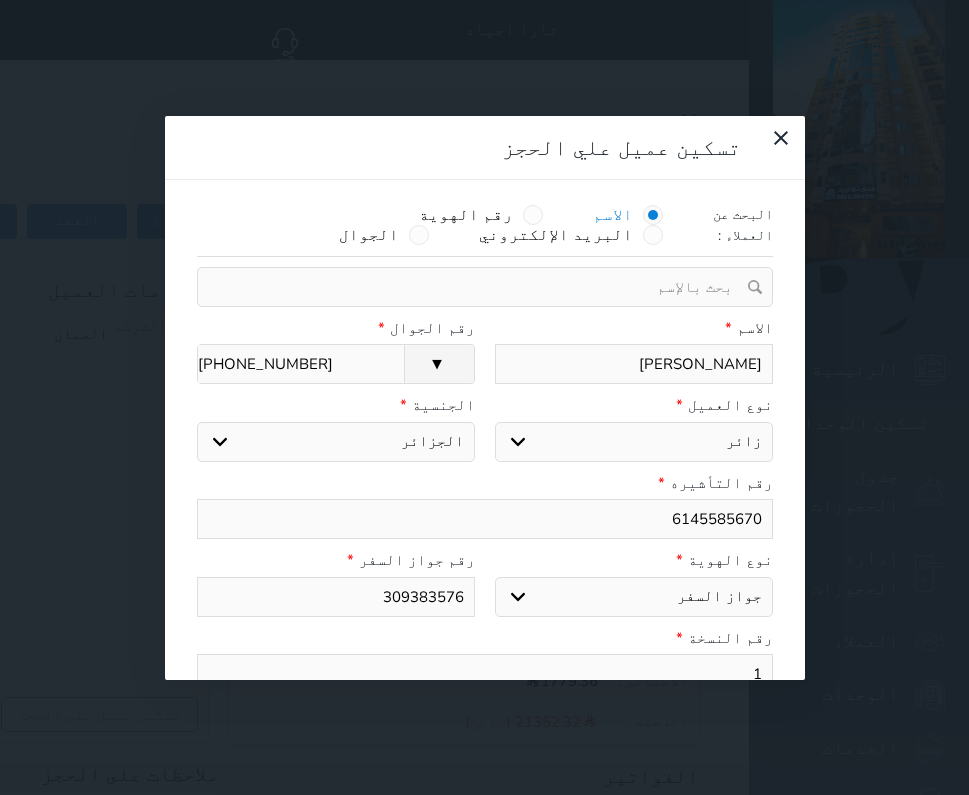 click on "اختر نوع   مواطن مواطن خليجي زائر مقيم" at bounding box center [634, 442] 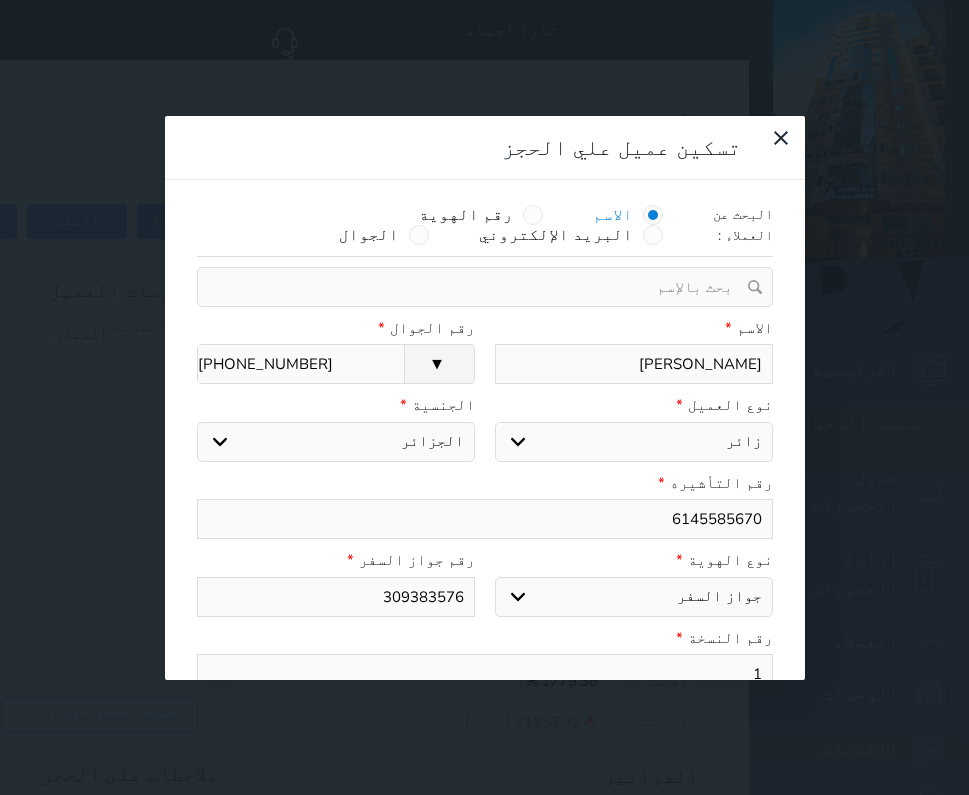 click on "نوع العميل *" at bounding box center (634, 405) 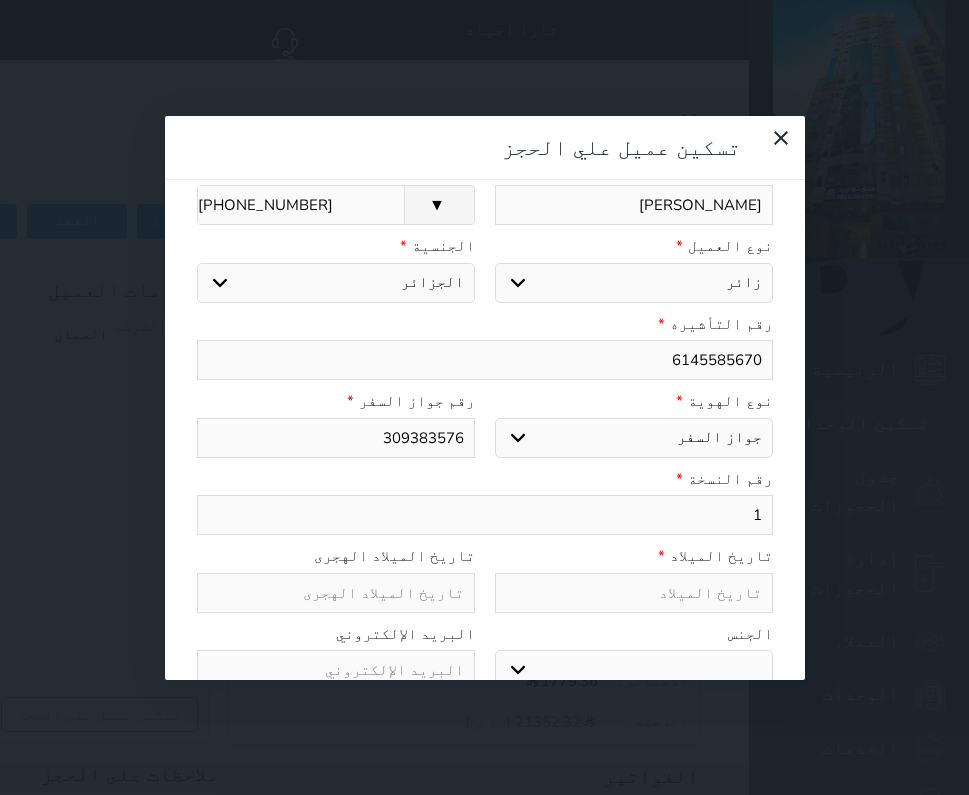 scroll, scrollTop: 267, scrollLeft: 0, axis: vertical 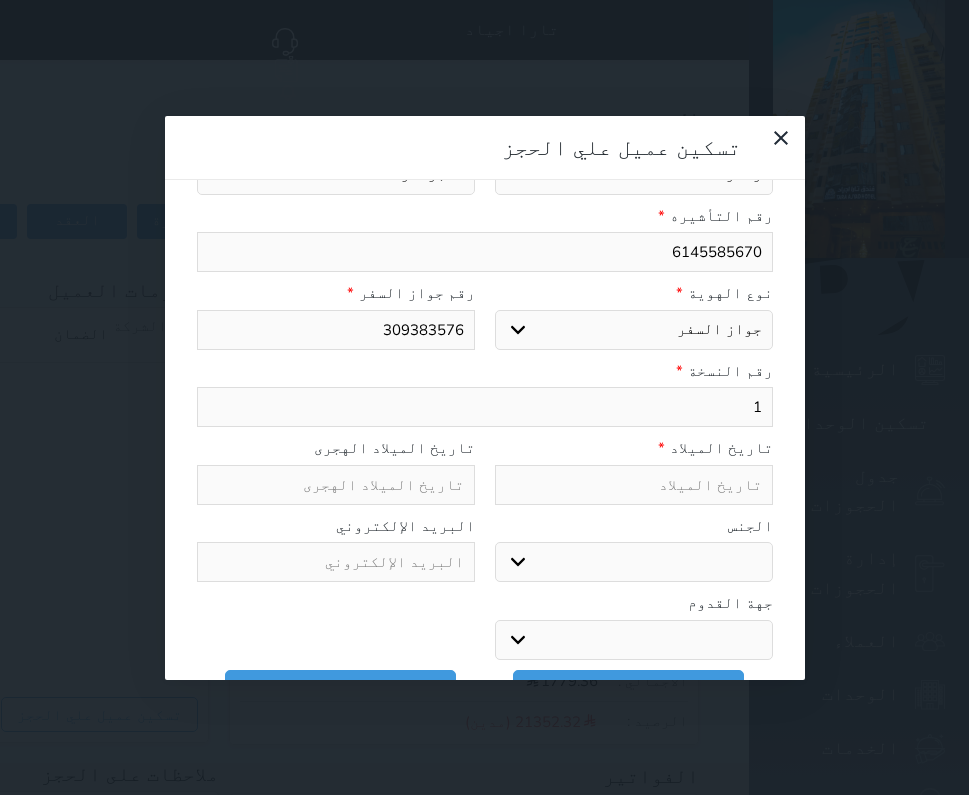 click at bounding box center (634, 485) 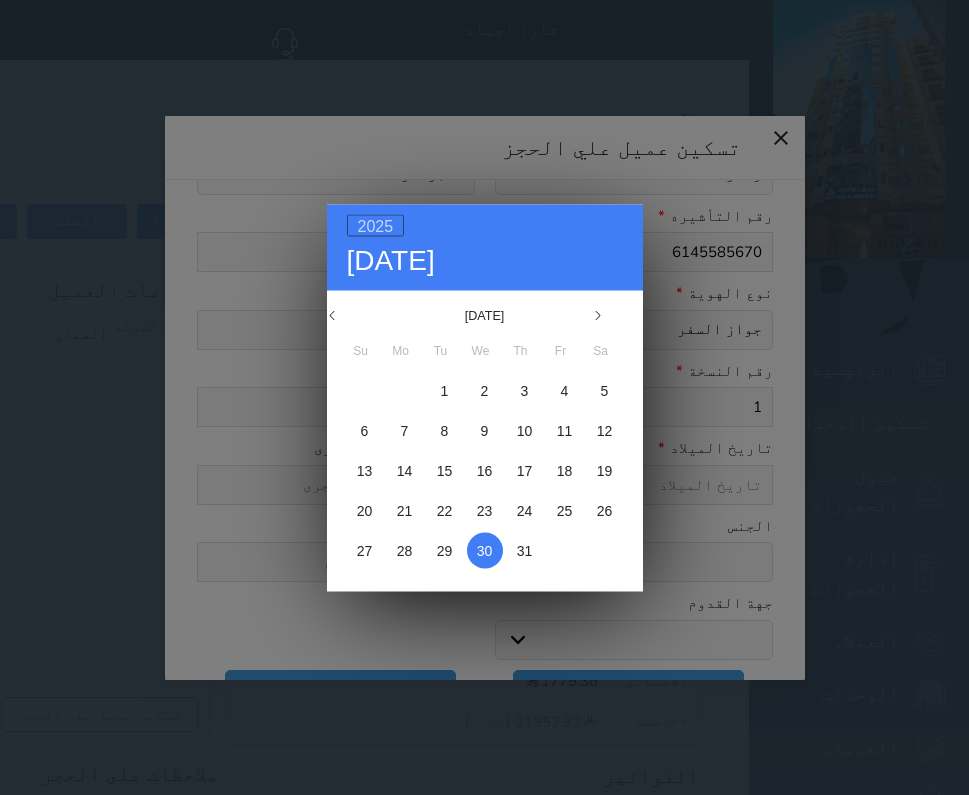 click on "2025" at bounding box center [376, 225] 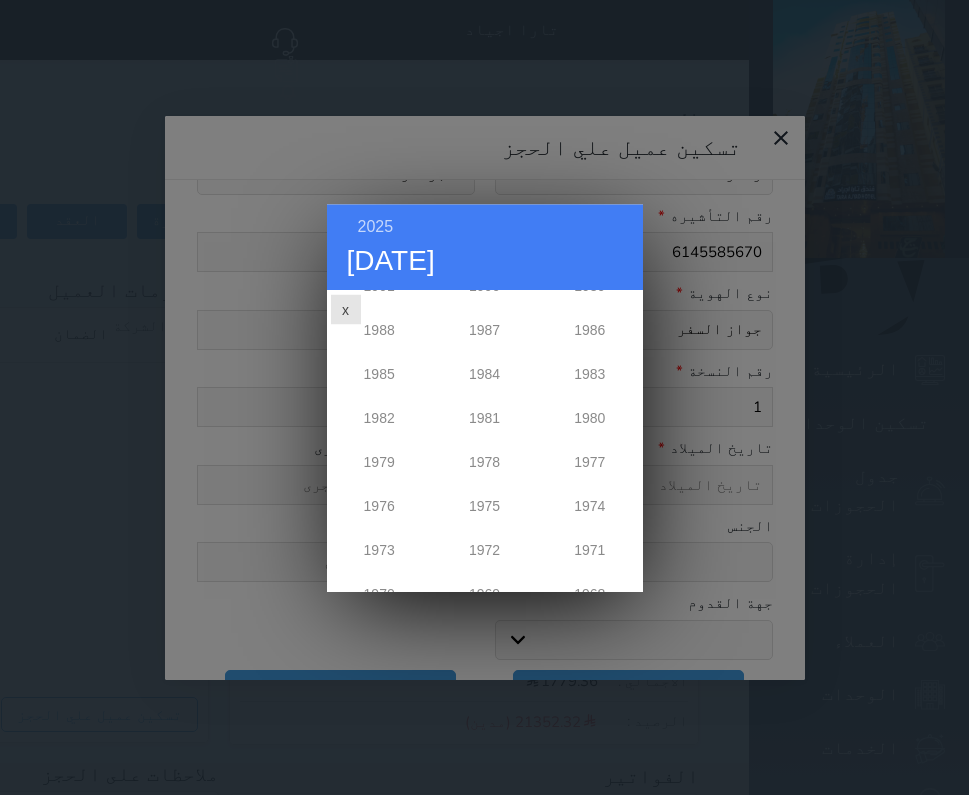 scroll, scrollTop: 972, scrollLeft: 0, axis: vertical 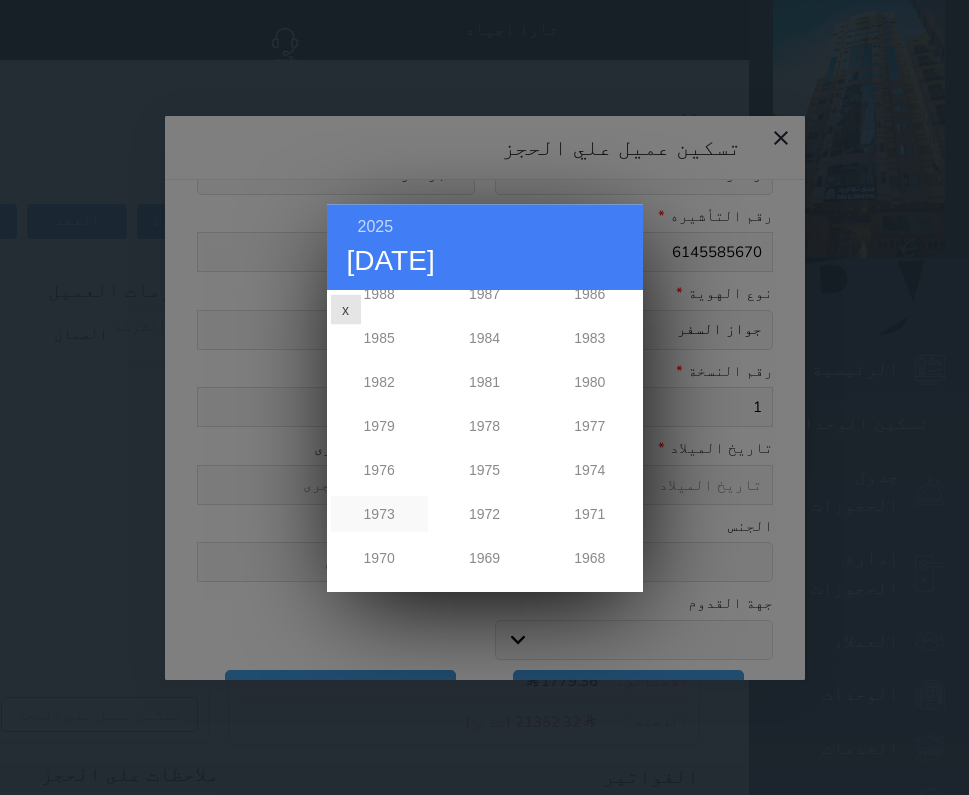 click on "1973" at bounding box center [379, 514] 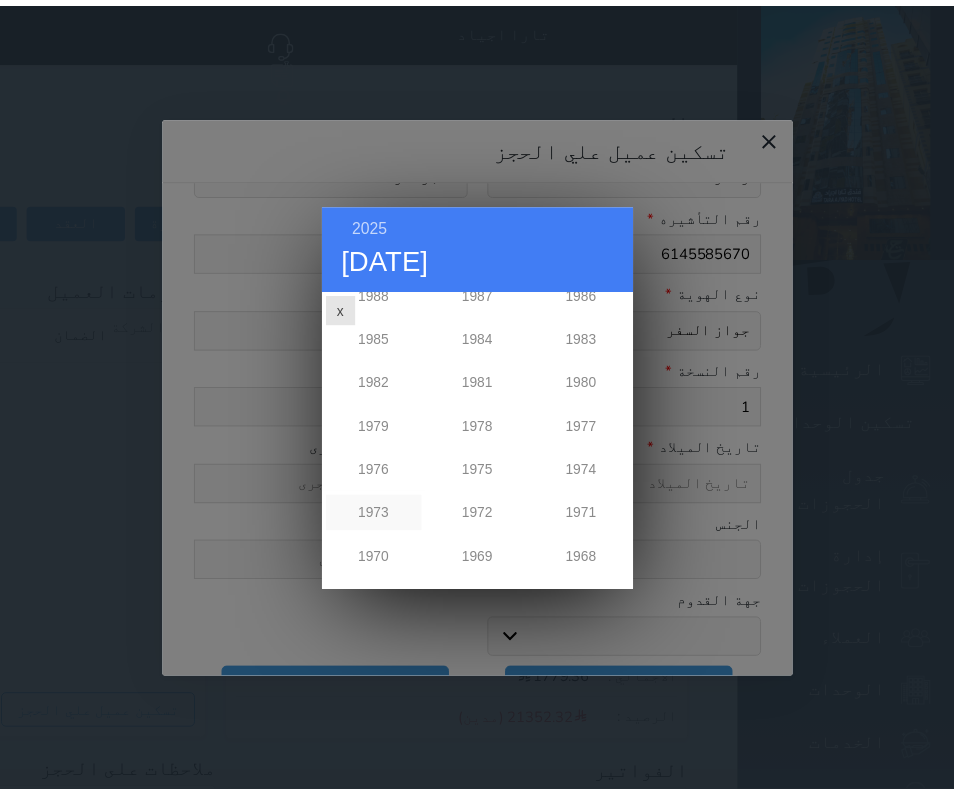 scroll, scrollTop: 0, scrollLeft: 0, axis: both 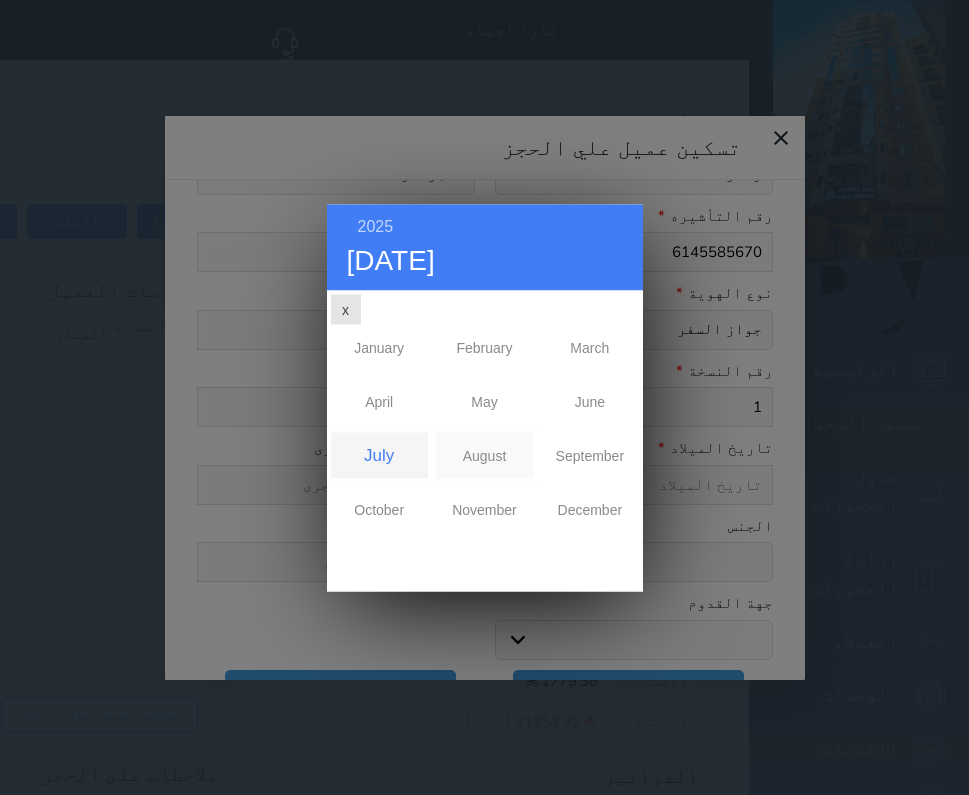 click on "August" at bounding box center [484, 455] 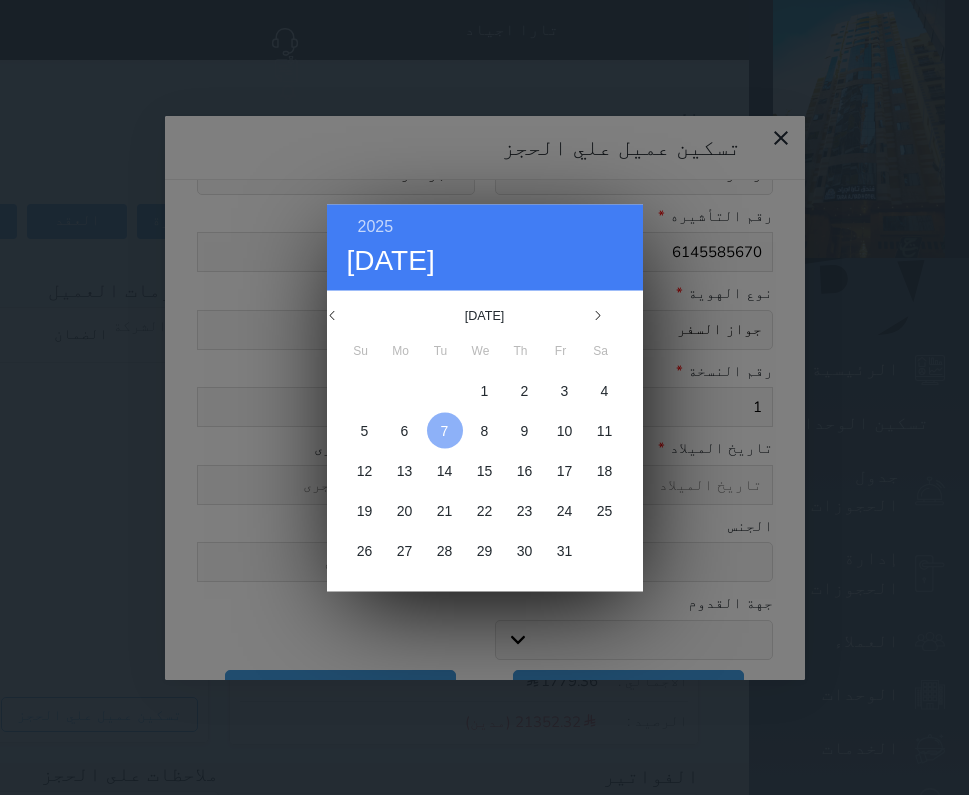 click at bounding box center [445, 430] 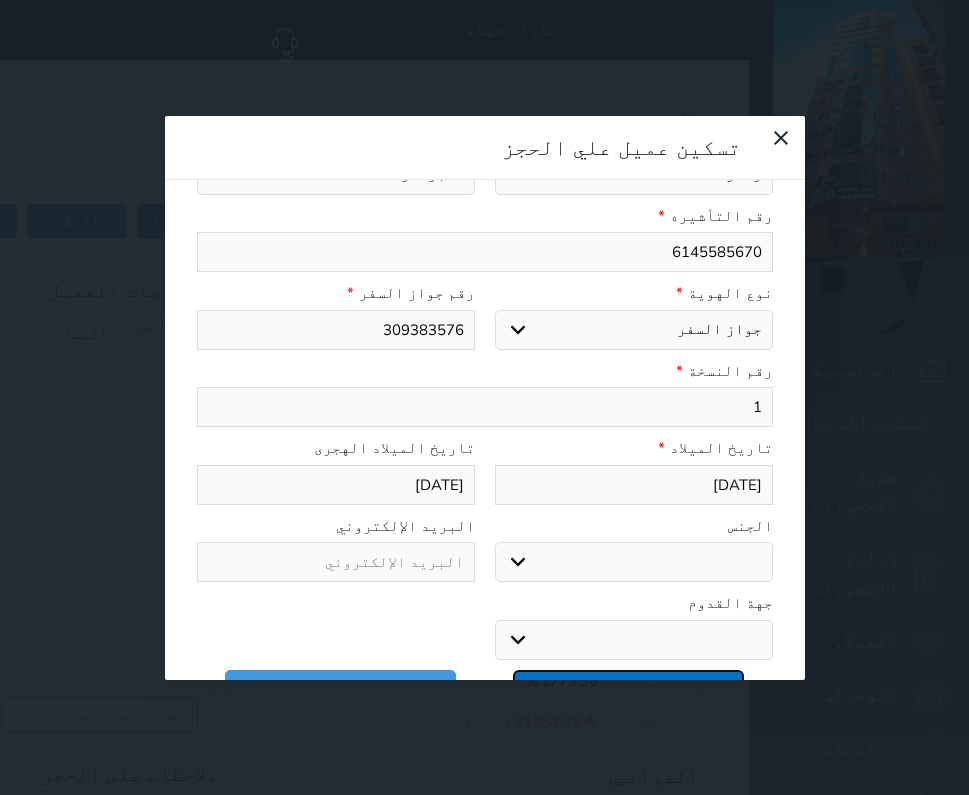 click on "تسكين عميل علي الحجز" at bounding box center [628, 687] 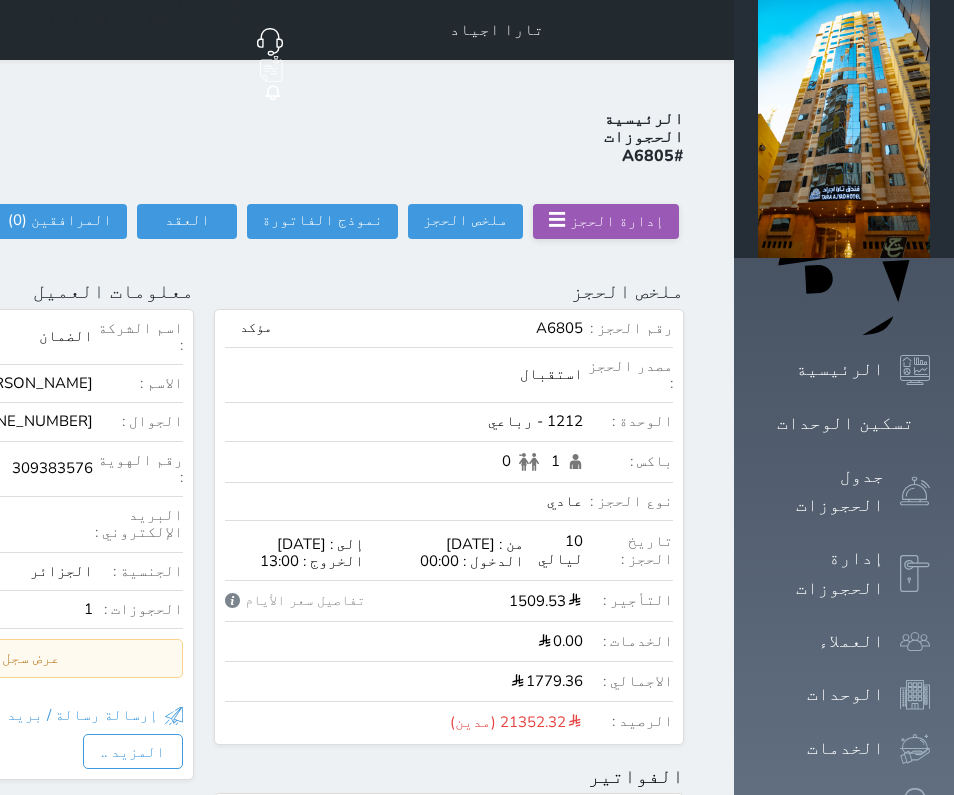 click on "تسجيل دخول" at bounding box center (-75, 221) 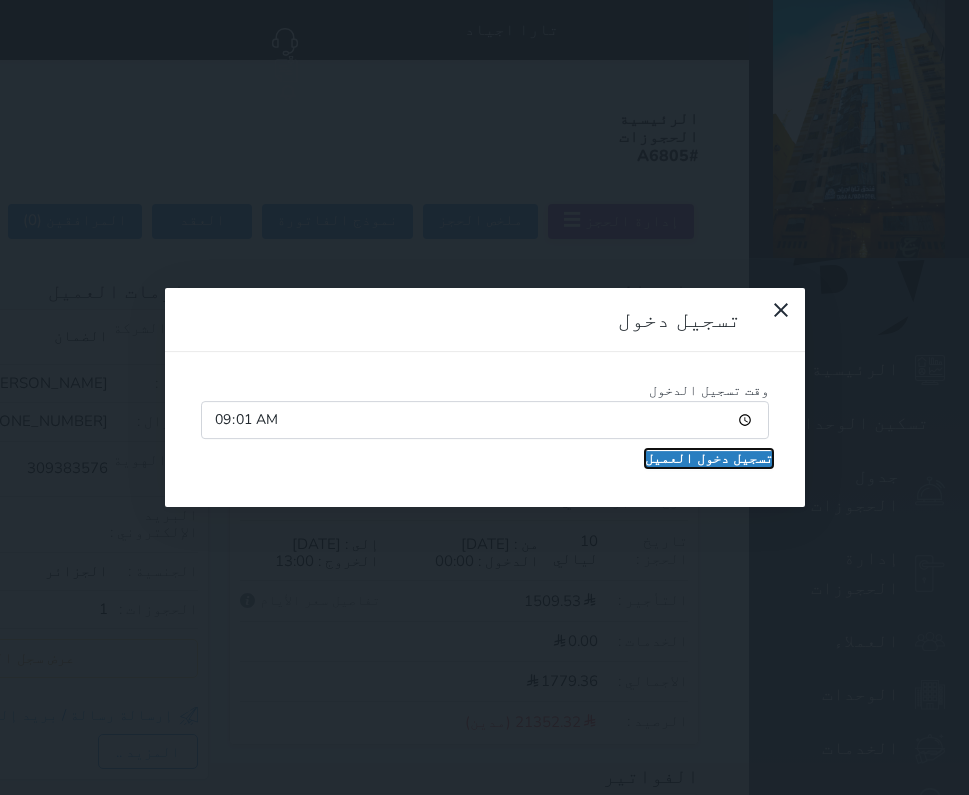 click on "تسجيل دخول العميل" at bounding box center (709, 459) 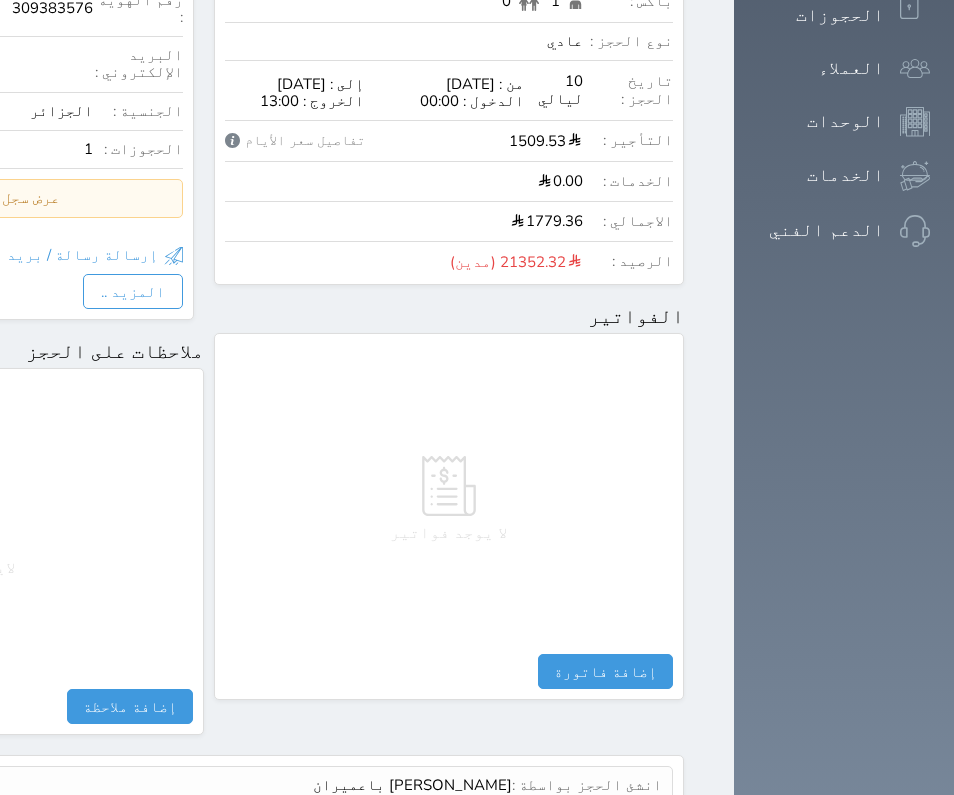 scroll, scrollTop: 580, scrollLeft: 0, axis: vertical 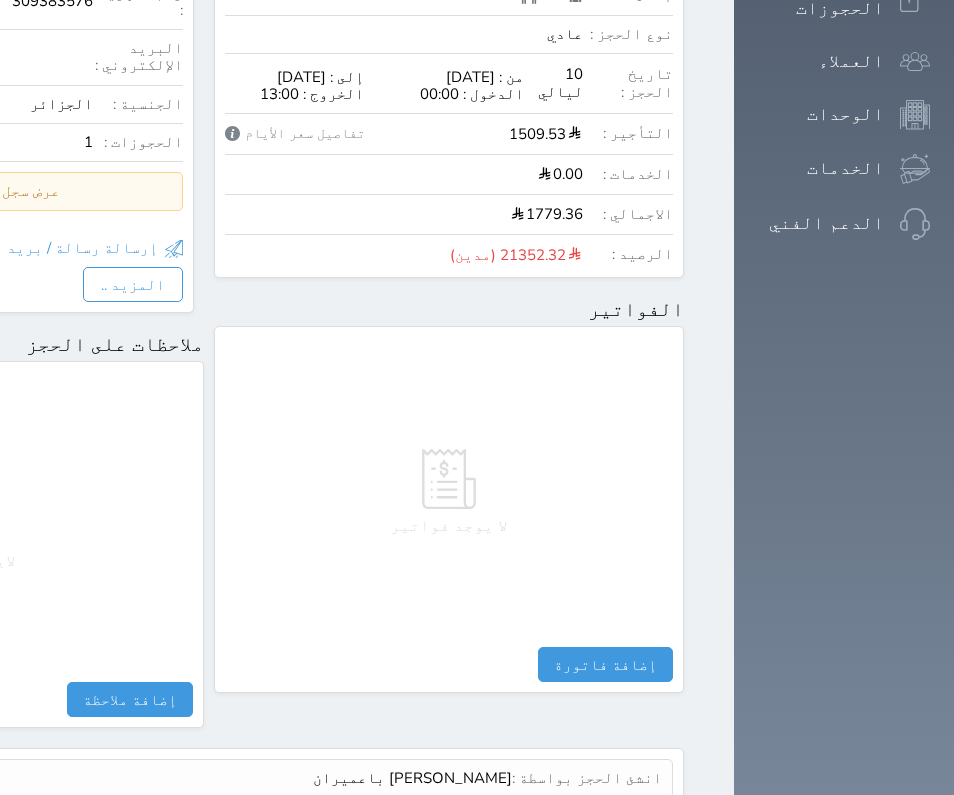 click on "عرض سجل شموس" at bounding box center [608, 825] 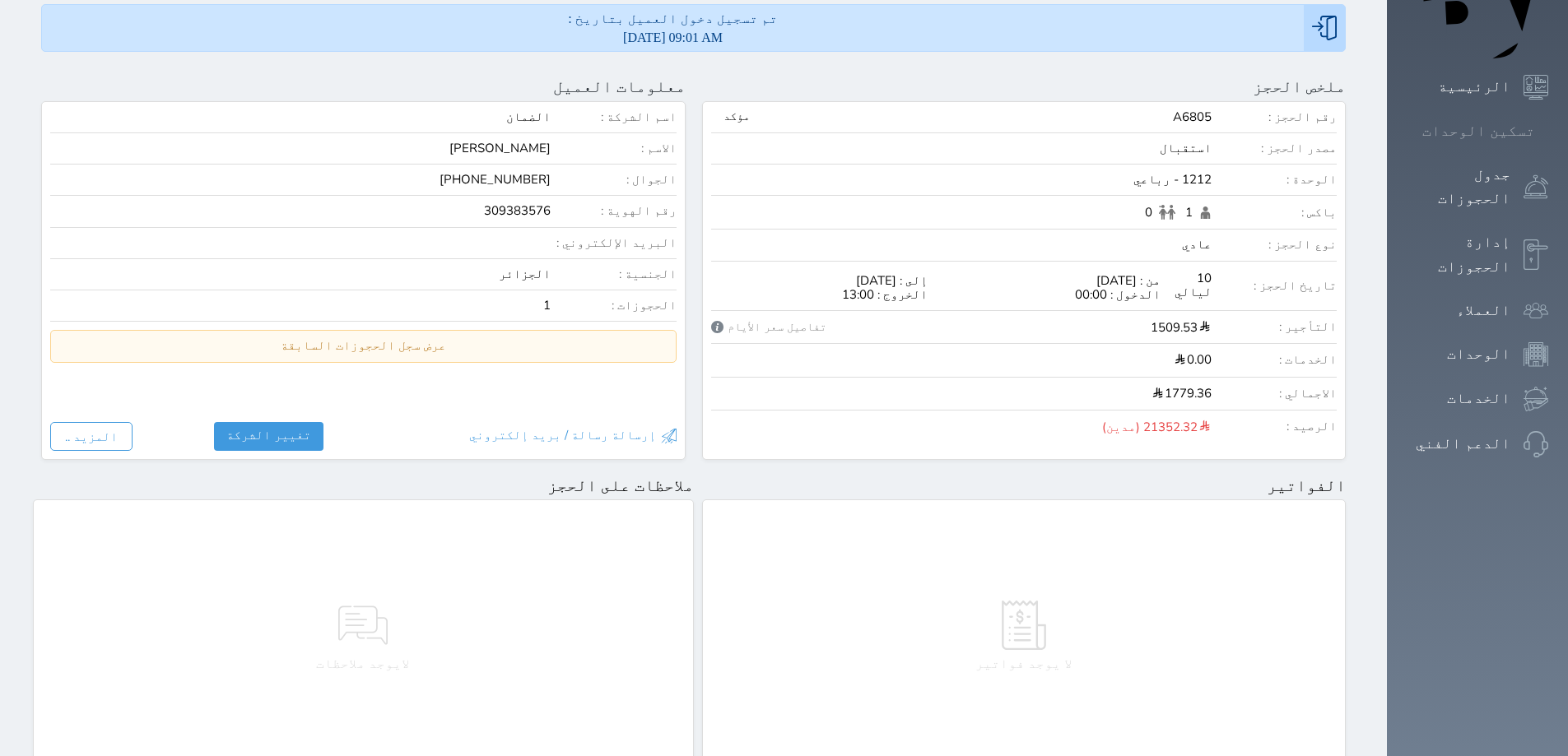 scroll, scrollTop: 78, scrollLeft: 0, axis: vertical 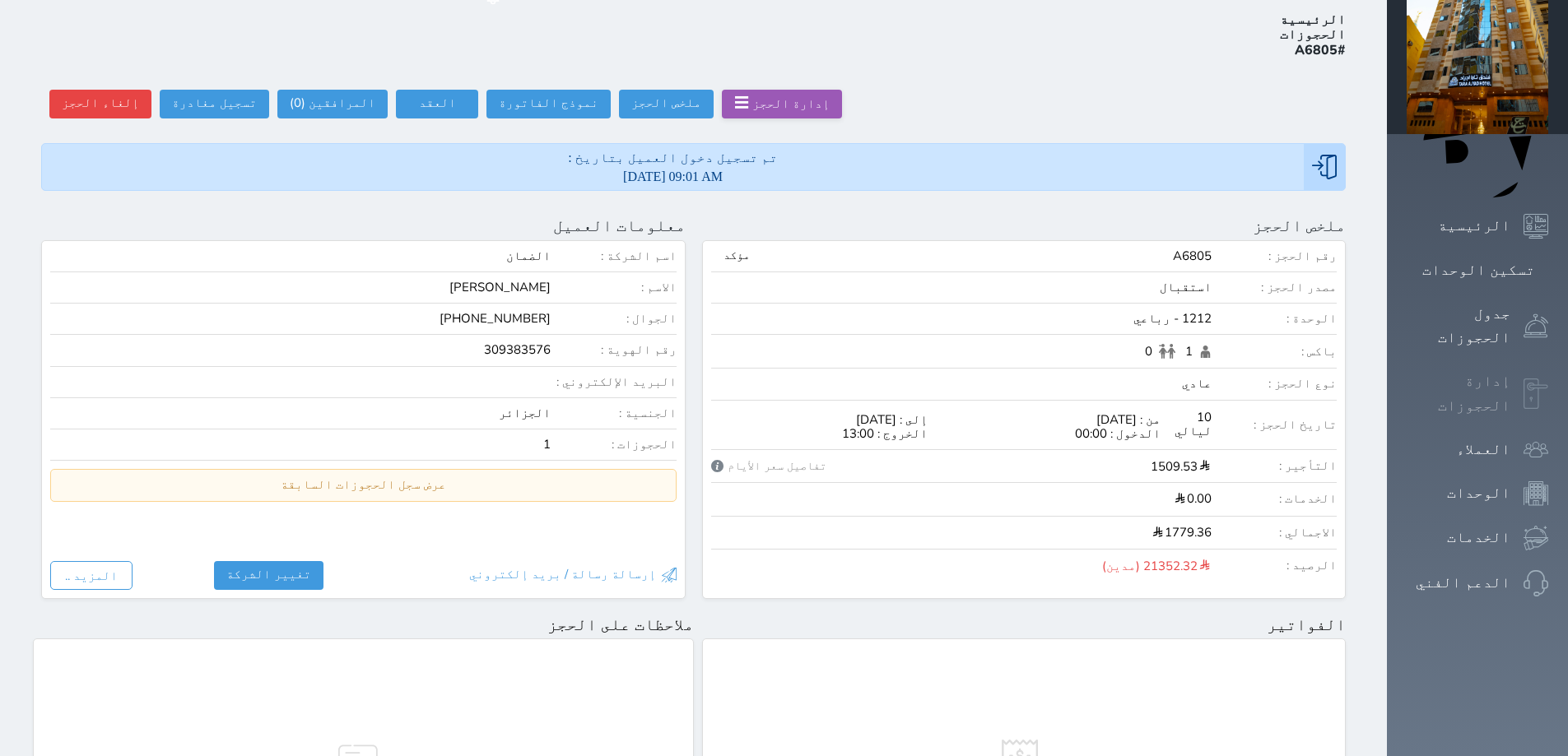 click 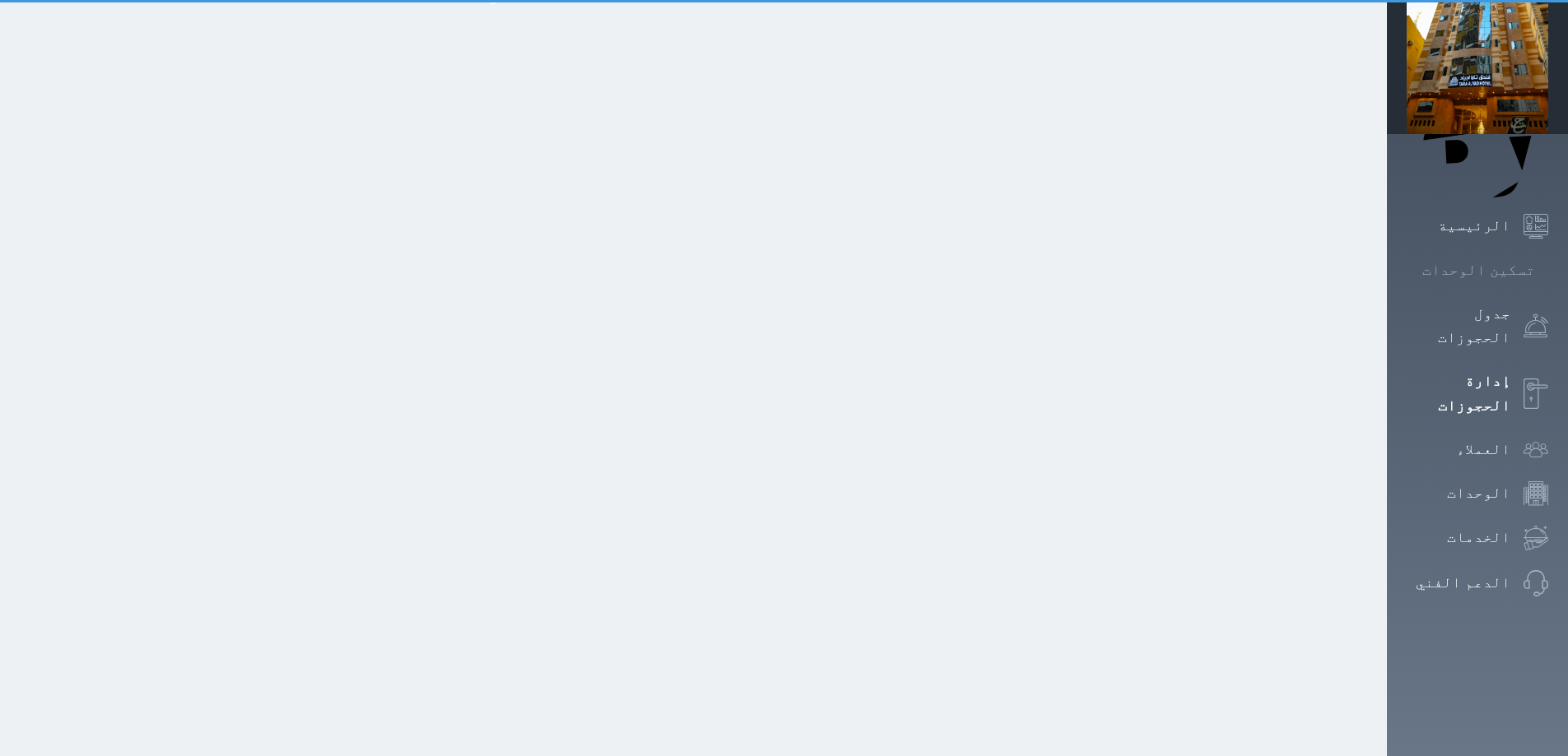 scroll, scrollTop: 0, scrollLeft: 0, axis: both 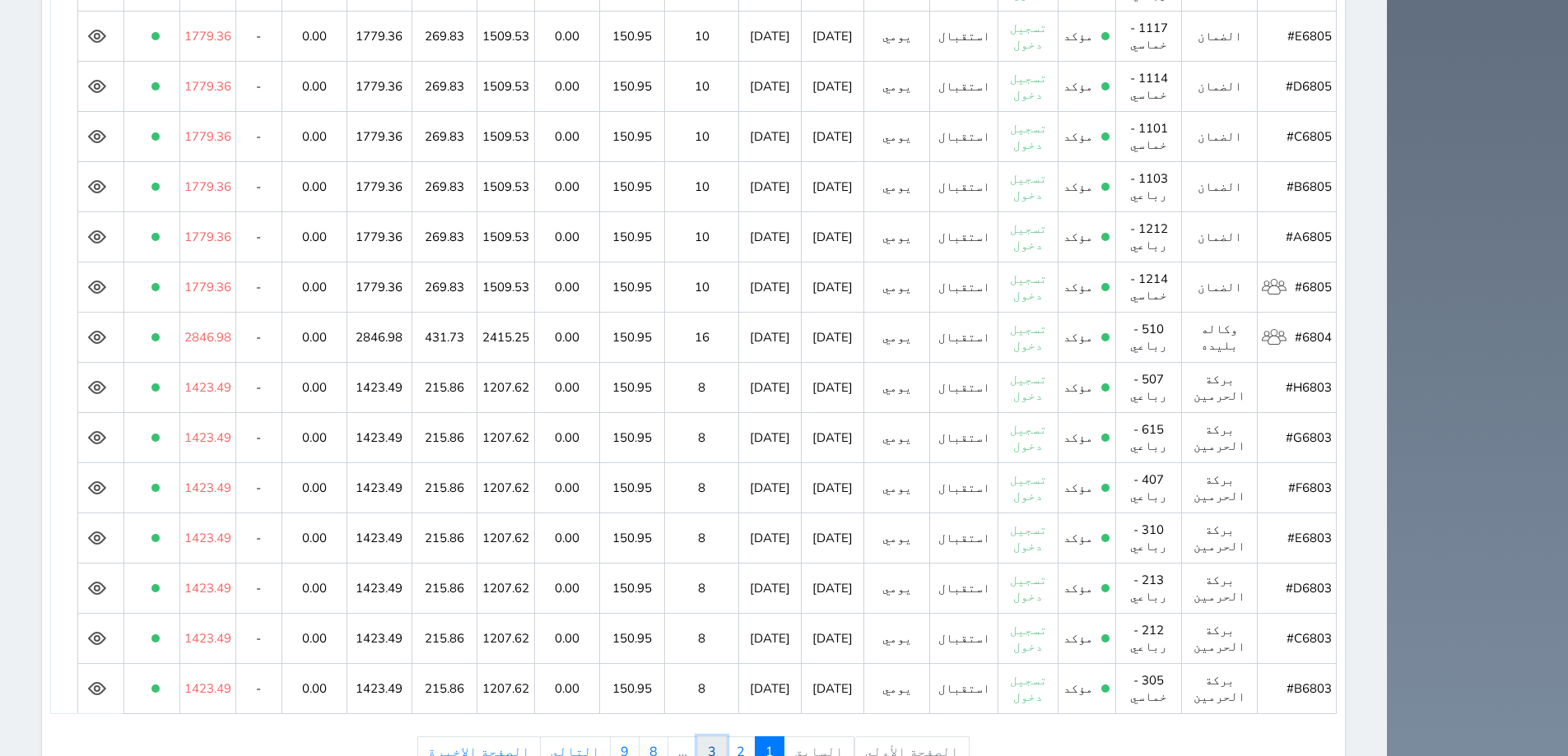 click on "3" at bounding box center (712, 752) 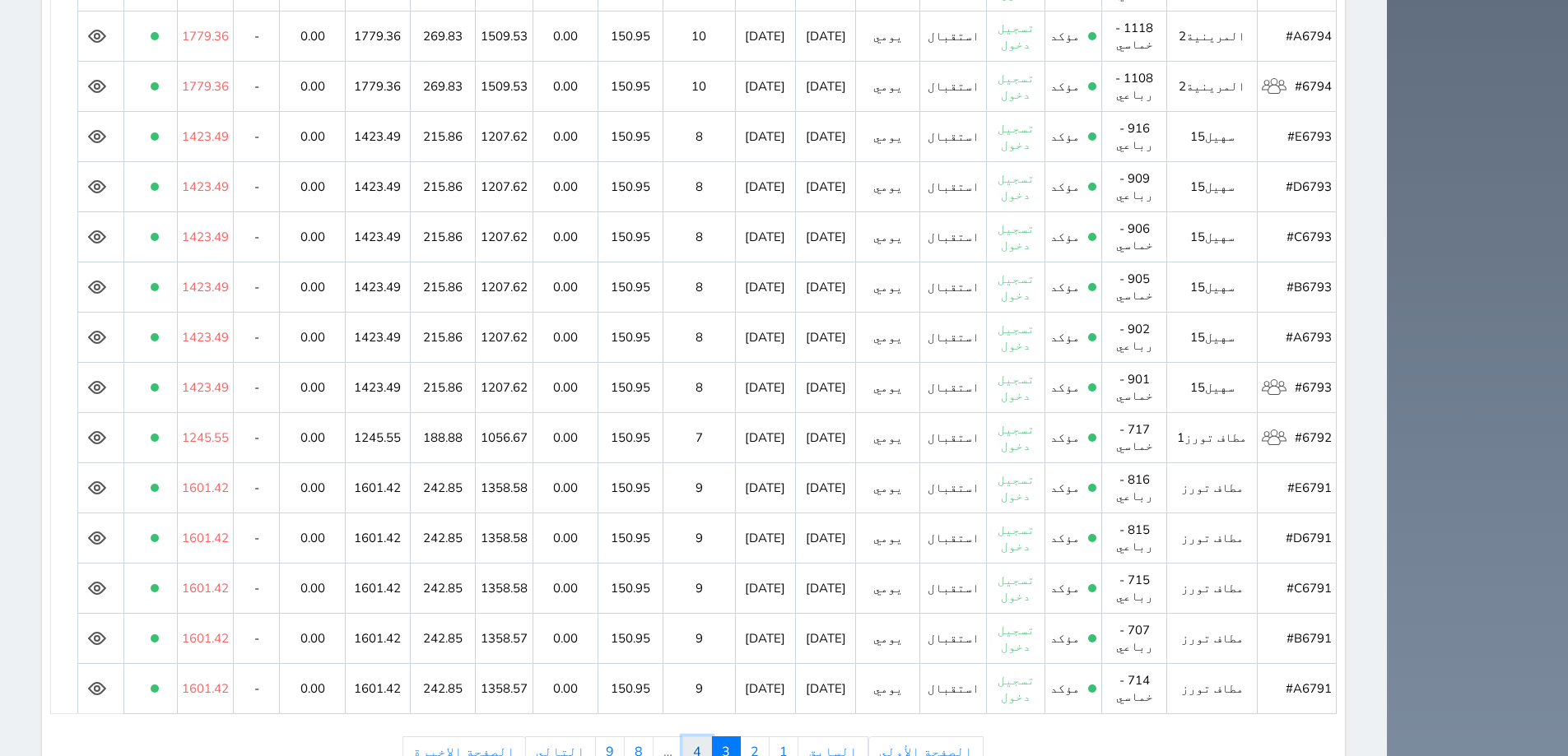 click on "4" at bounding box center [697, 752] 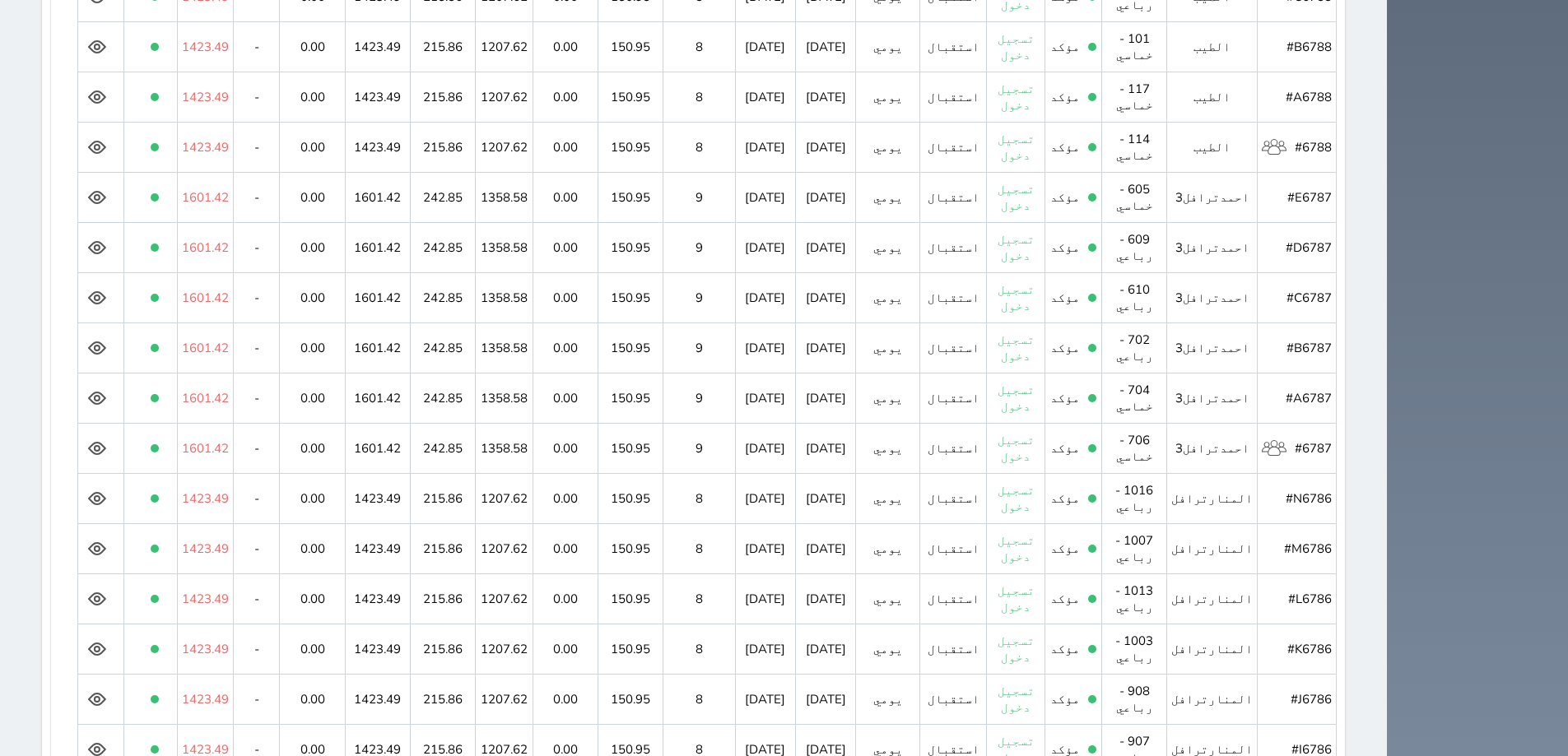 scroll, scrollTop: 1060, scrollLeft: 0, axis: vertical 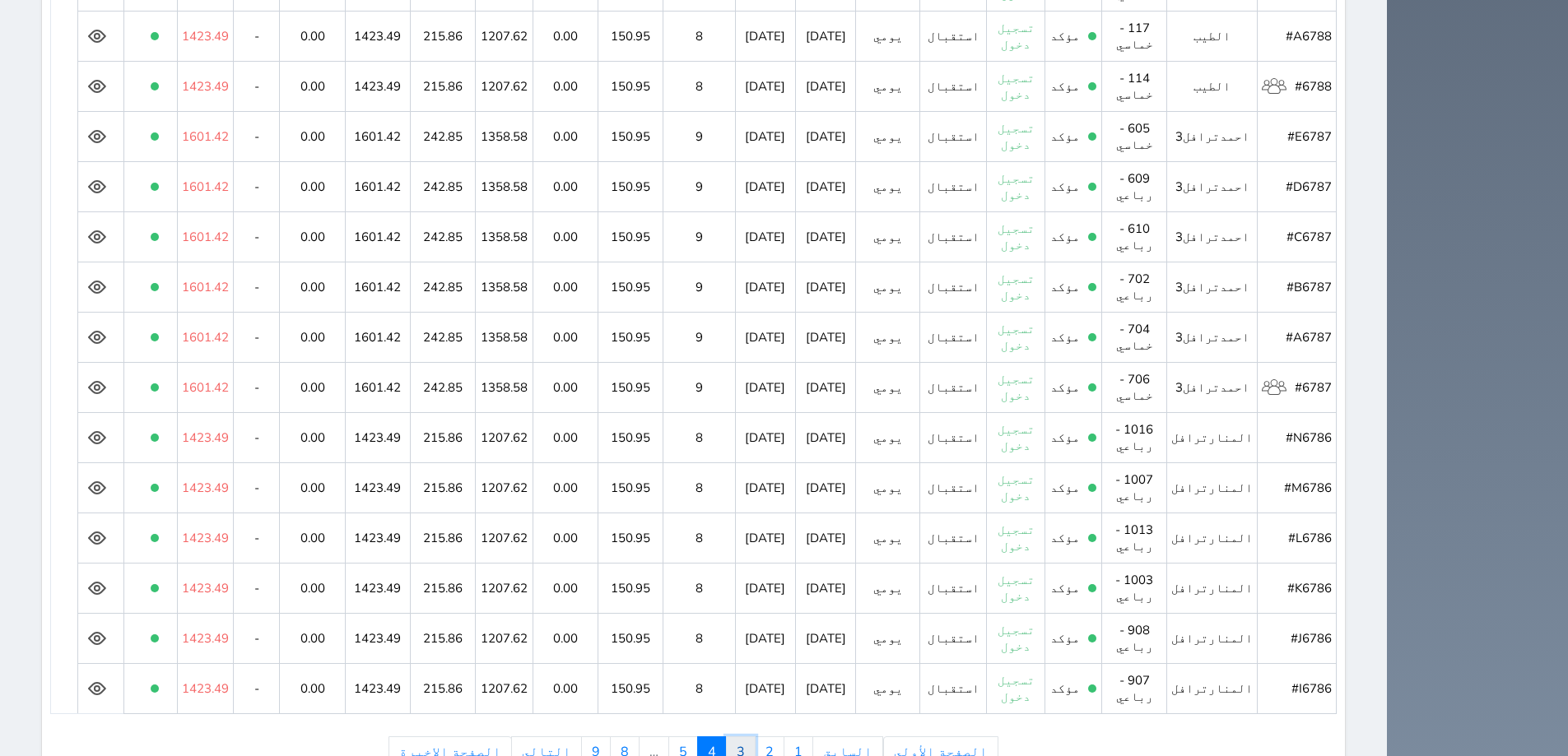 click on "3" at bounding box center [741, 752] 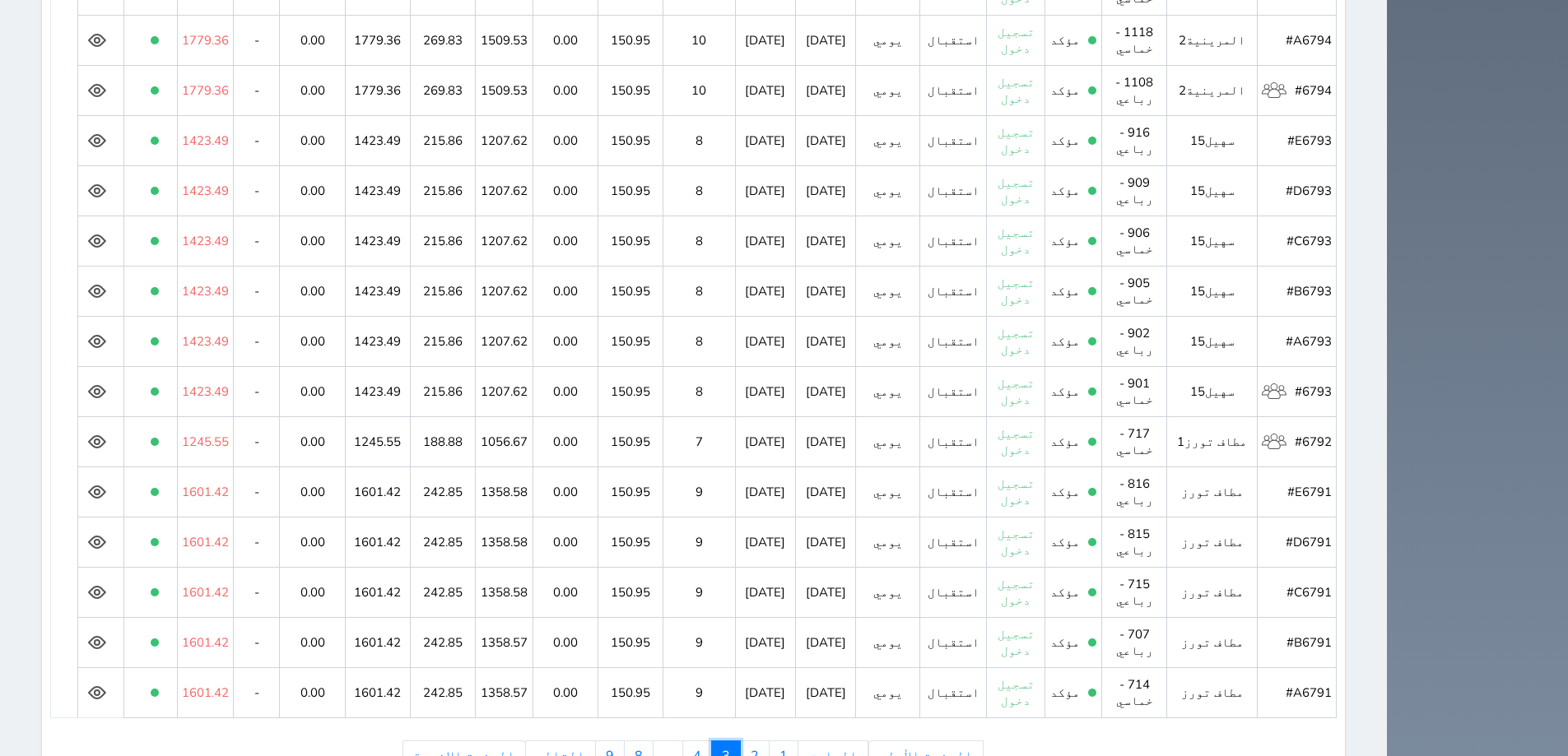 scroll, scrollTop: 1060, scrollLeft: 0, axis: vertical 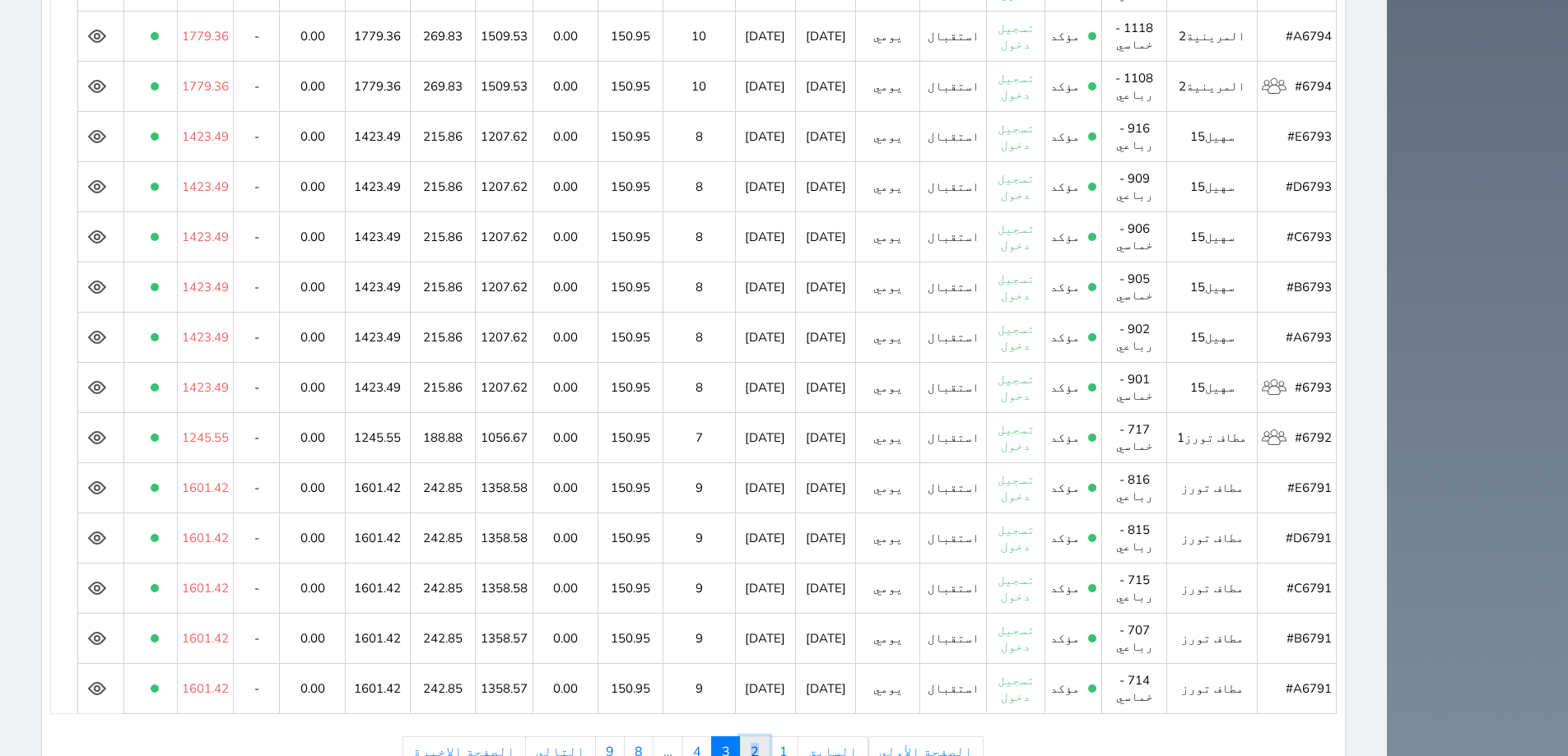 drag, startPoint x: 762, startPoint y: 699, endPoint x: 751, endPoint y: 709, distance: 14.866069 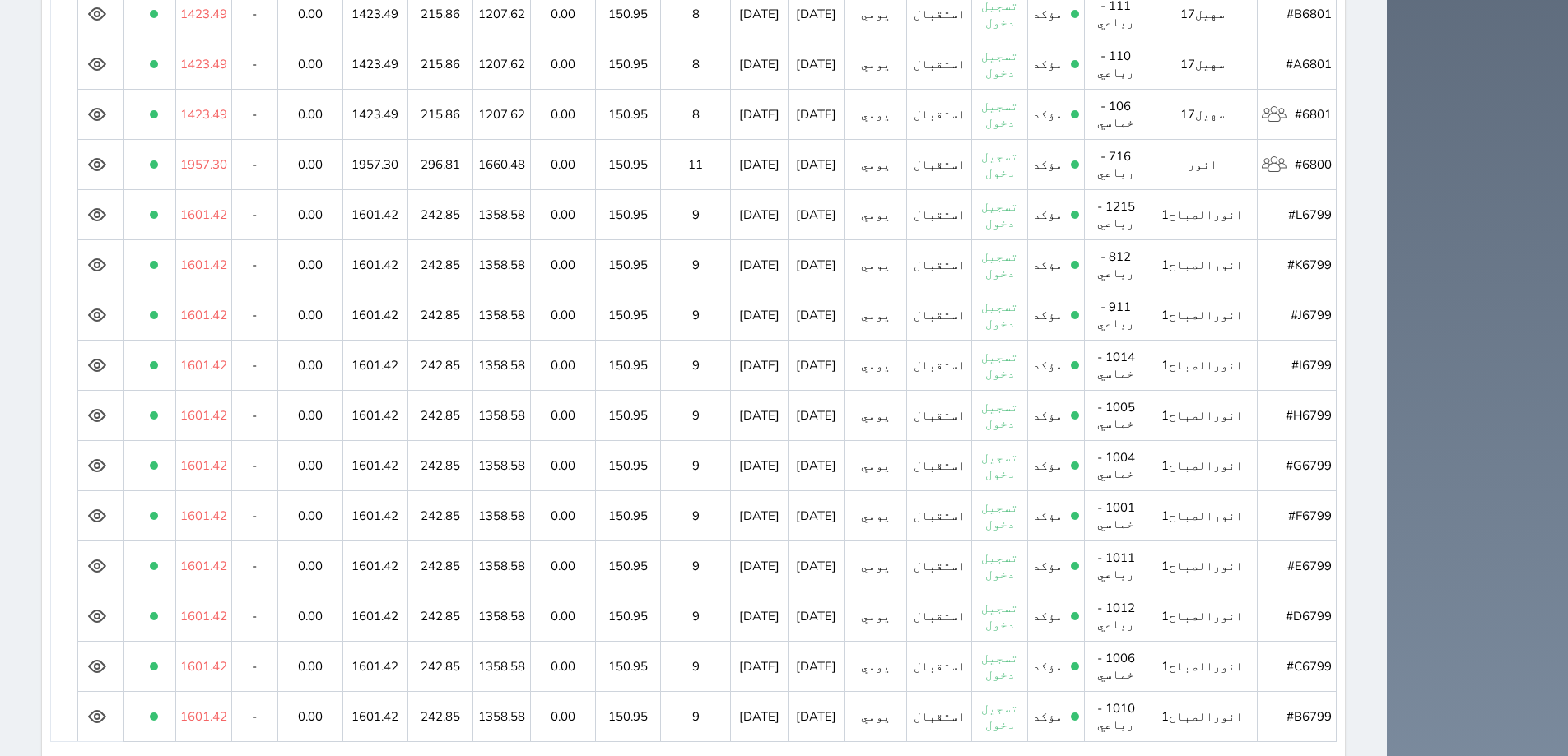 scroll, scrollTop: 1060, scrollLeft: 0, axis: vertical 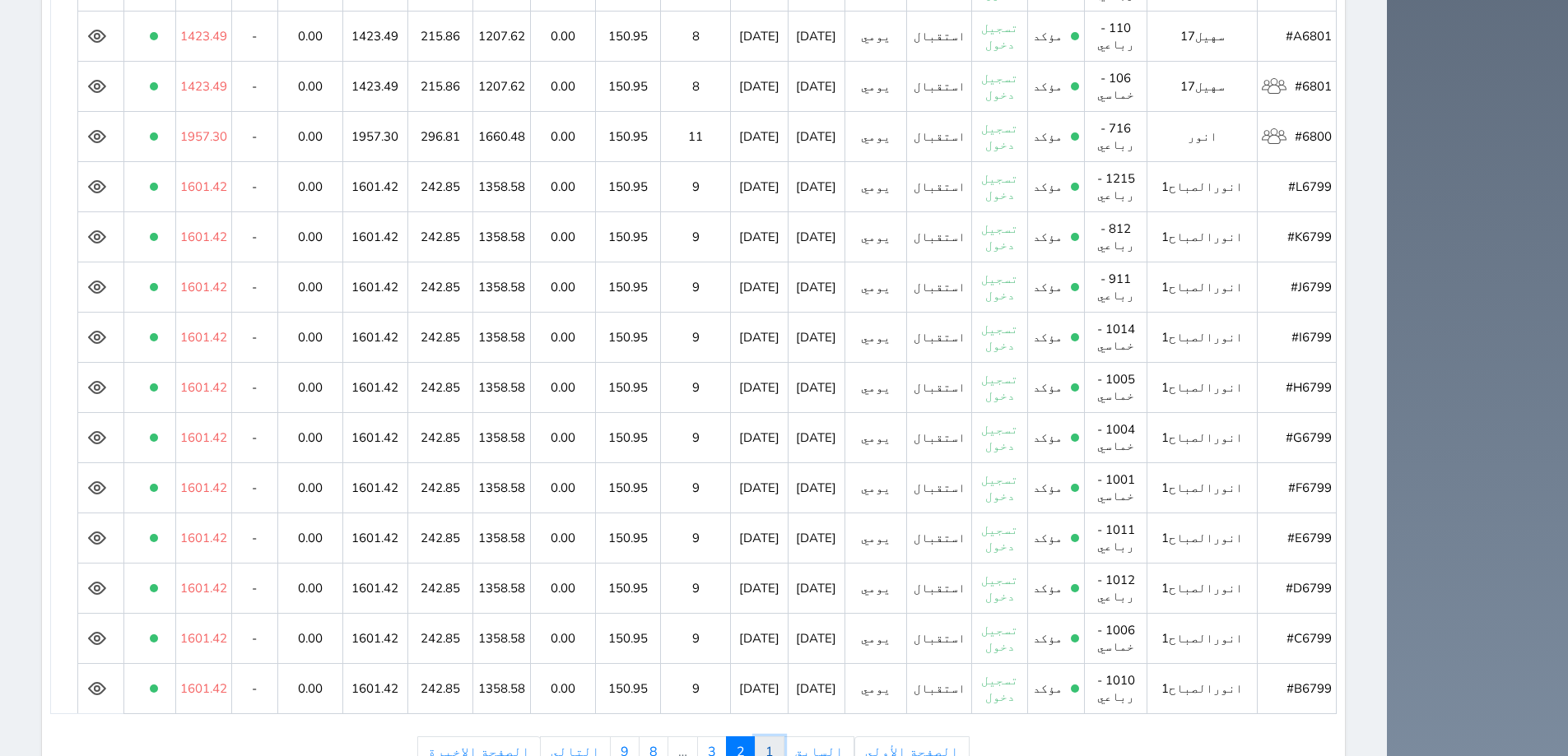 click on "1" at bounding box center [770, 752] 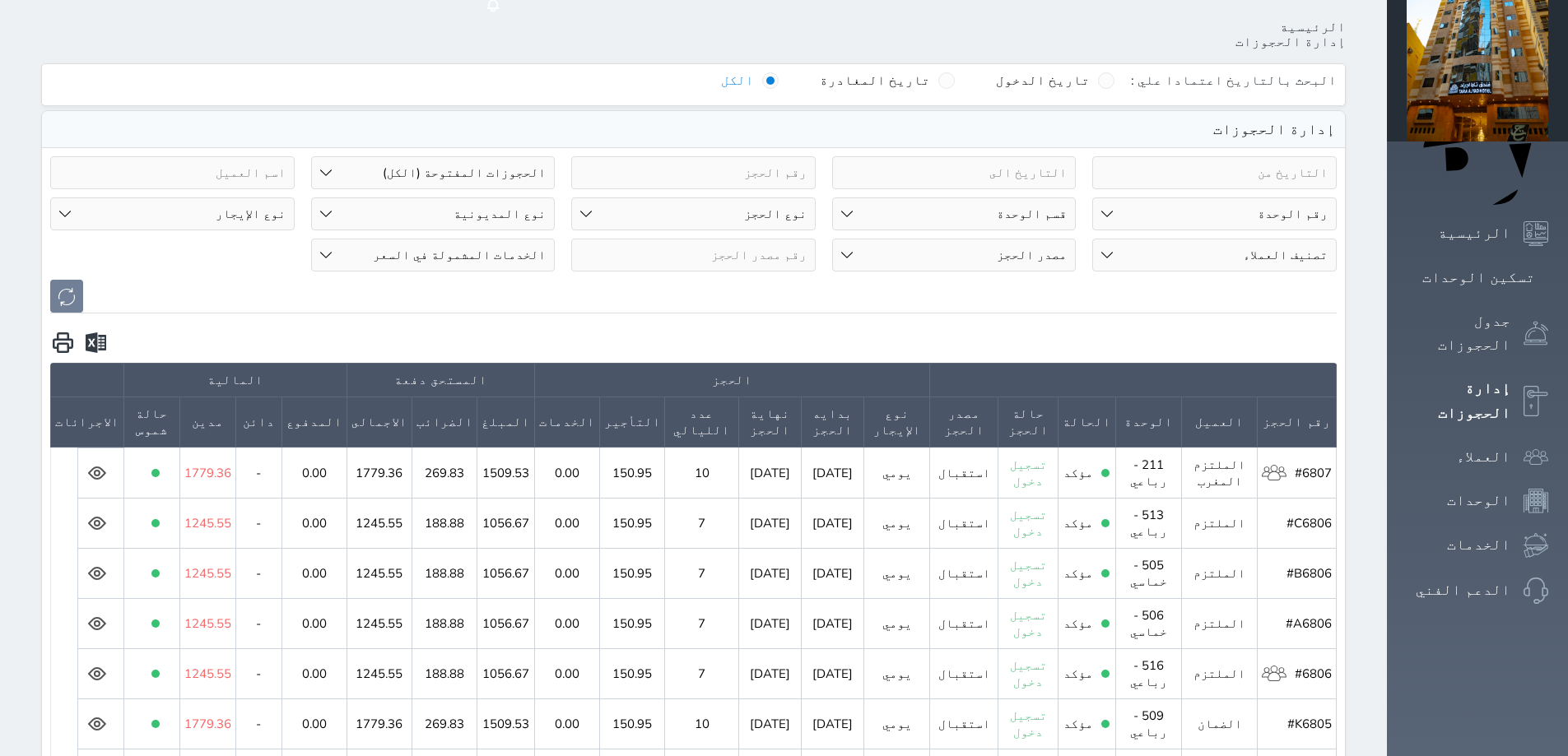 scroll, scrollTop: 0, scrollLeft: 0, axis: both 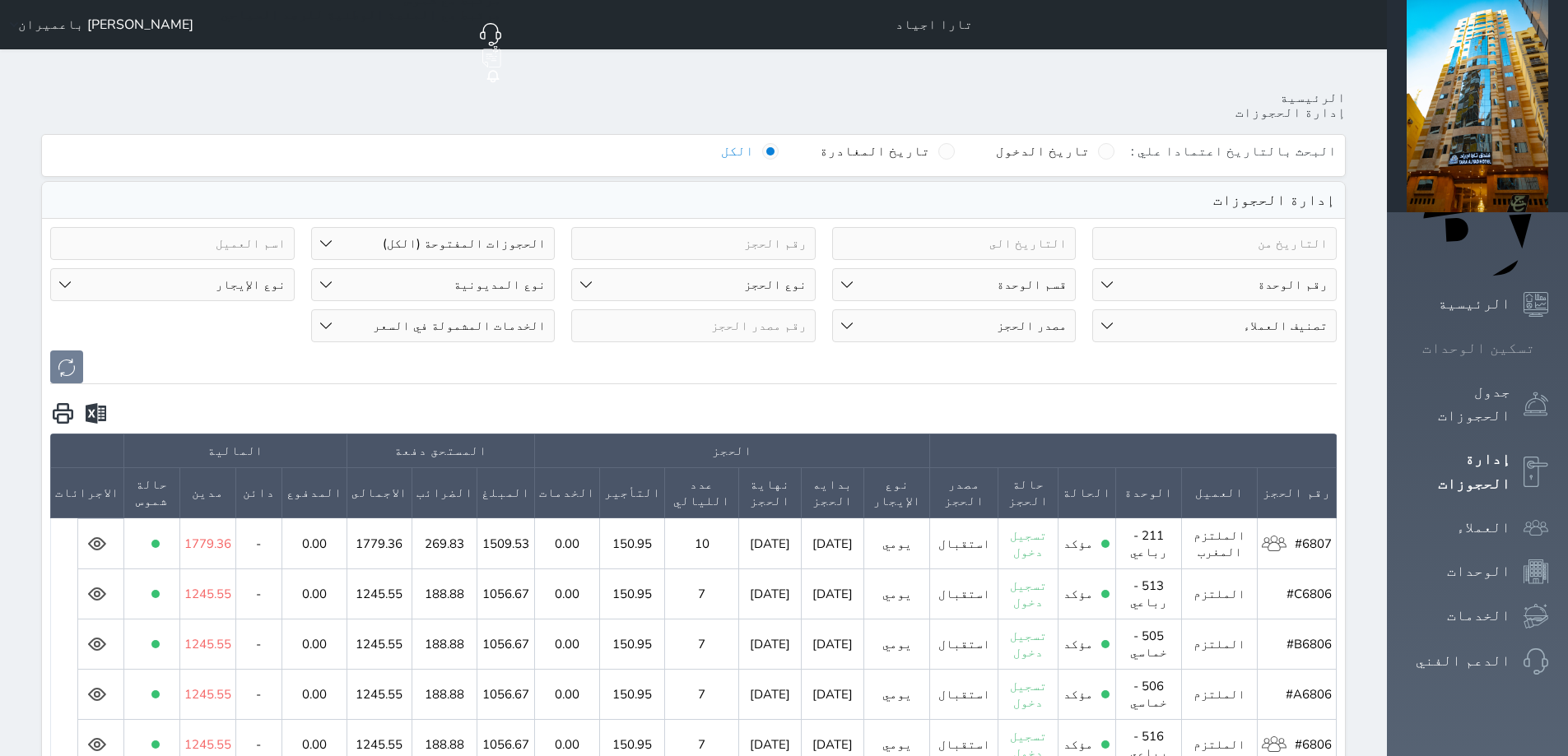 click on "تسكين الوحدات" at bounding box center (1478, 348) 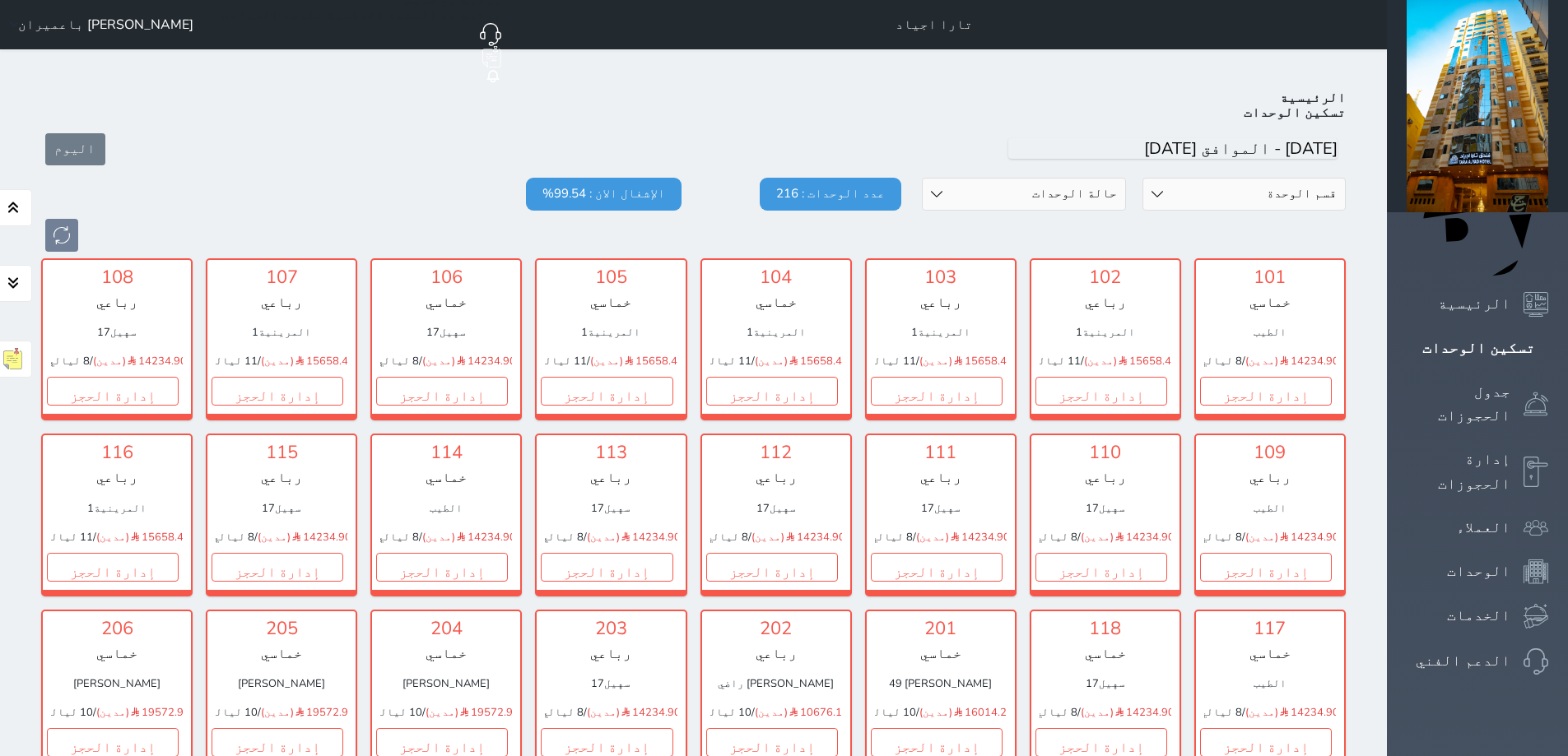 click on "حالة الوحدات متاح تحت التنظيف تحت الصيانة سجل دخول  لم يتم تسجيل الدخول" at bounding box center (1024, 194) 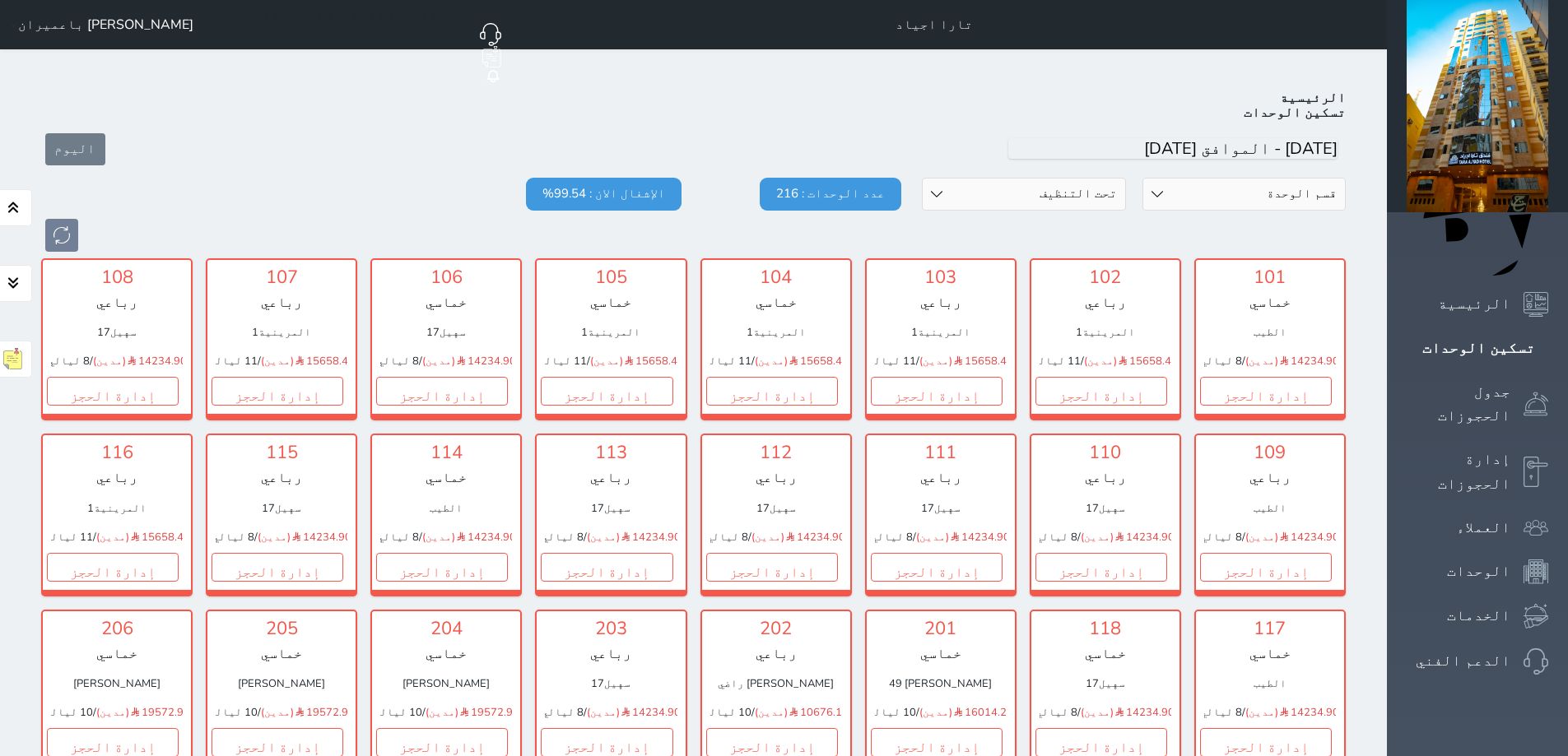 click on "حالة الوحدات متاح تحت التنظيف تحت الصيانة سجل دخول  لم يتم تسجيل الدخول" at bounding box center (1024, 194) 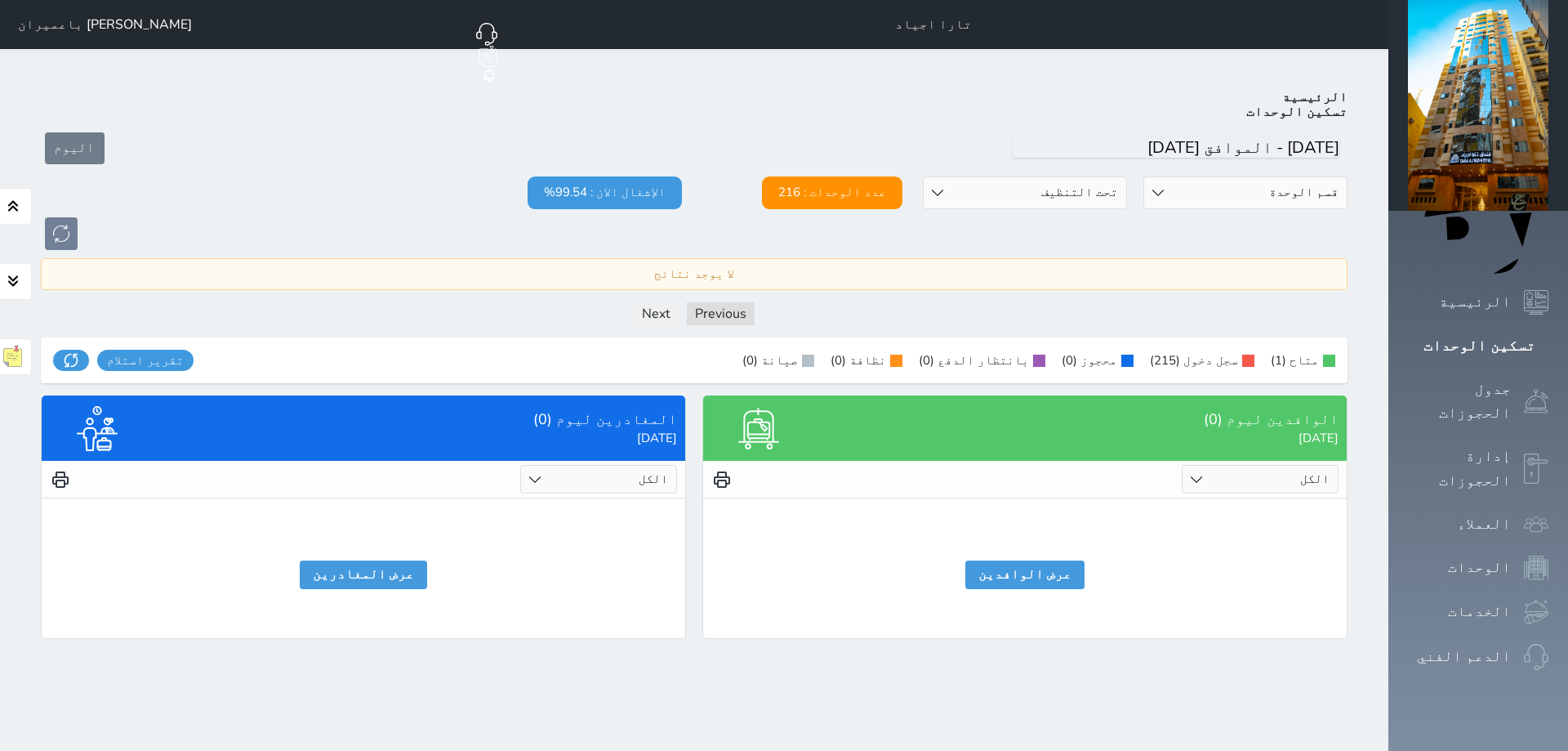 click on "حالة الوحدات متاح تحت التنظيف تحت الصيانة سجل دخول  لم يتم تسجيل الدخول" at bounding box center (1025, 193) 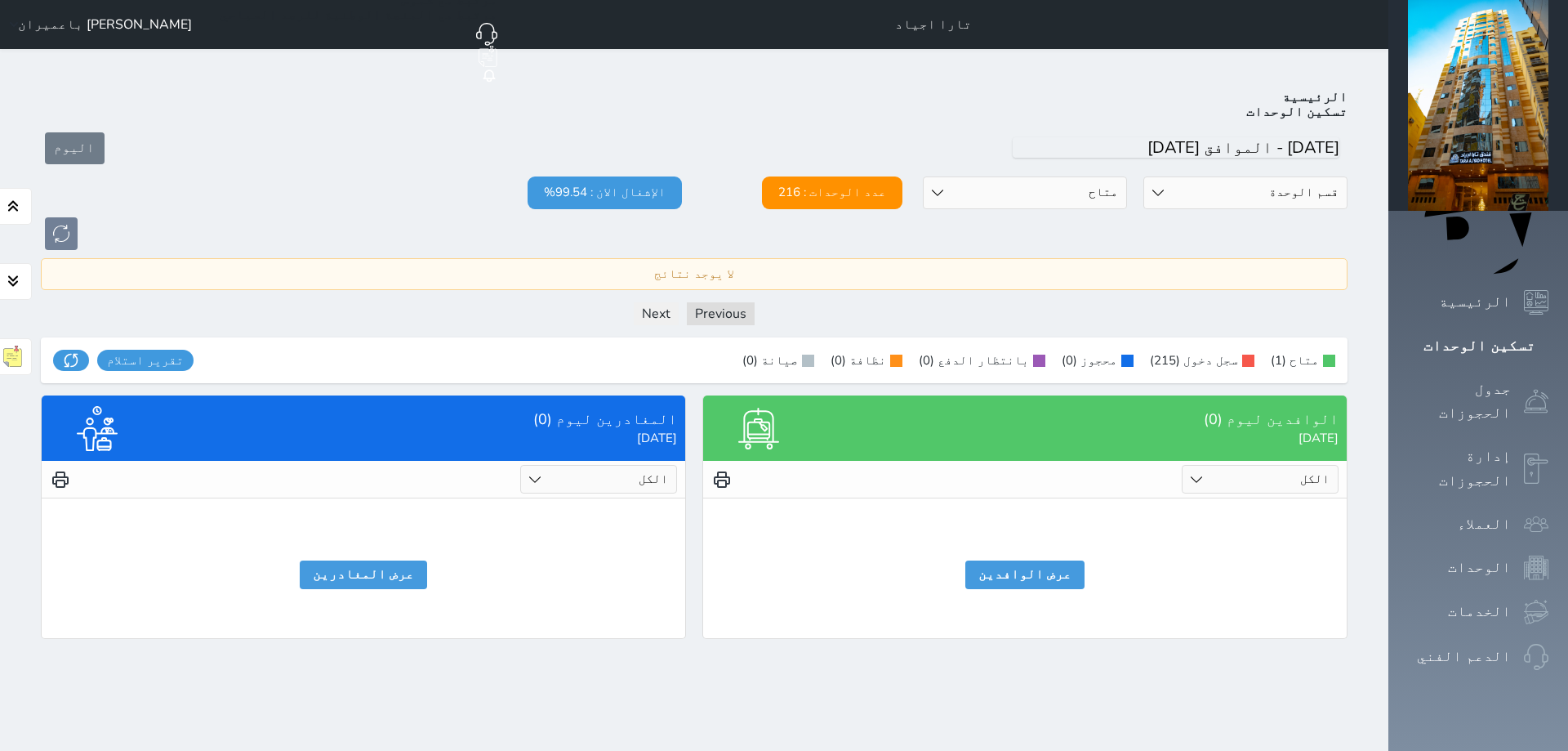 click on "حالة الوحدات متاح تحت التنظيف تحت الصيانة سجل دخول  لم يتم تسجيل الدخول" at bounding box center [1025, 193] 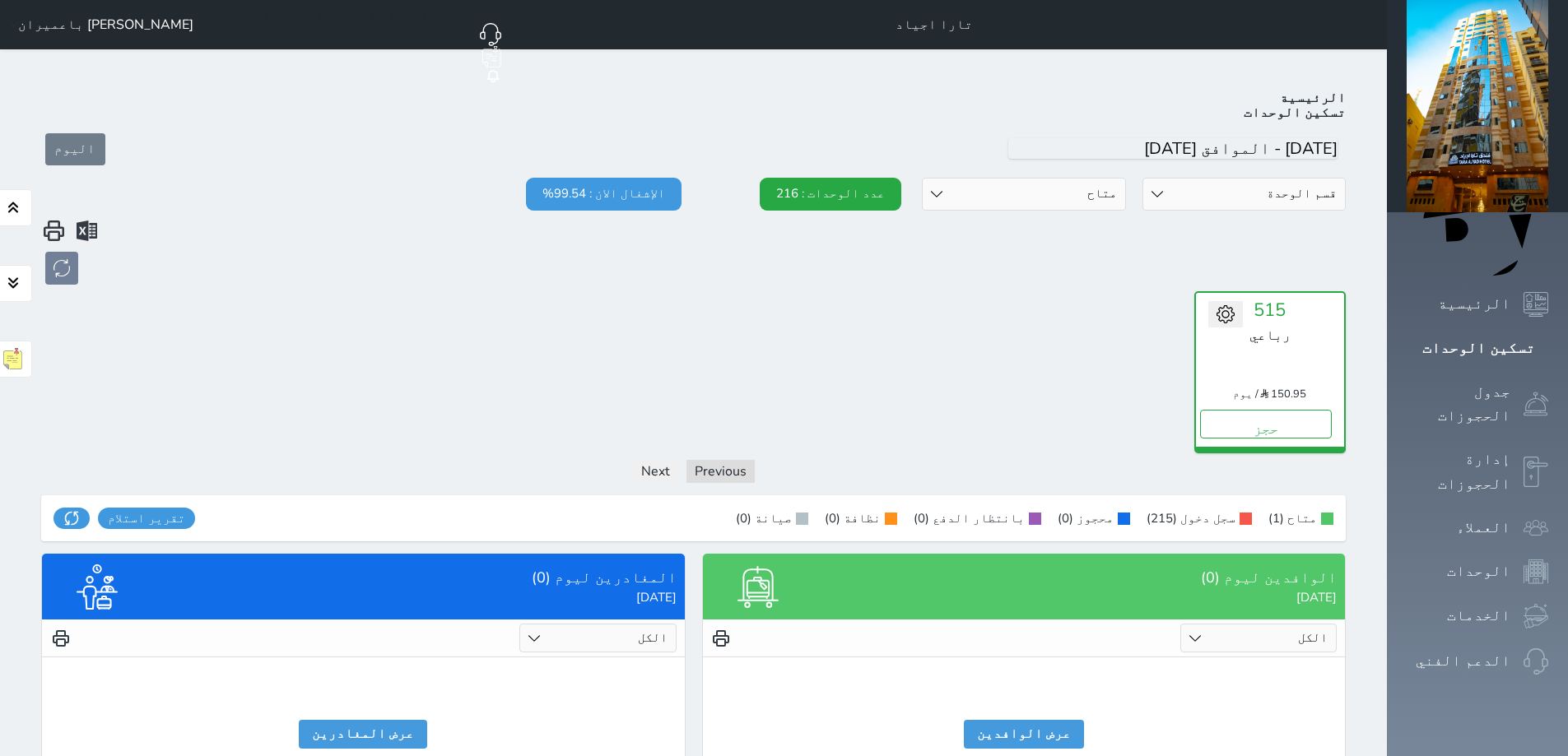 click on "اليوم" at bounding box center (693, 149) 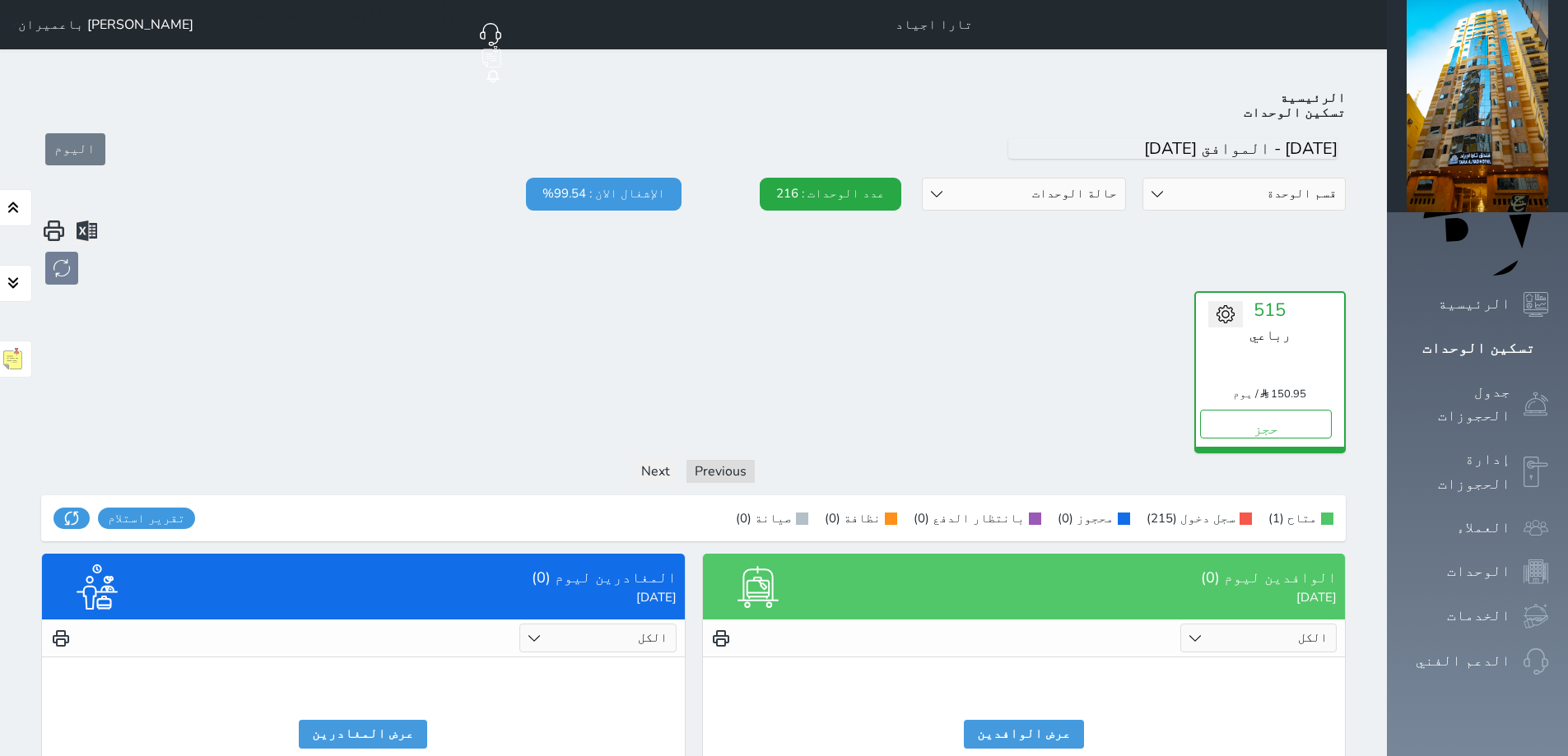 click on "حالة الوحدات متاح تحت التنظيف تحت الصيانة سجل دخول  لم يتم تسجيل الدخول" at bounding box center (1024, 194) 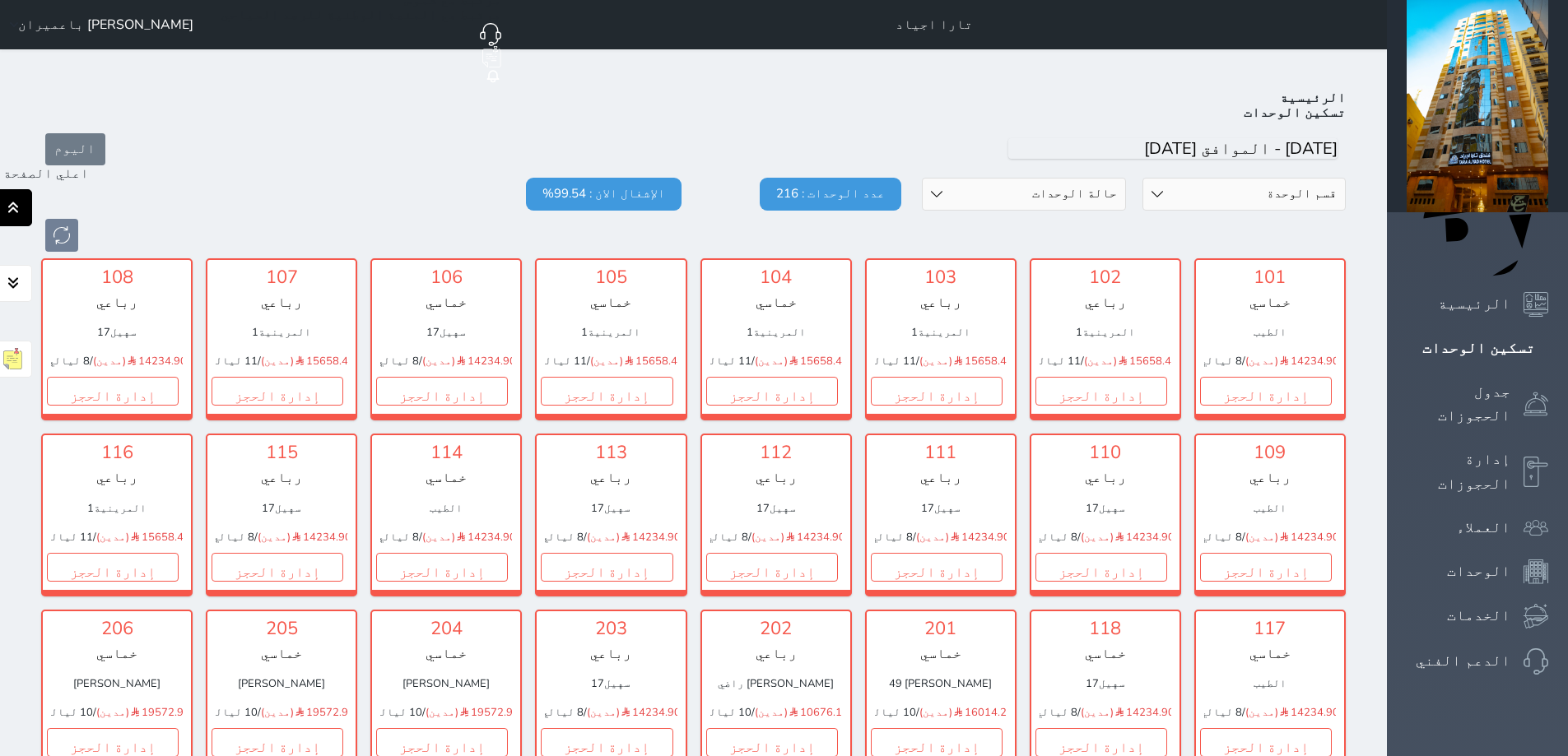 click 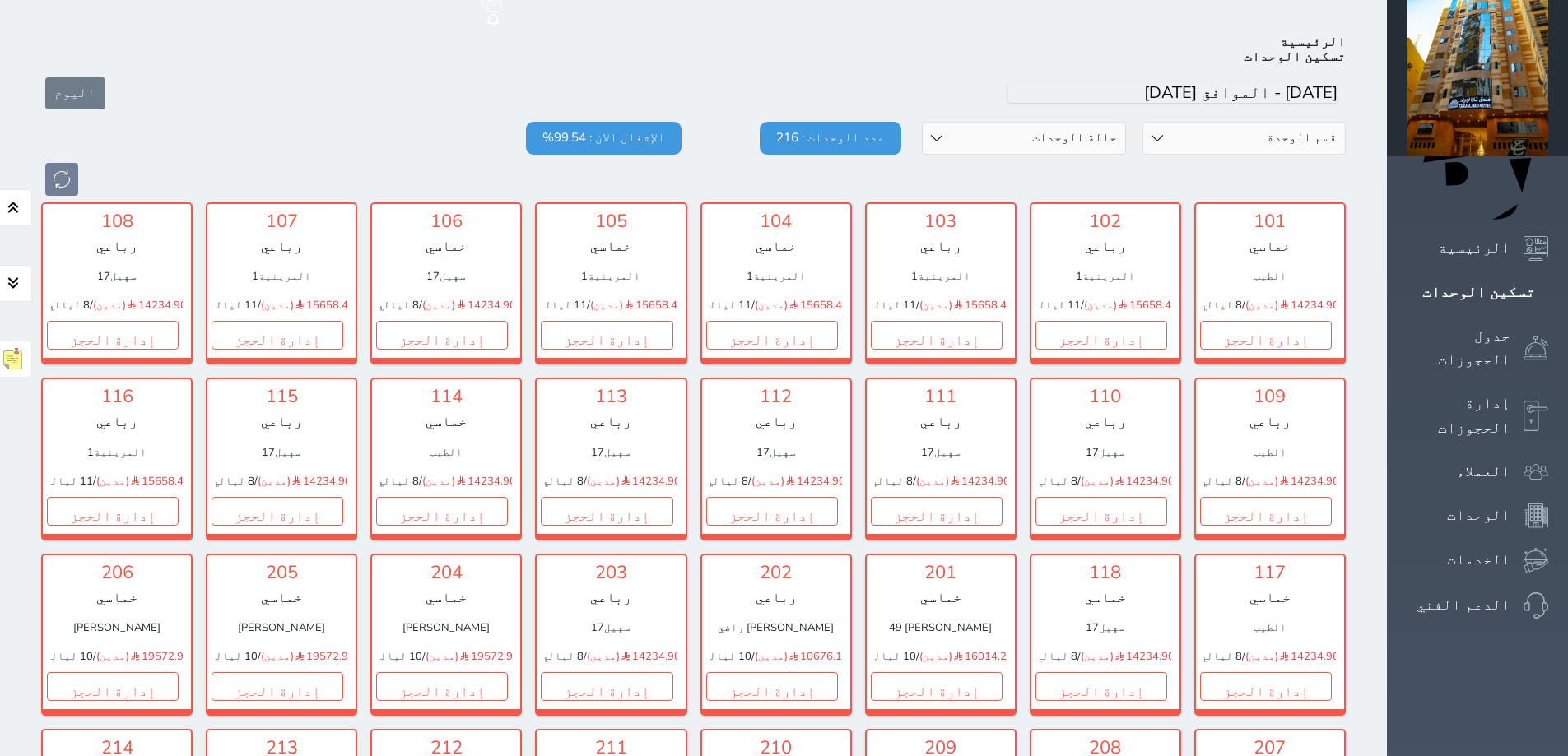 scroll, scrollTop: 0, scrollLeft: 0, axis: both 